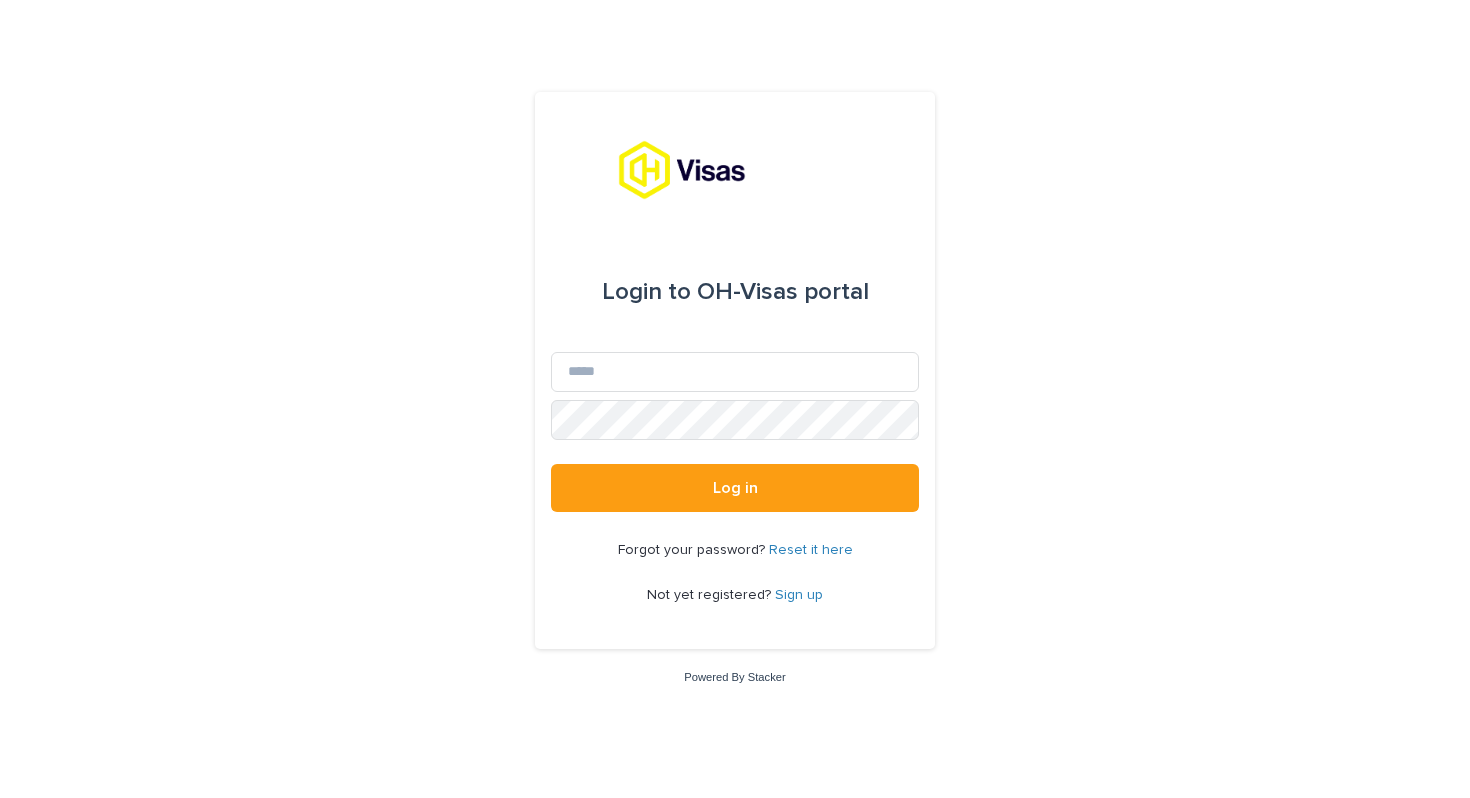 scroll, scrollTop: 0, scrollLeft: 0, axis: both 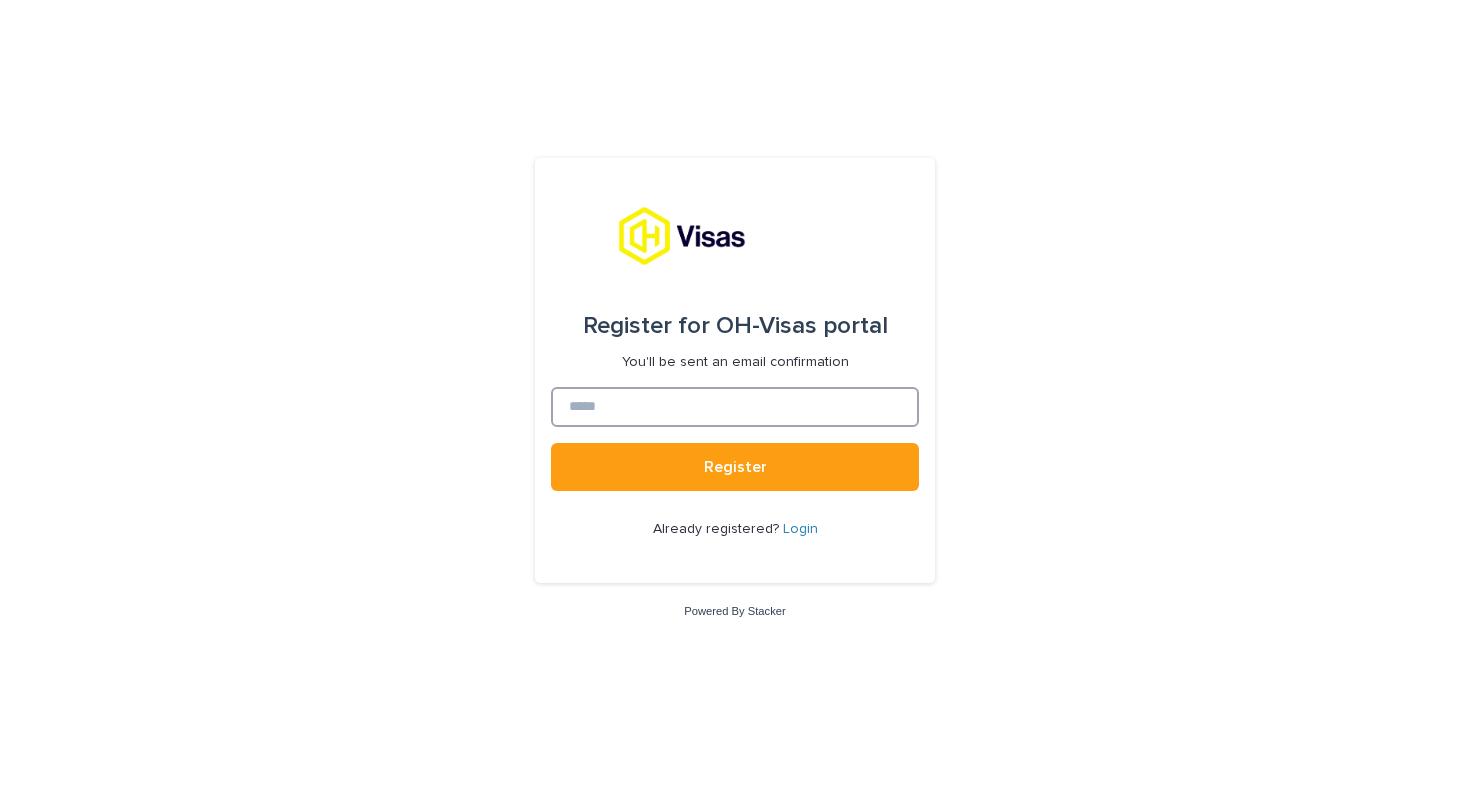 click at bounding box center (735, 407) 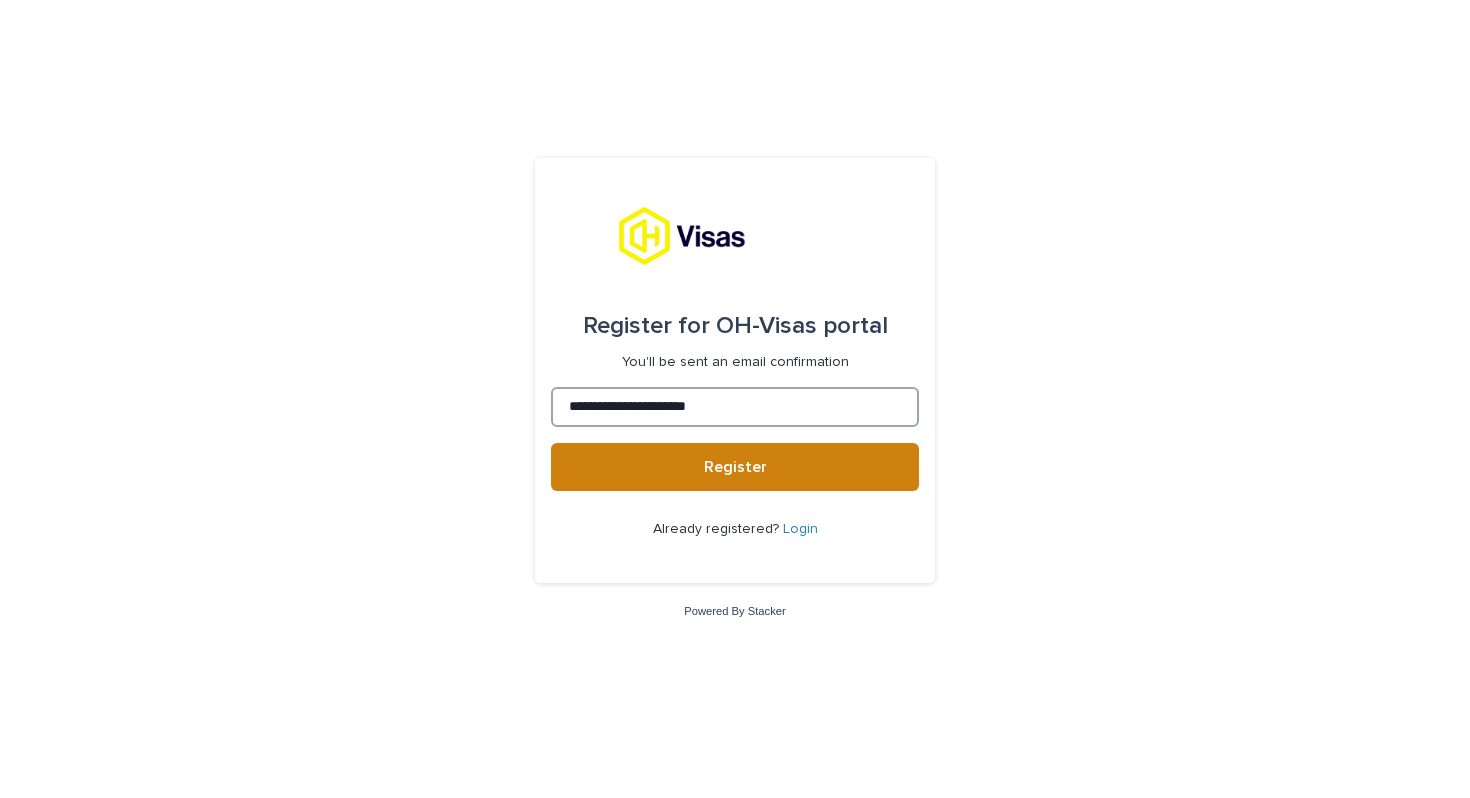 type on "**********" 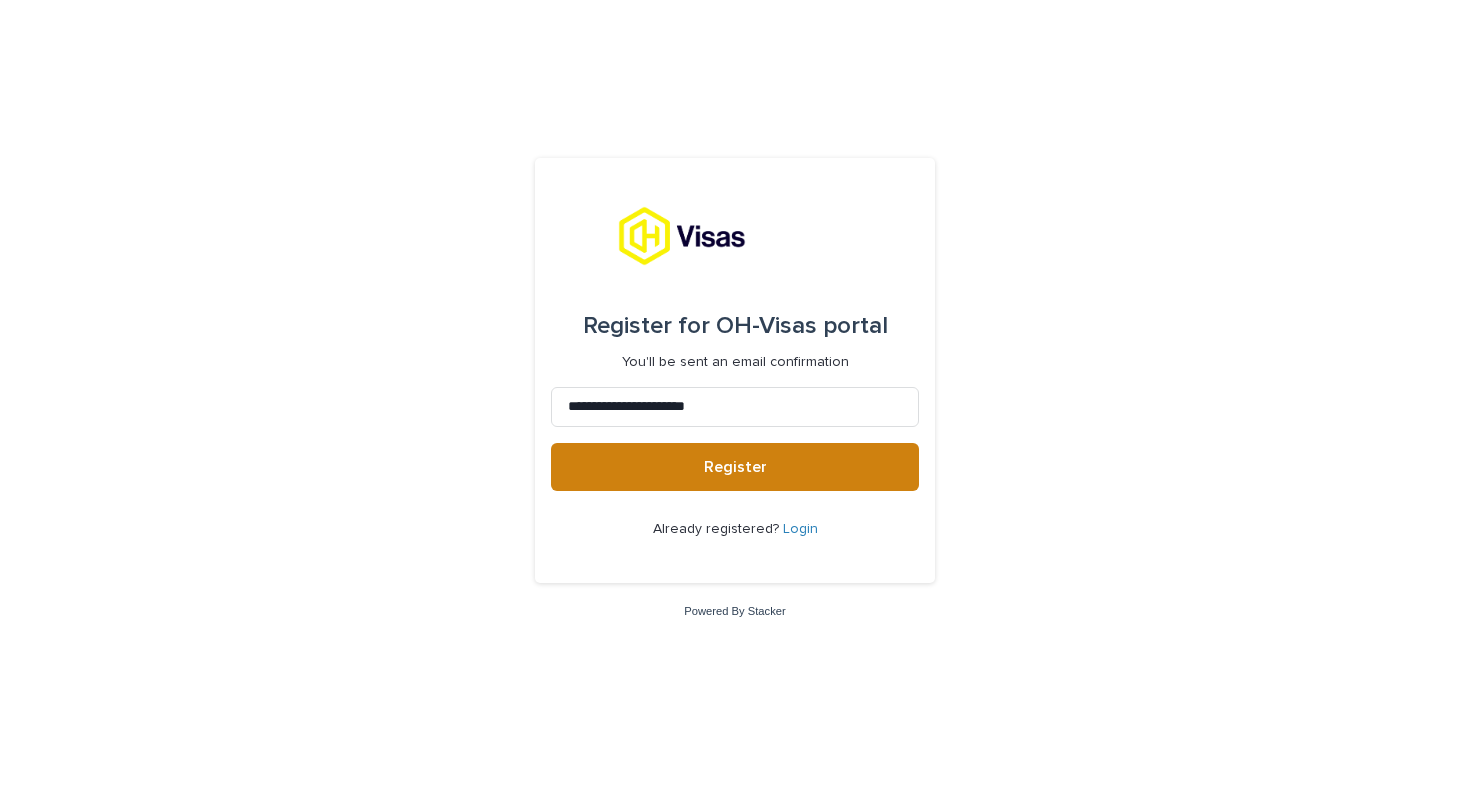 click on "Register" at bounding box center (735, 467) 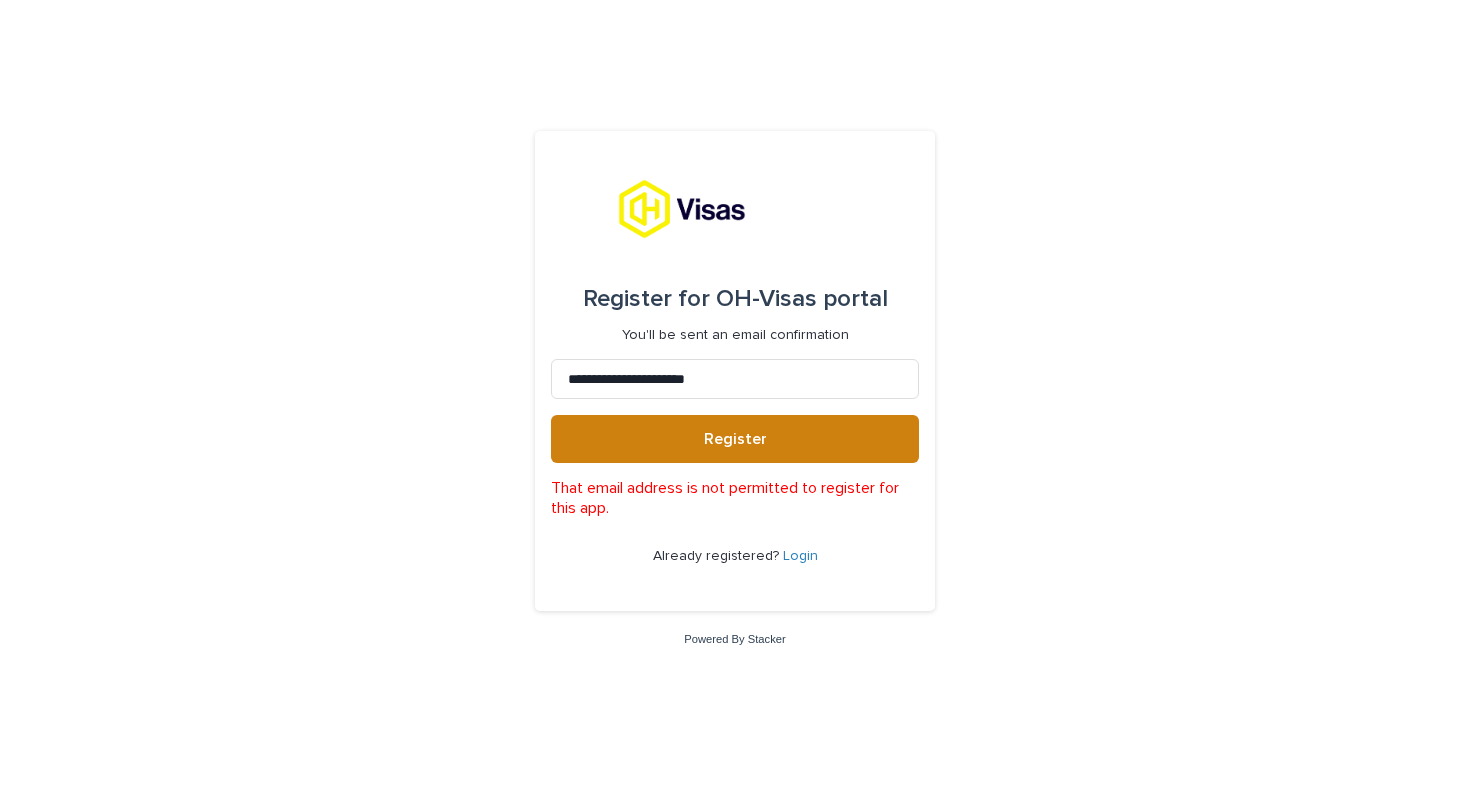 click on "Register" at bounding box center (735, 439) 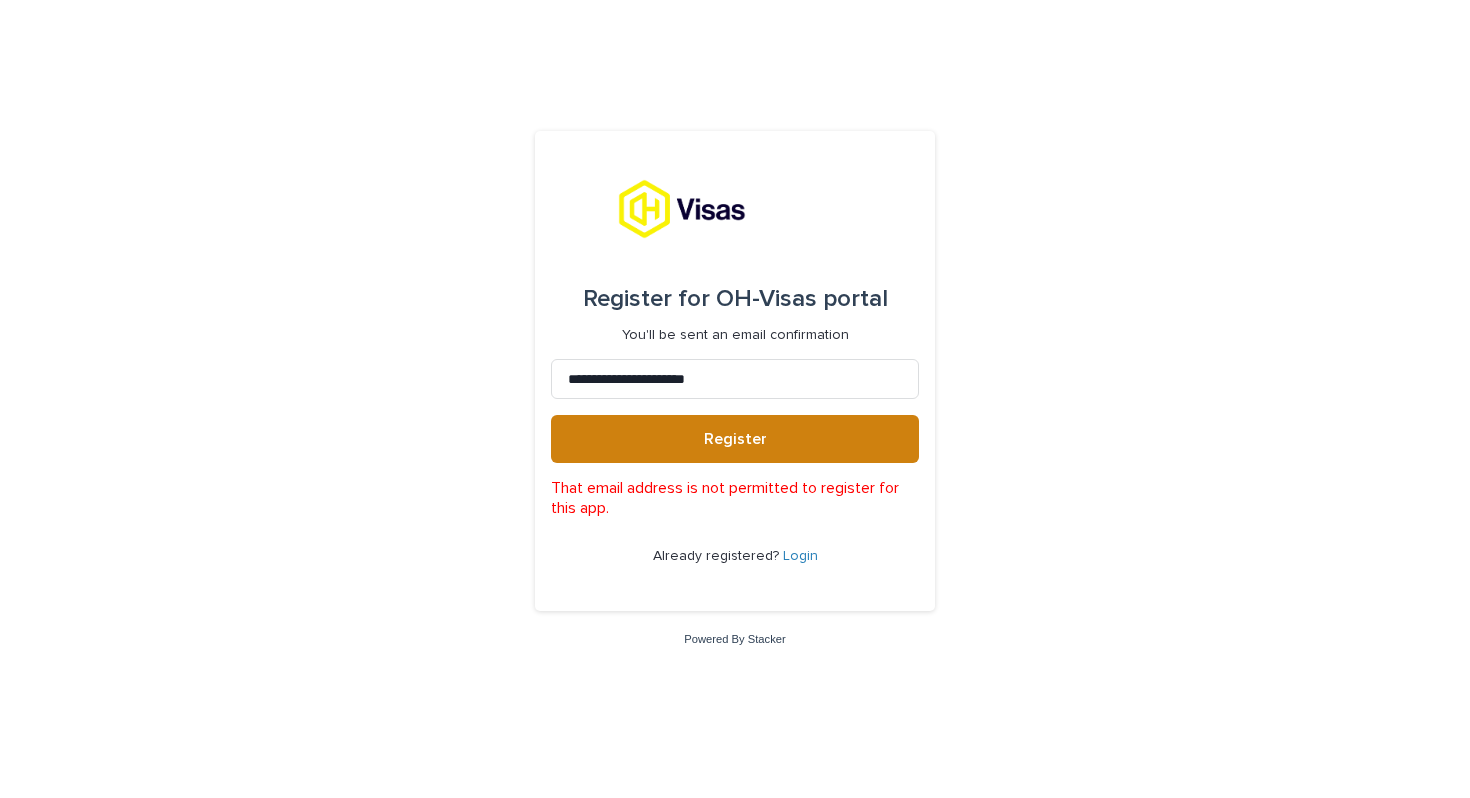 click on "Register" at bounding box center (735, 439) 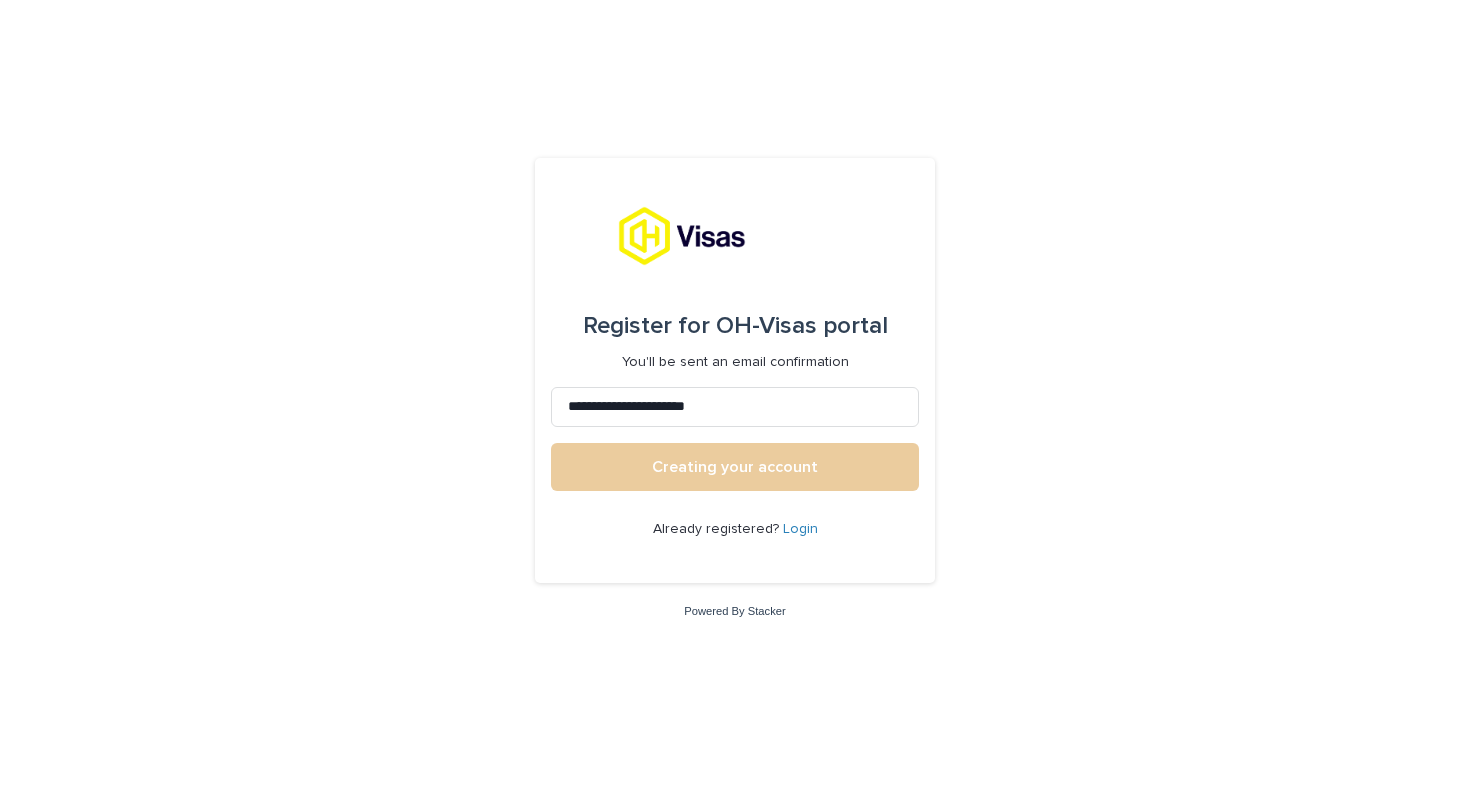 click on "Creating your account" at bounding box center (735, 467) 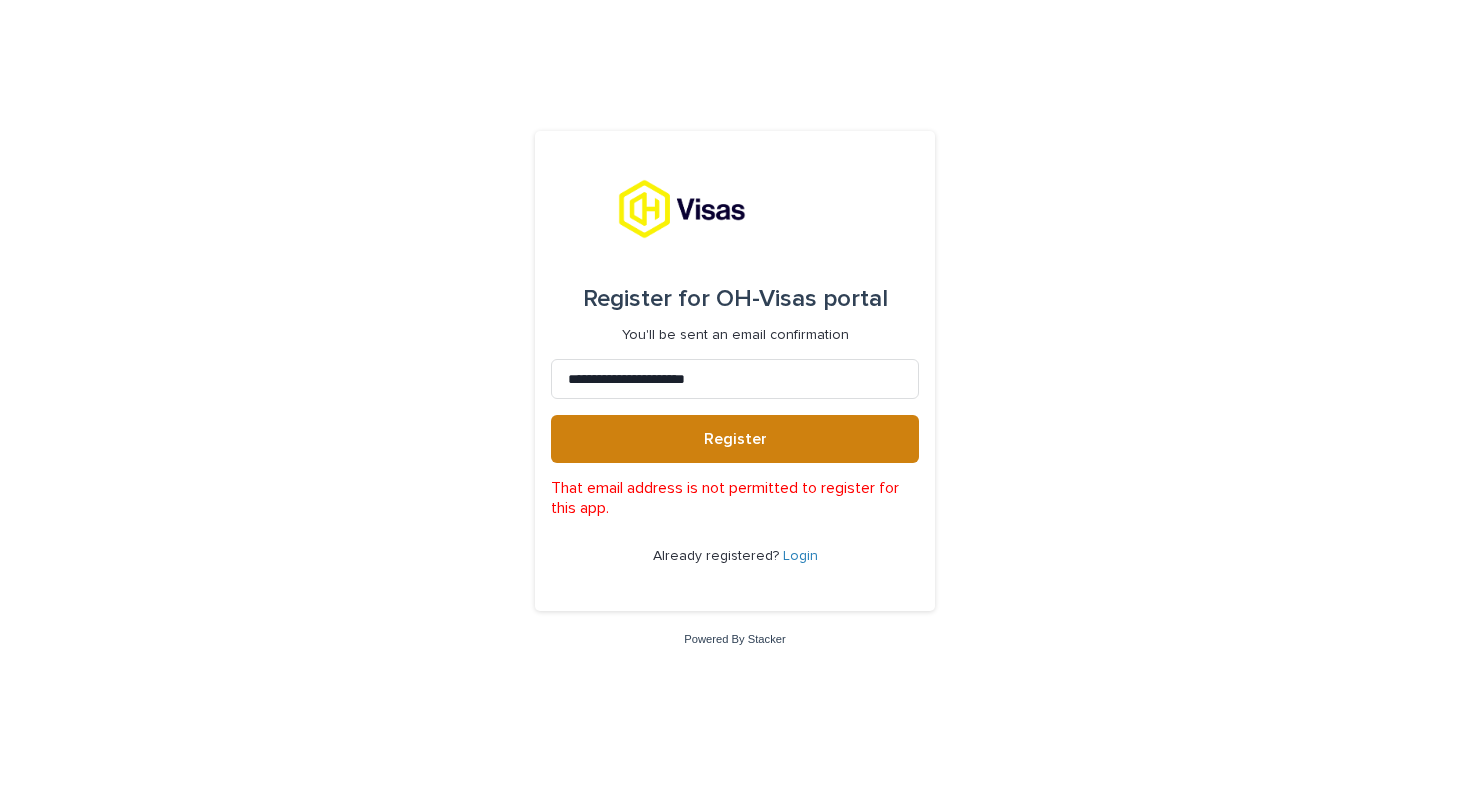 click on "Register" at bounding box center (735, 439) 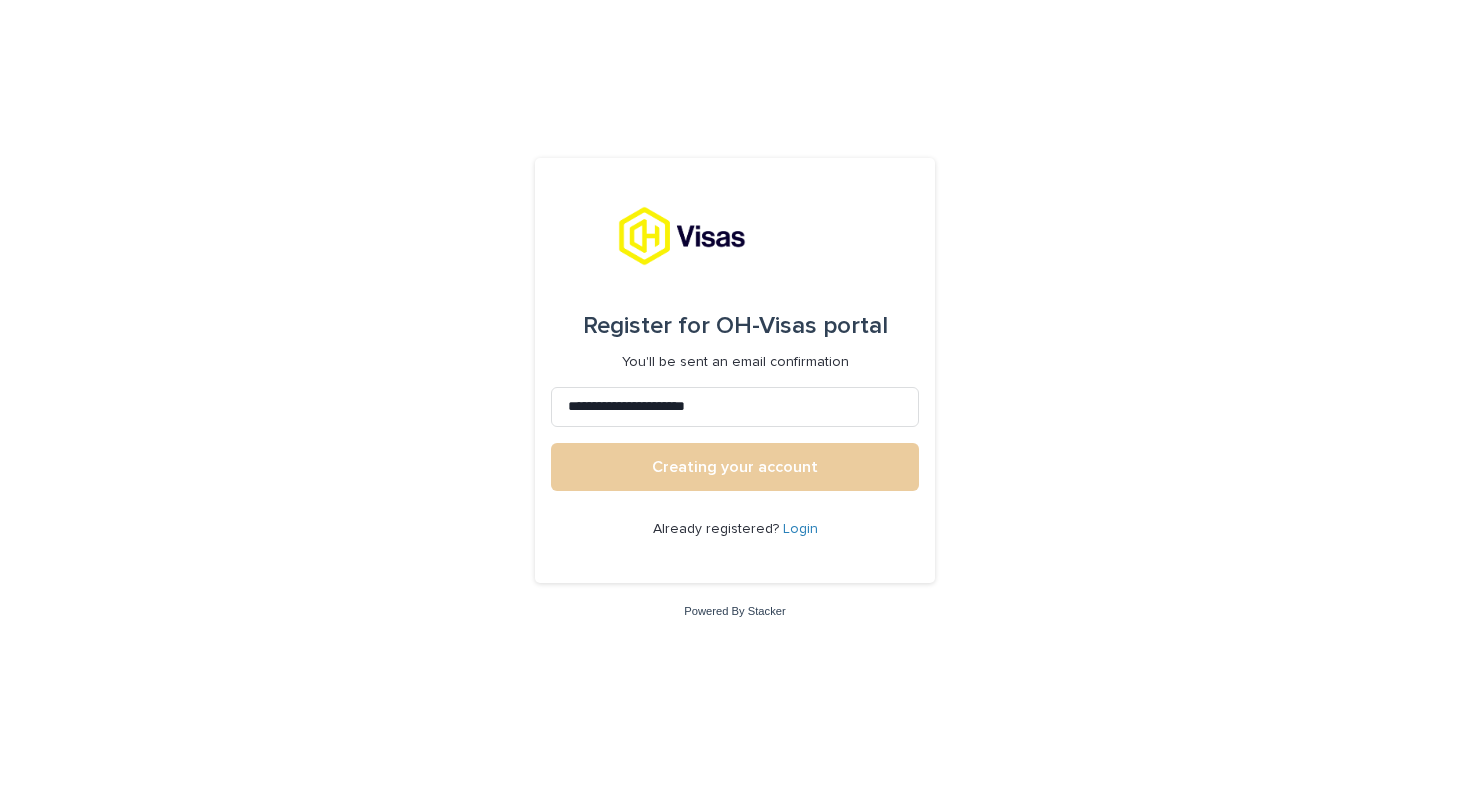 click on "Creating your account" at bounding box center [735, 467] 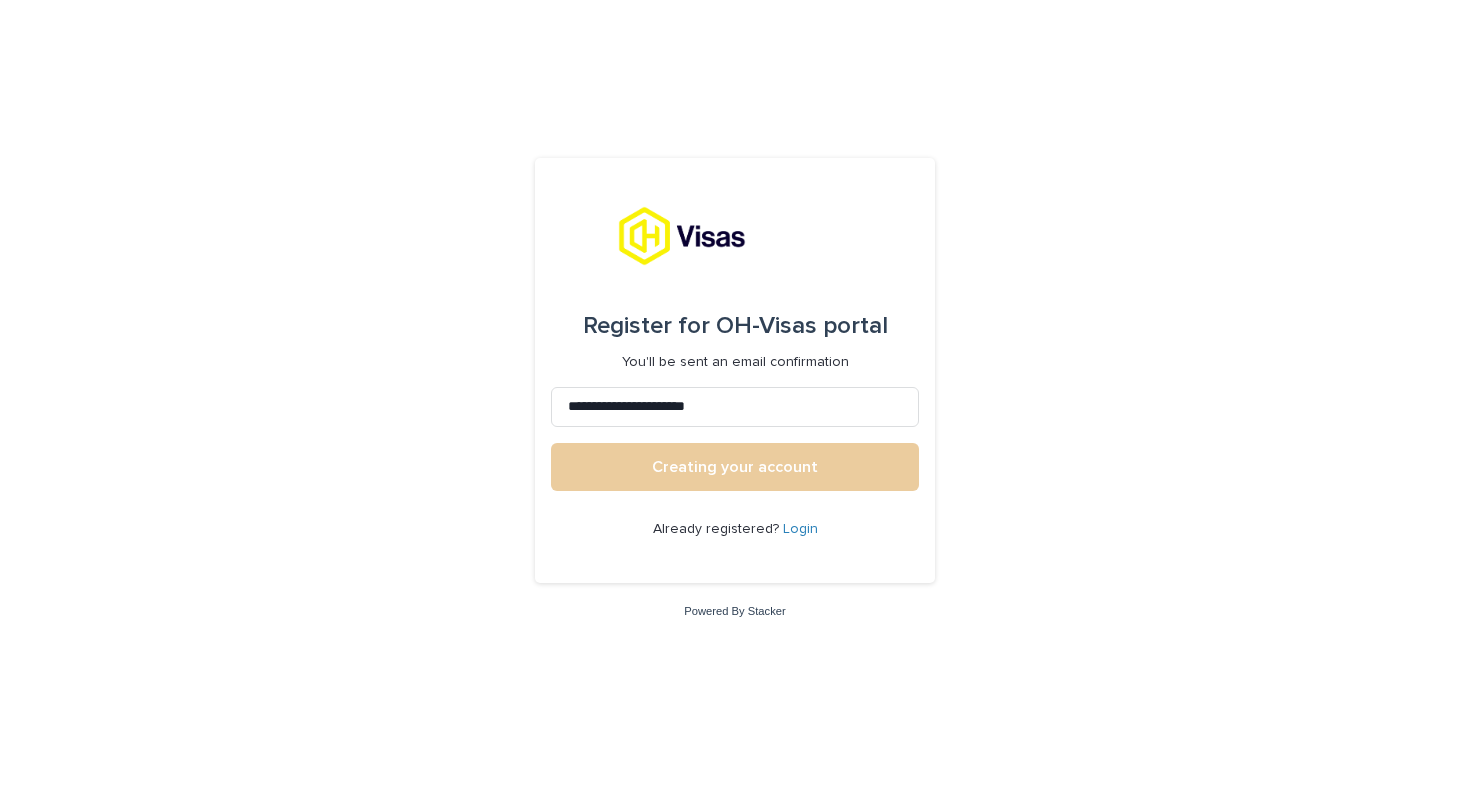 click on "Creating your account" at bounding box center (735, 467) 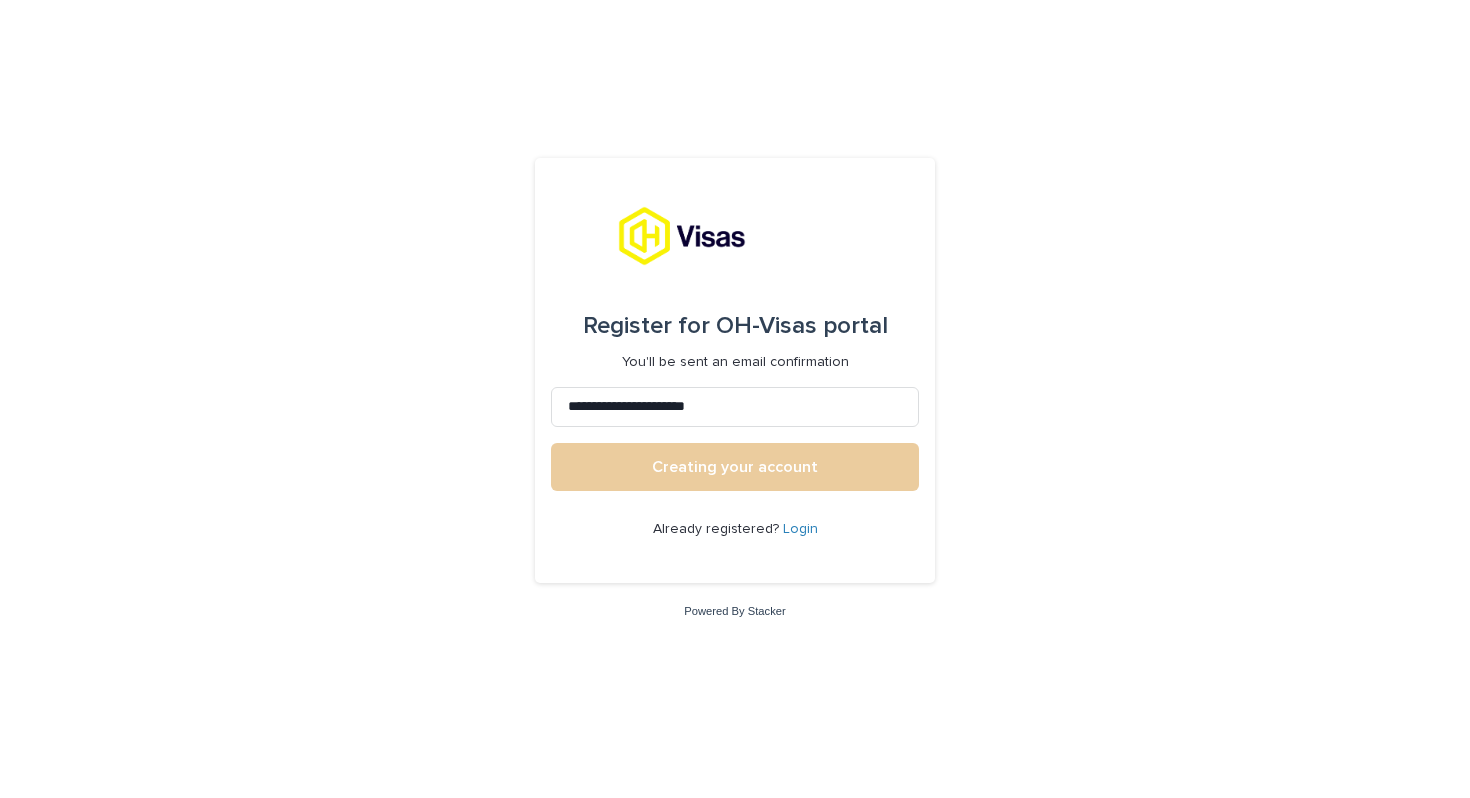 click on "Creating your account" at bounding box center [735, 467] 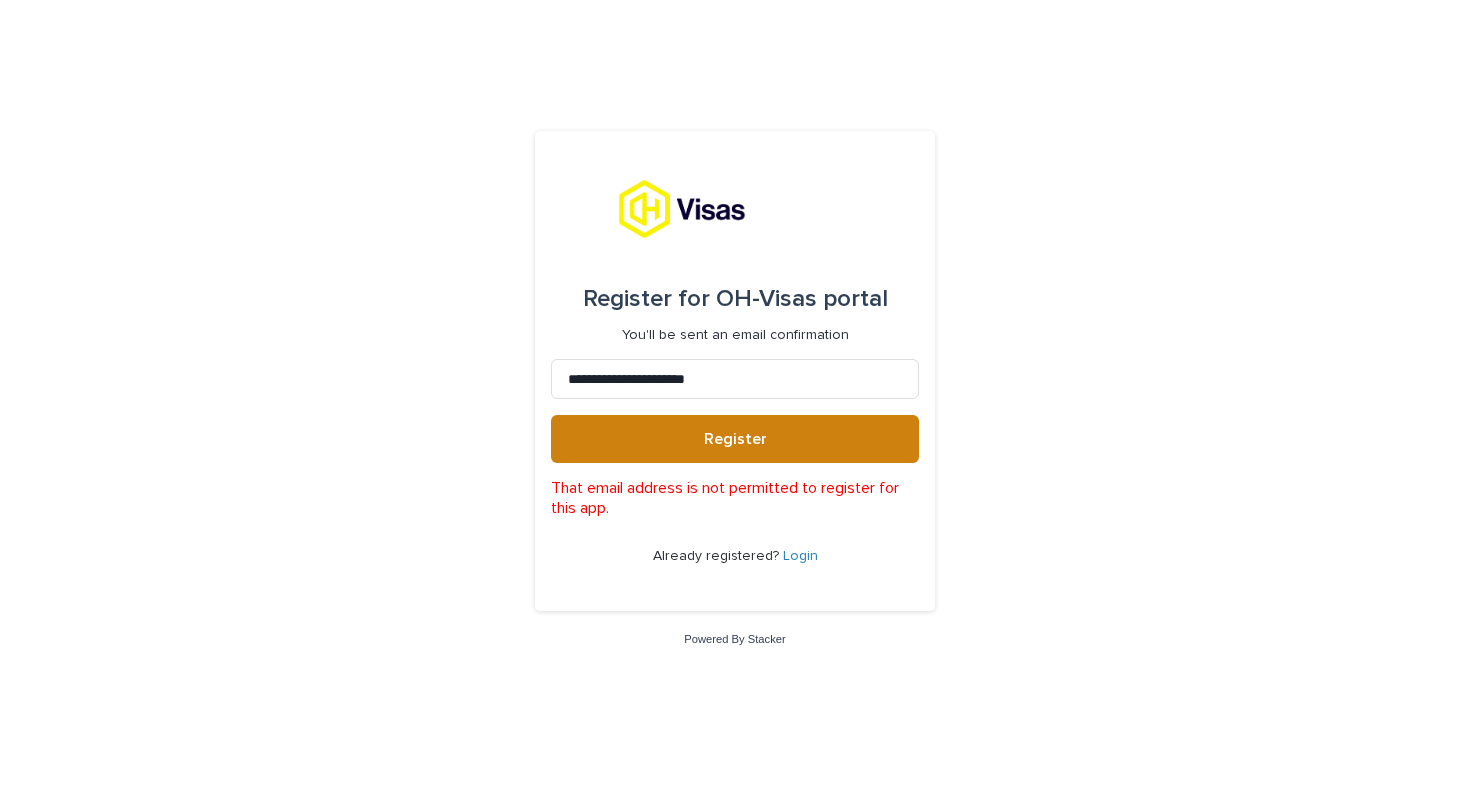 click on "Register" at bounding box center [735, 439] 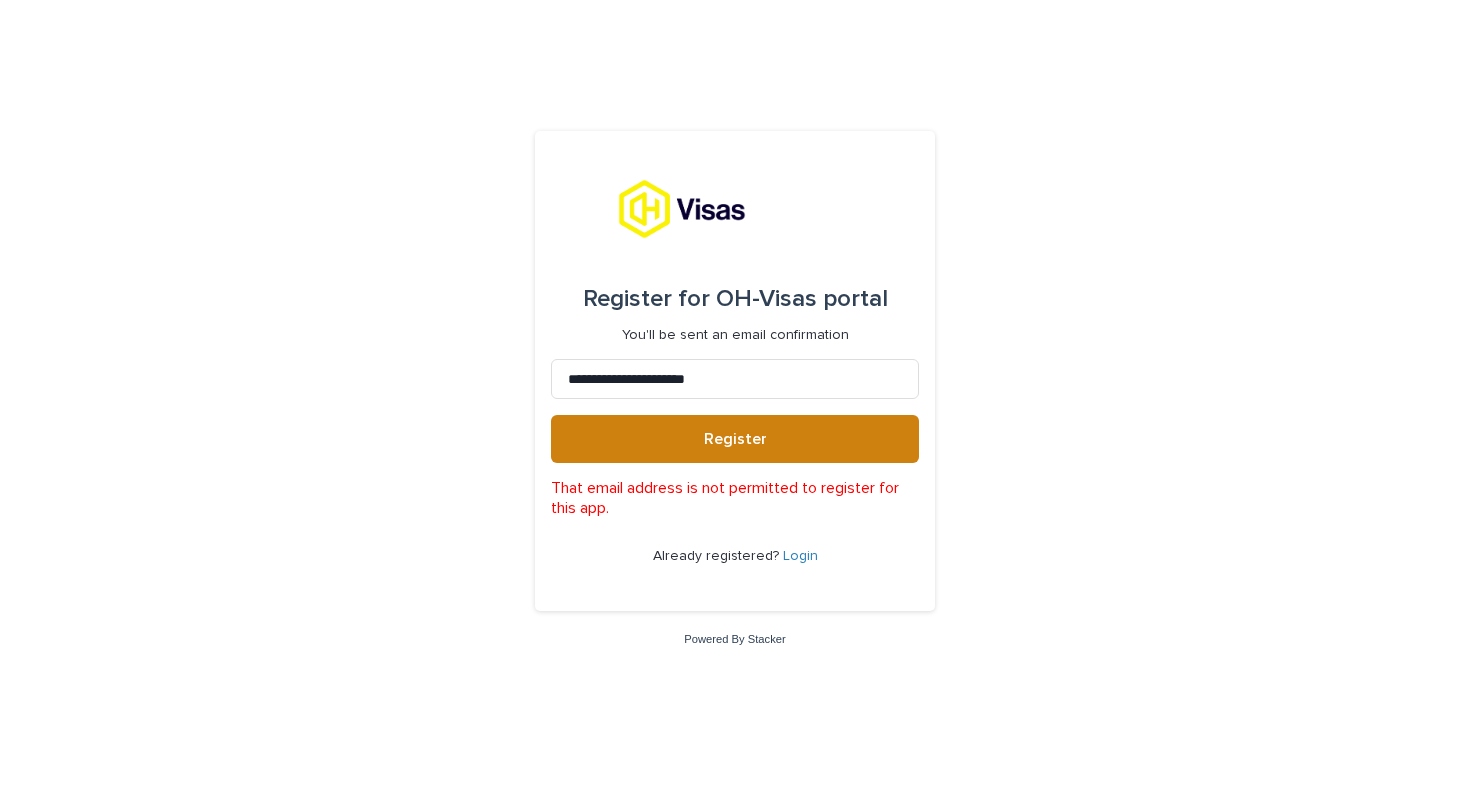 click on "Register" at bounding box center (735, 439) 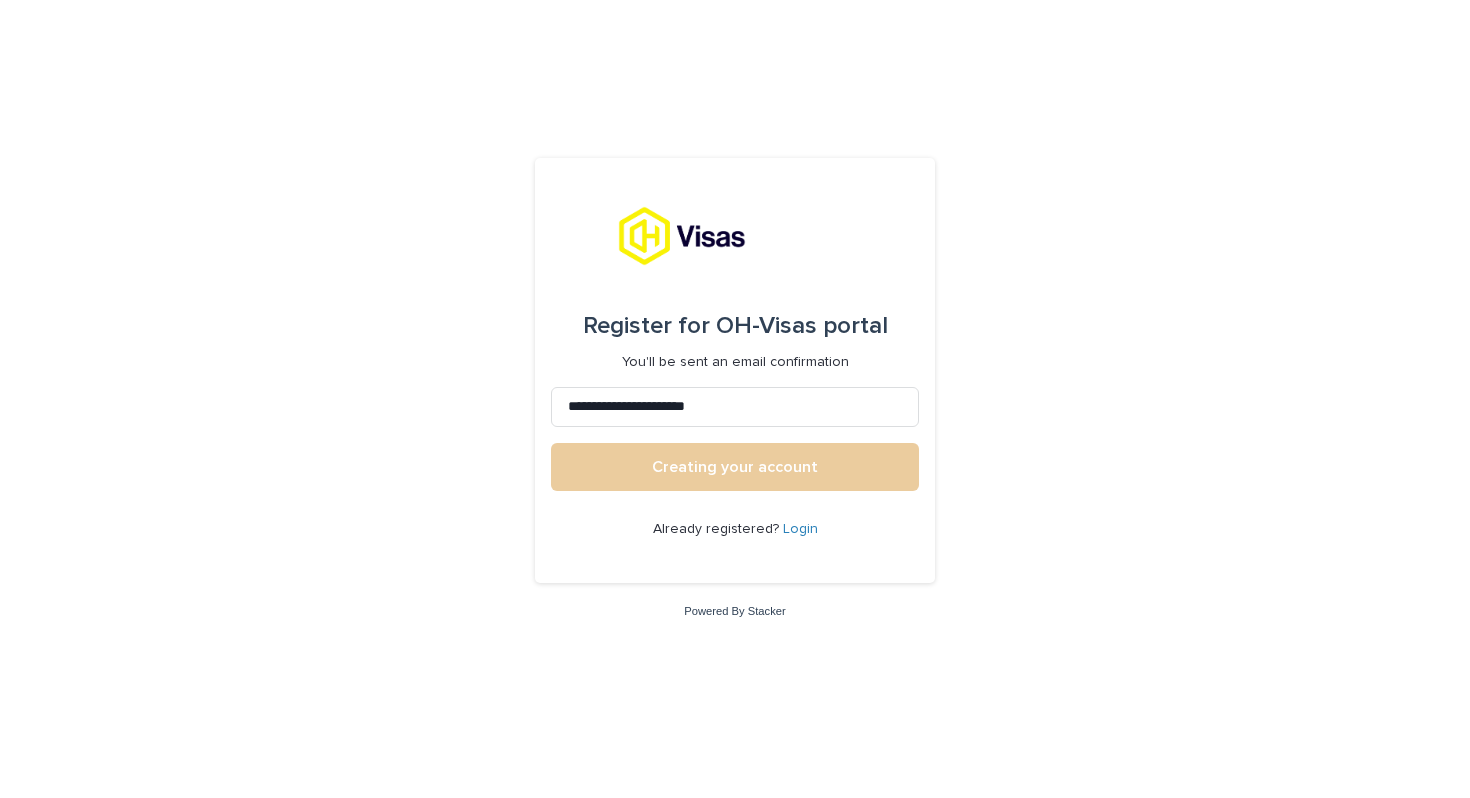 click on "Creating your account" at bounding box center (735, 467) 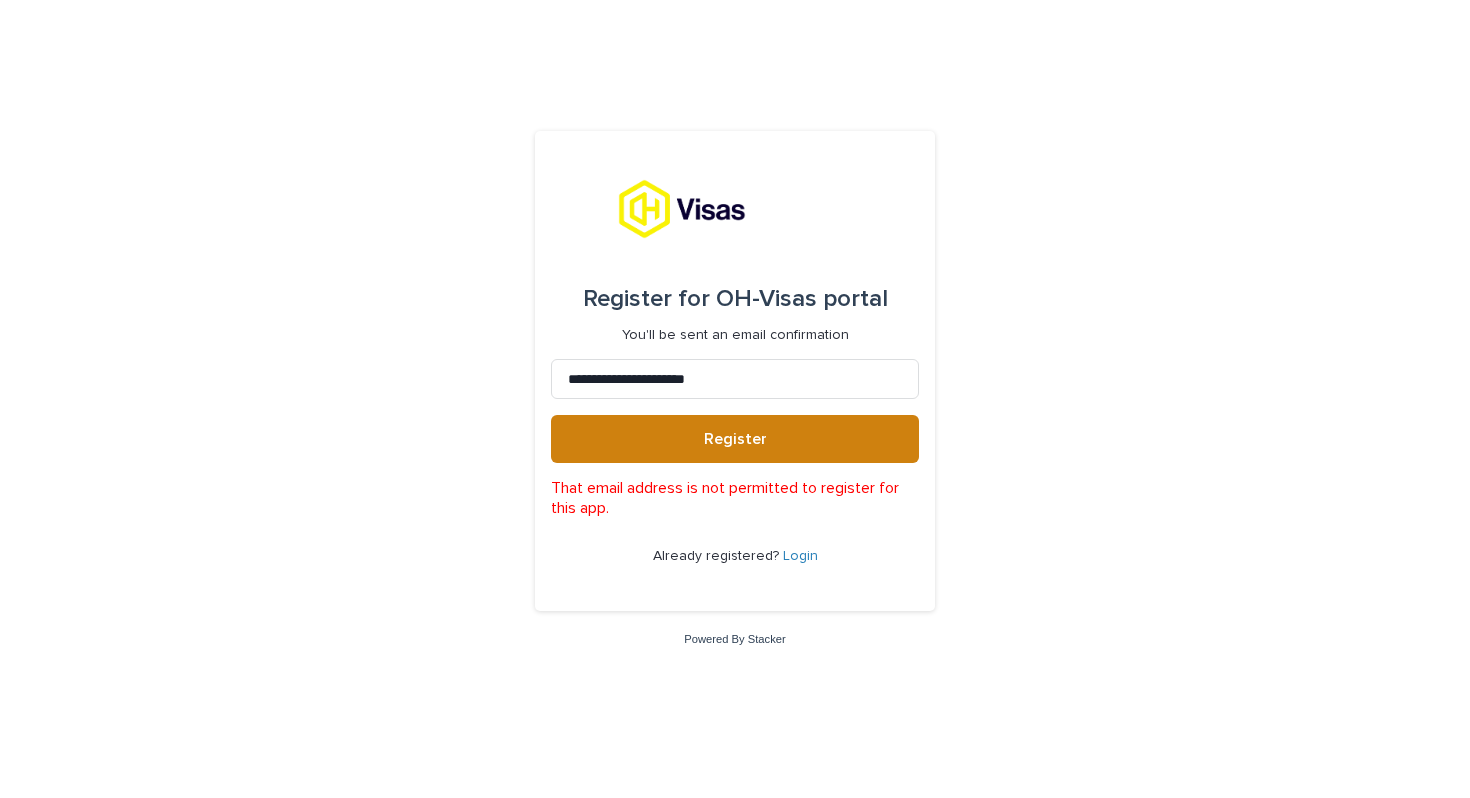 click on "Register" at bounding box center [735, 439] 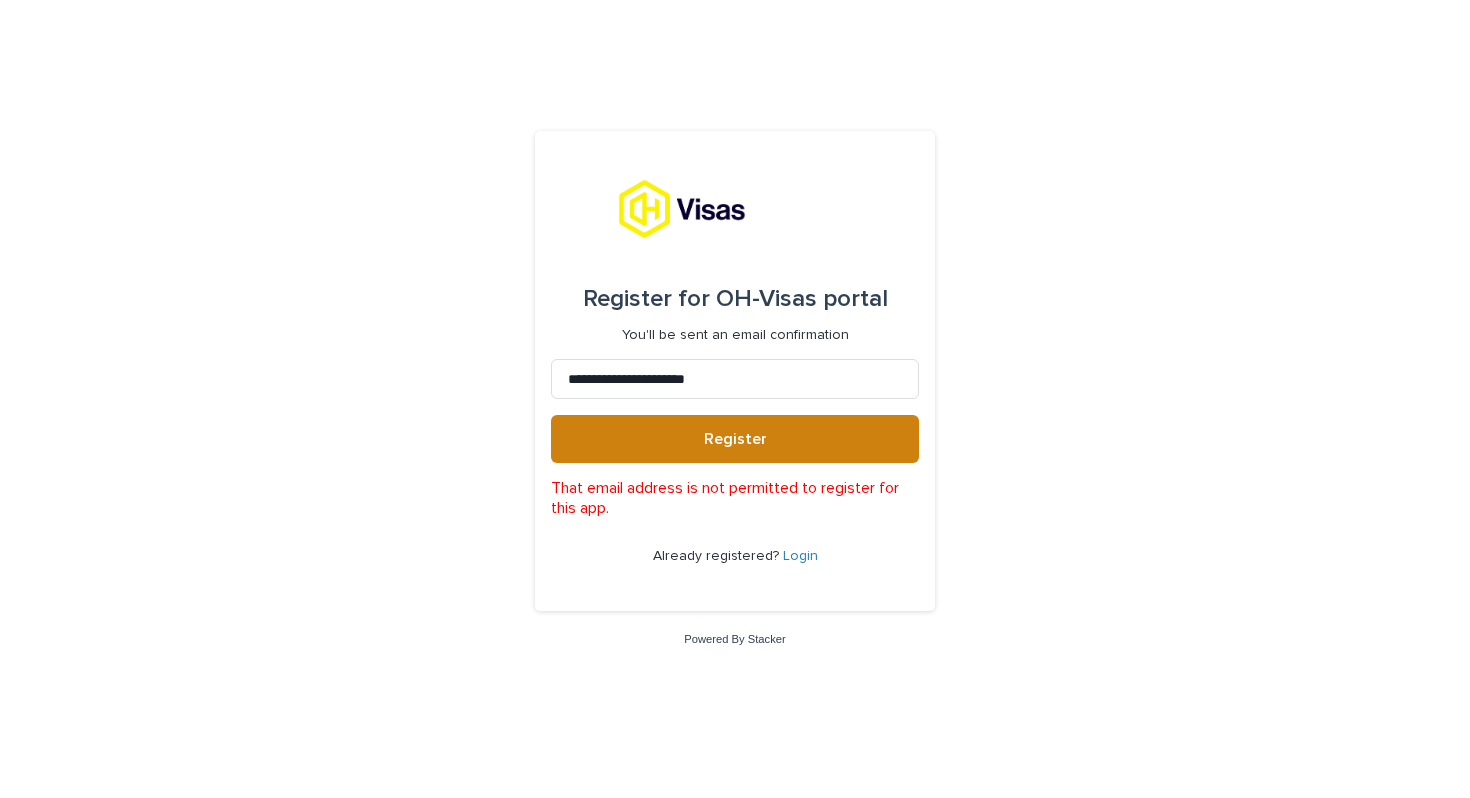 click on "Register" at bounding box center [735, 439] 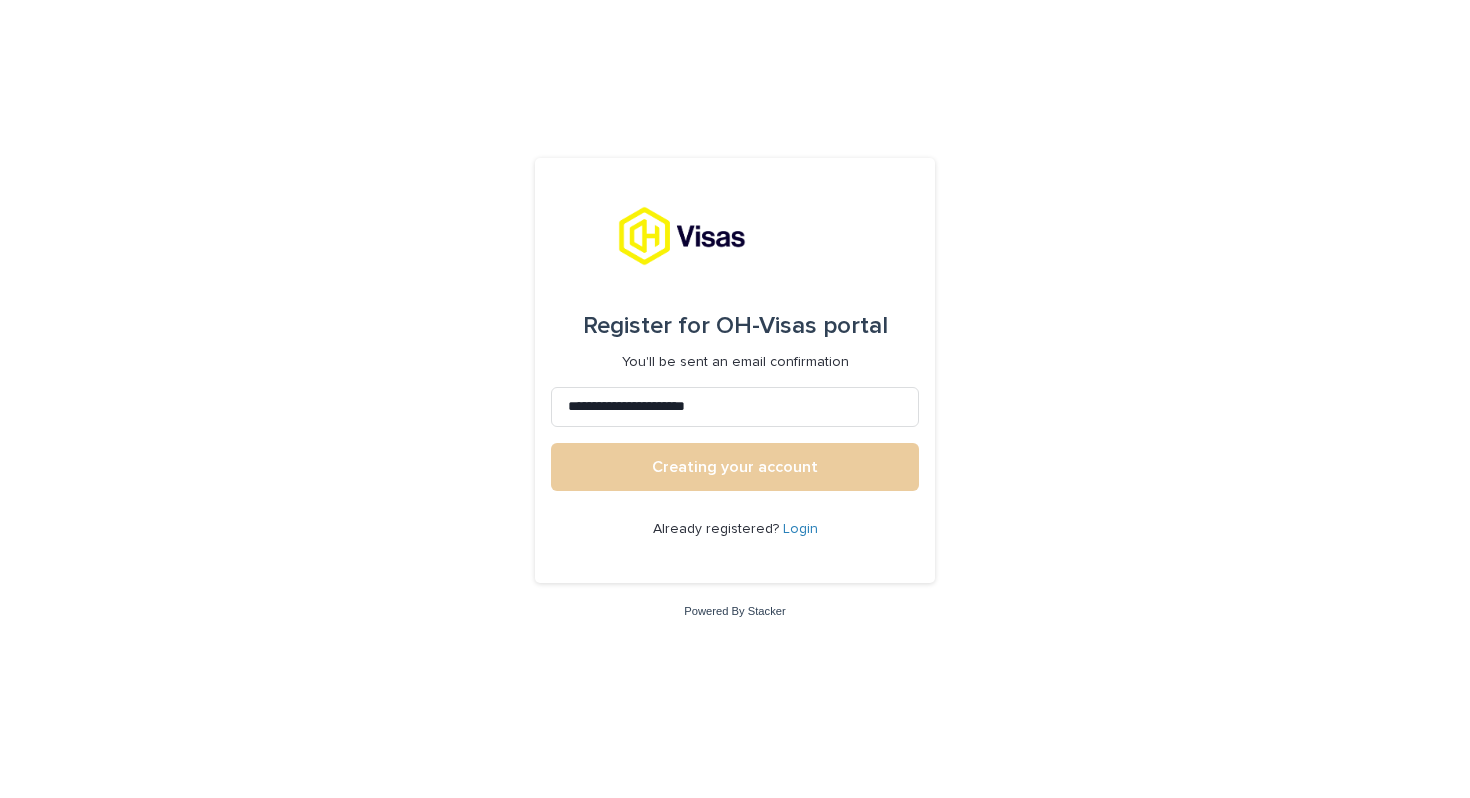 click on "Creating your account" at bounding box center [735, 467] 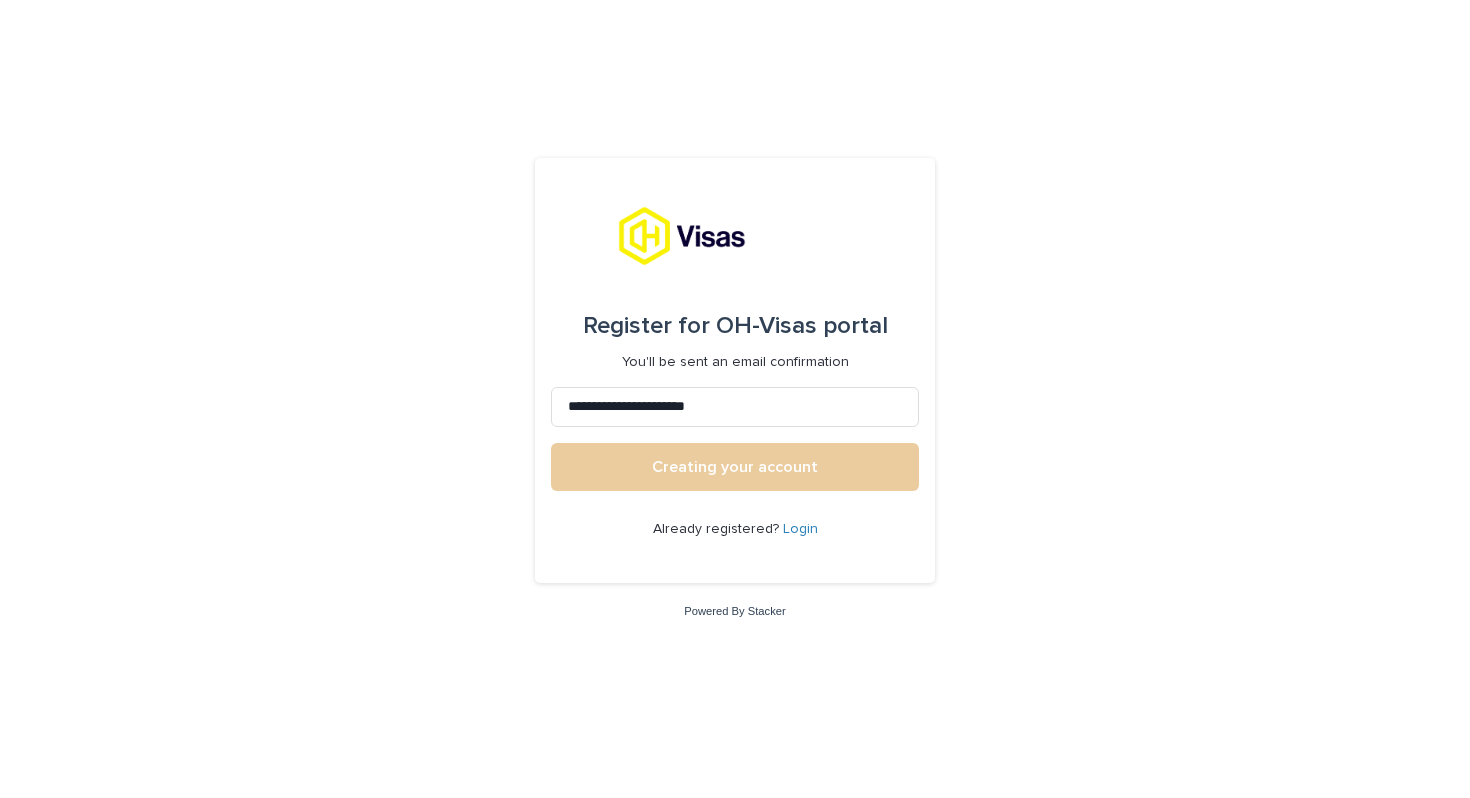 click on "Creating your account" at bounding box center (735, 467) 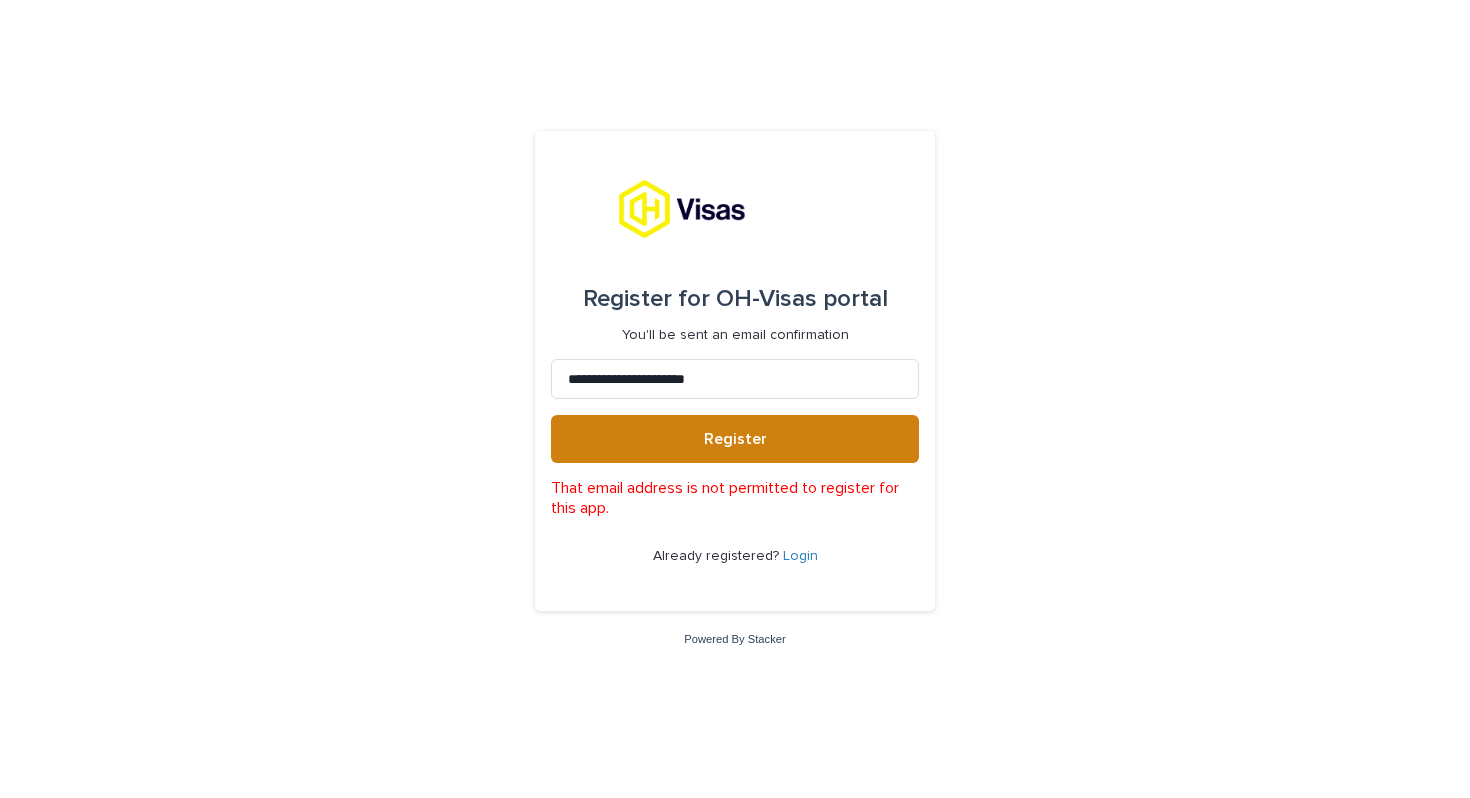 click on "Register" at bounding box center (735, 439) 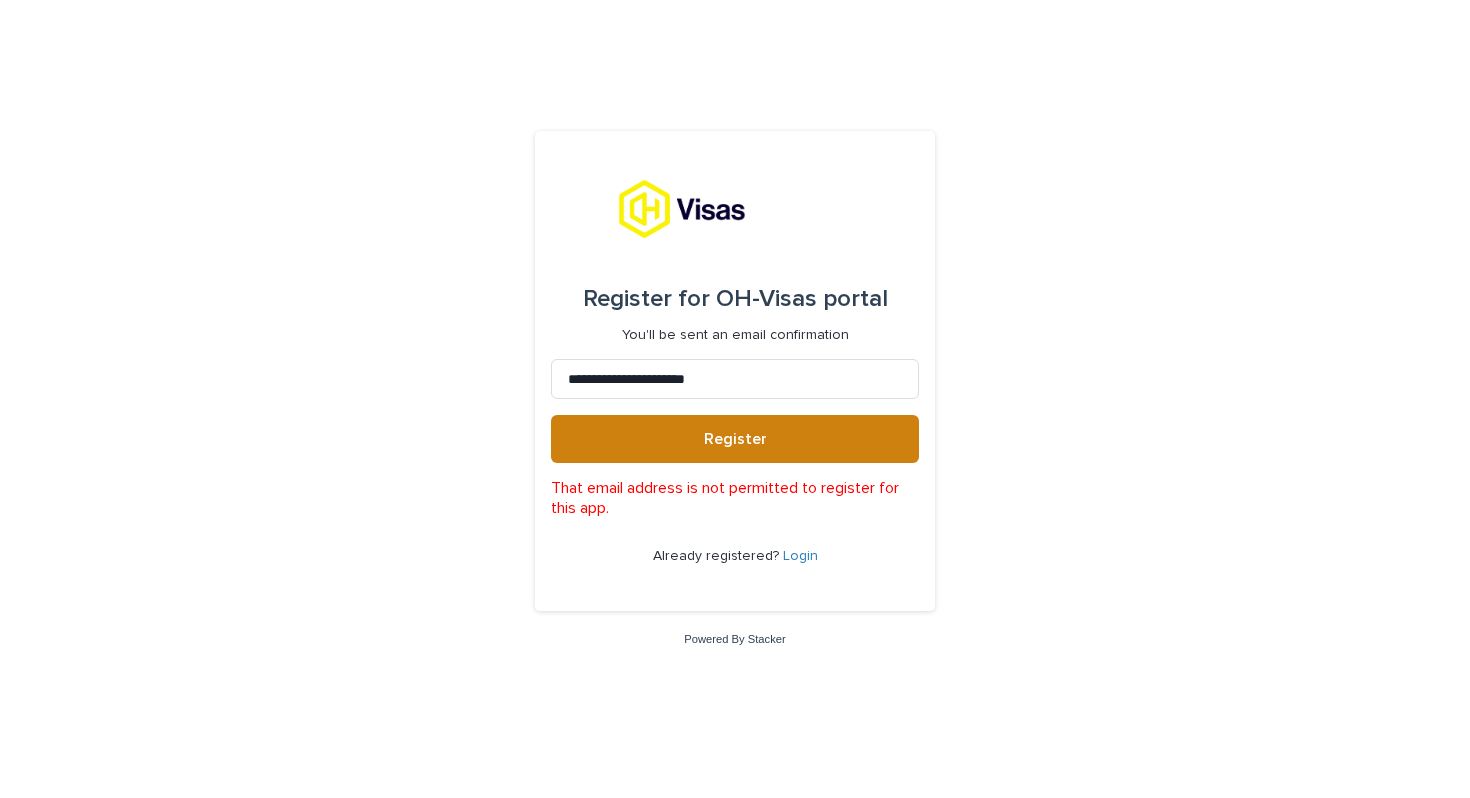 click on "Register" at bounding box center [735, 439] 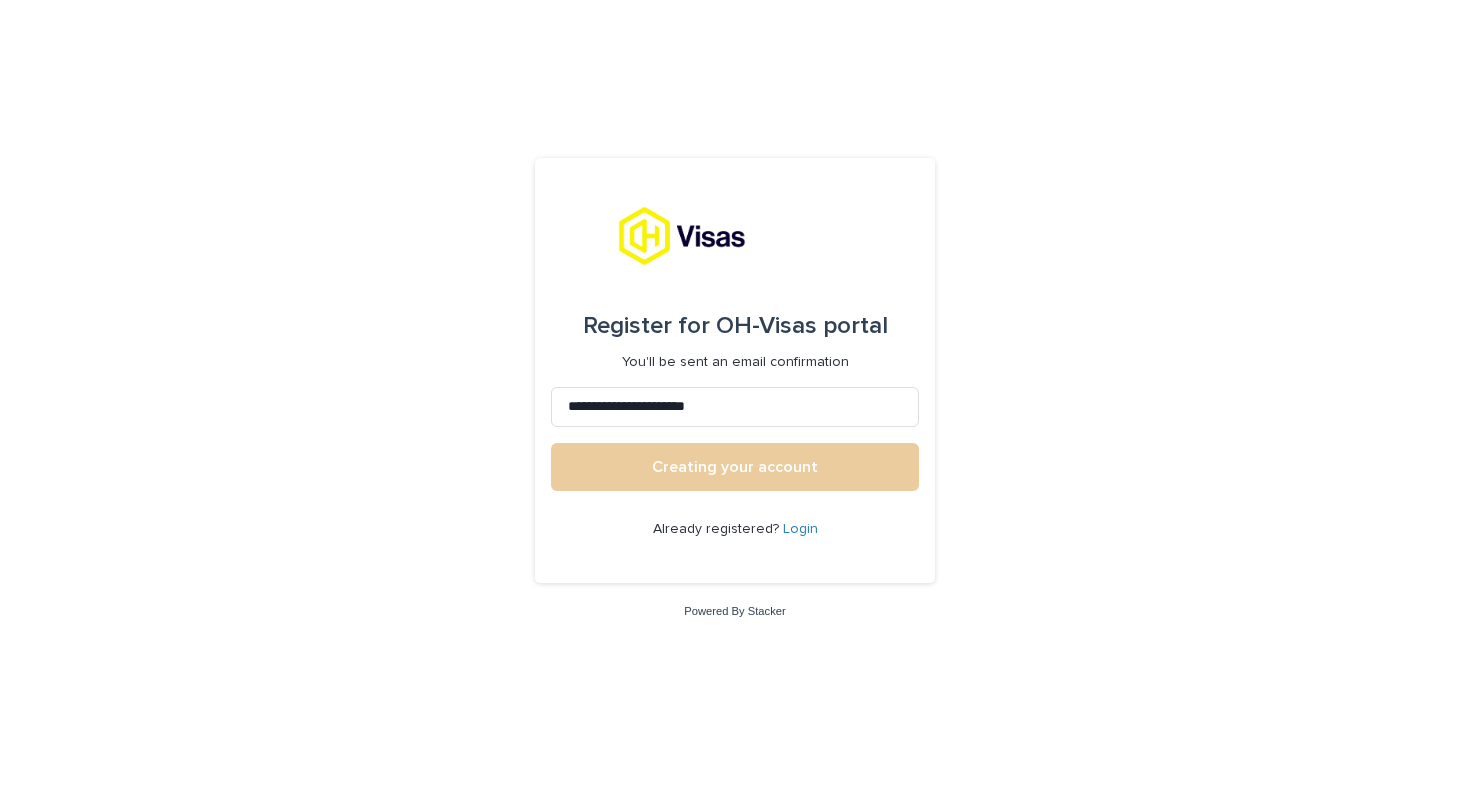 click on "Creating your account" at bounding box center (735, 467) 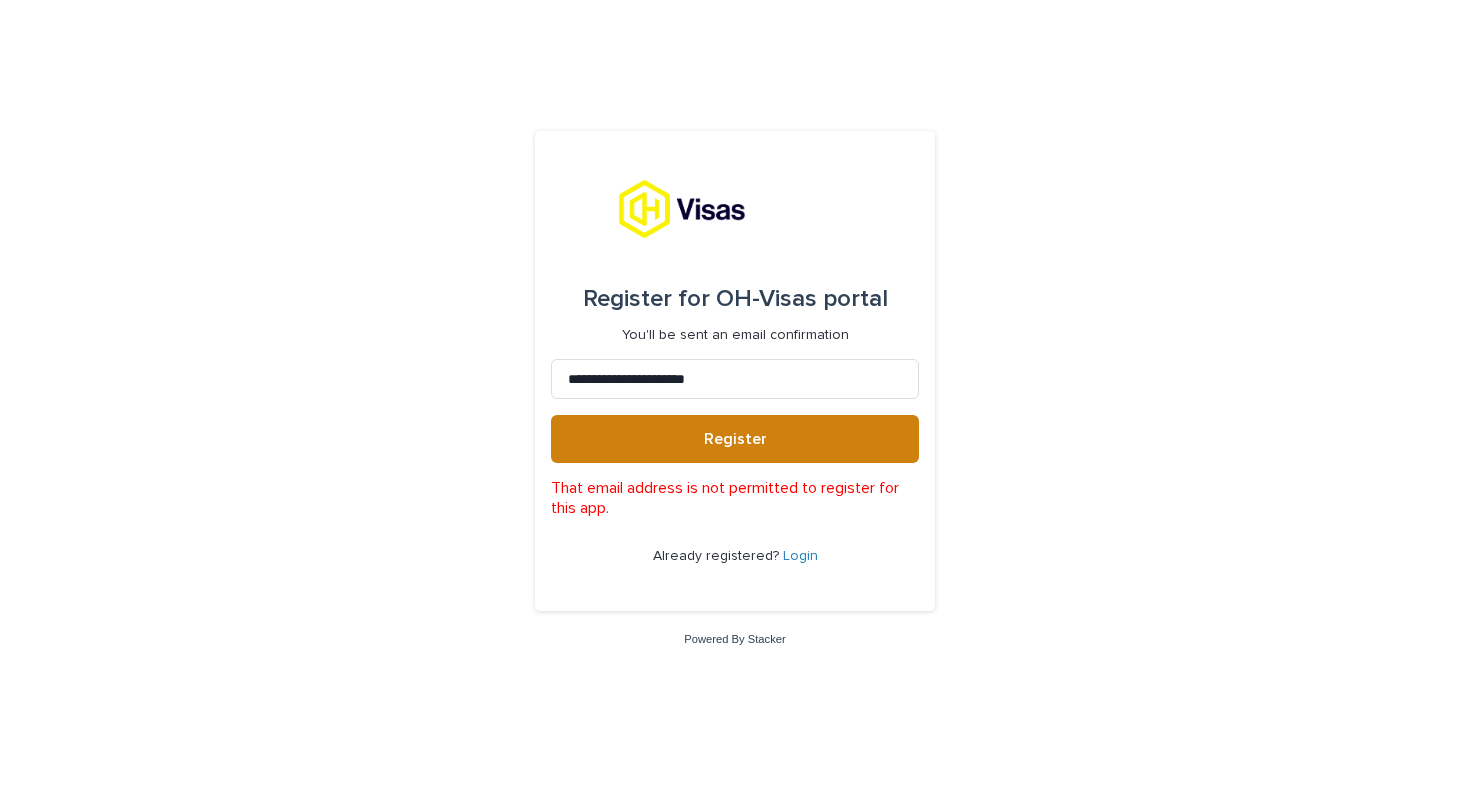 click on "Register" at bounding box center (735, 439) 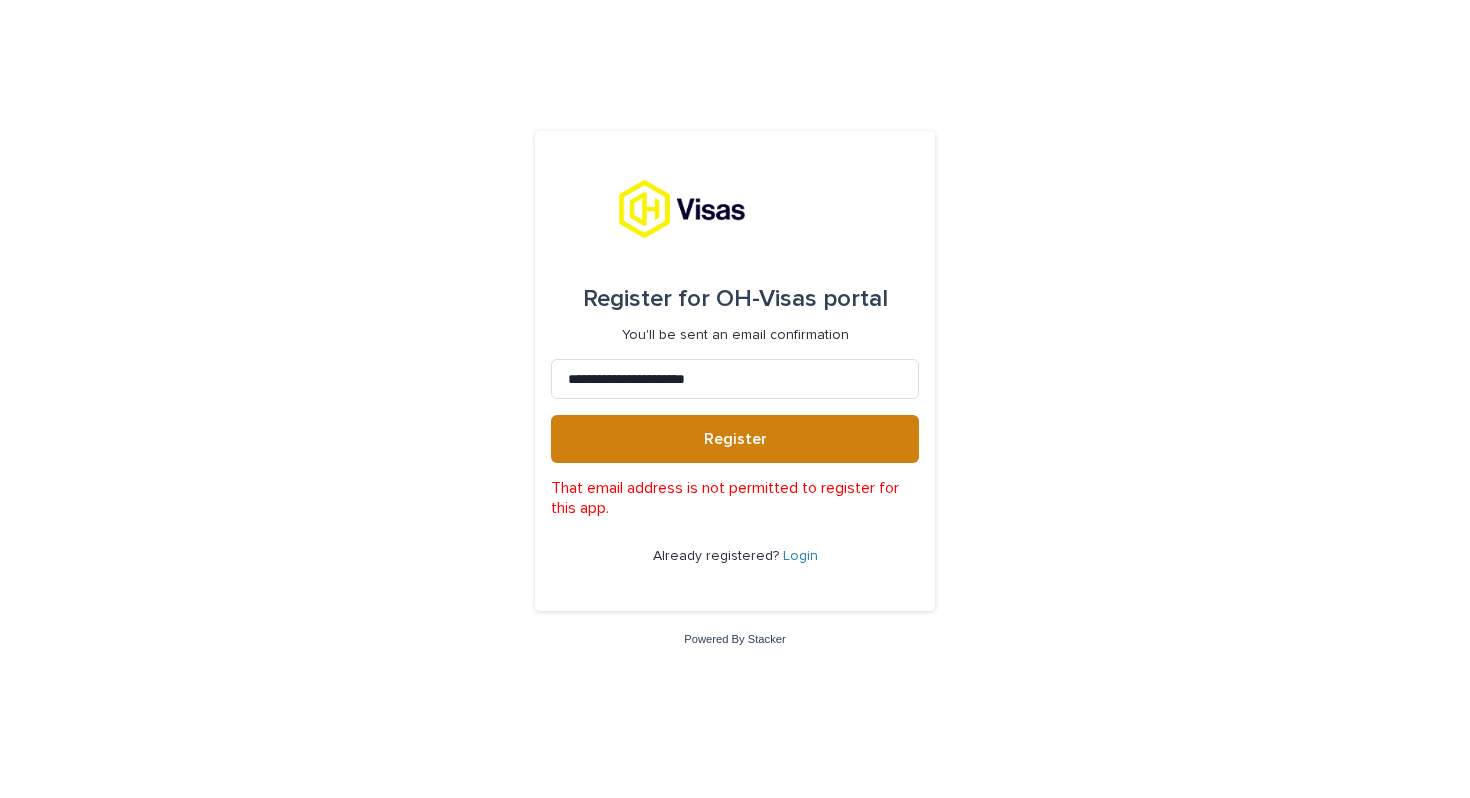 click on "Register" at bounding box center [735, 439] 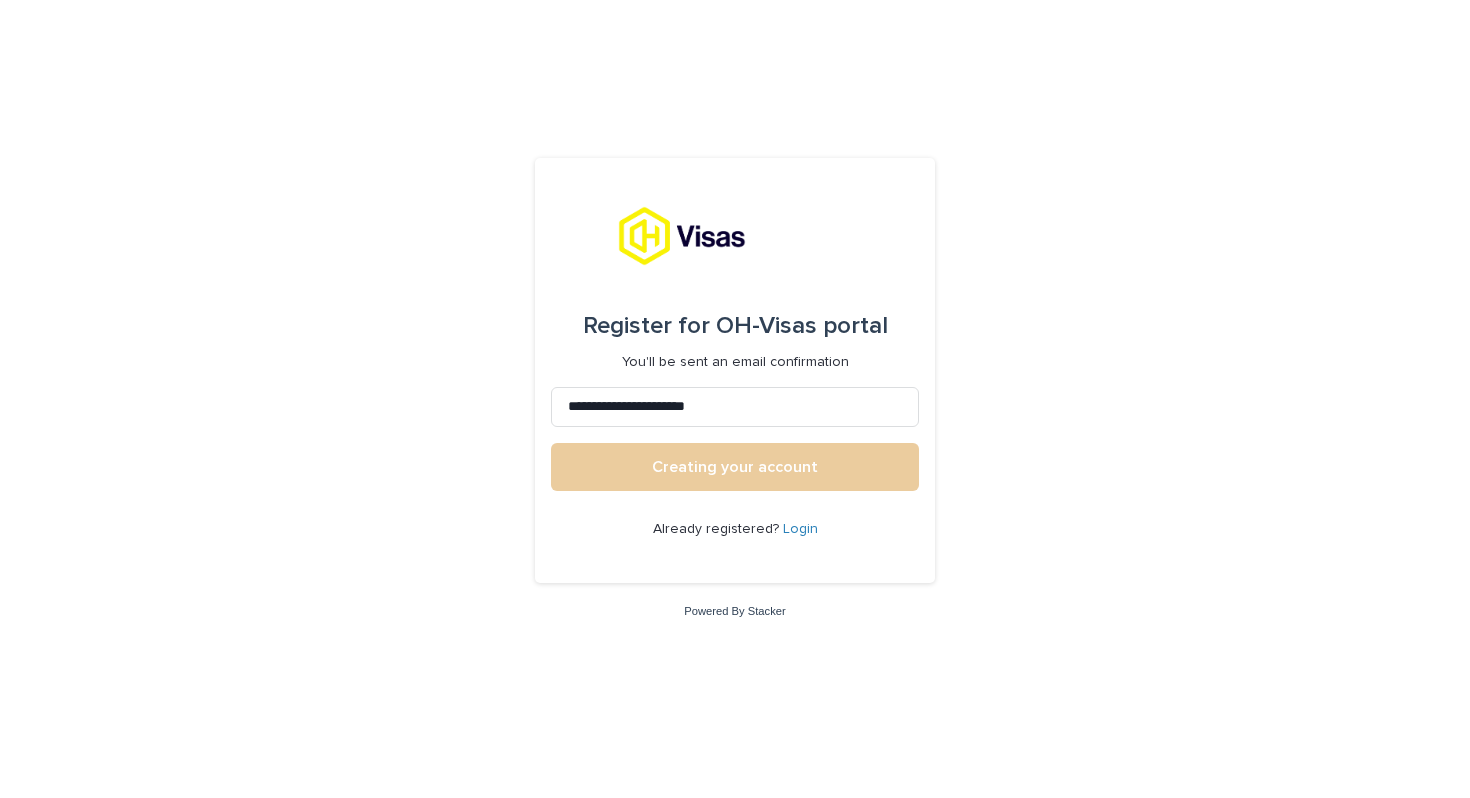 click on "Creating your account" at bounding box center (735, 467) 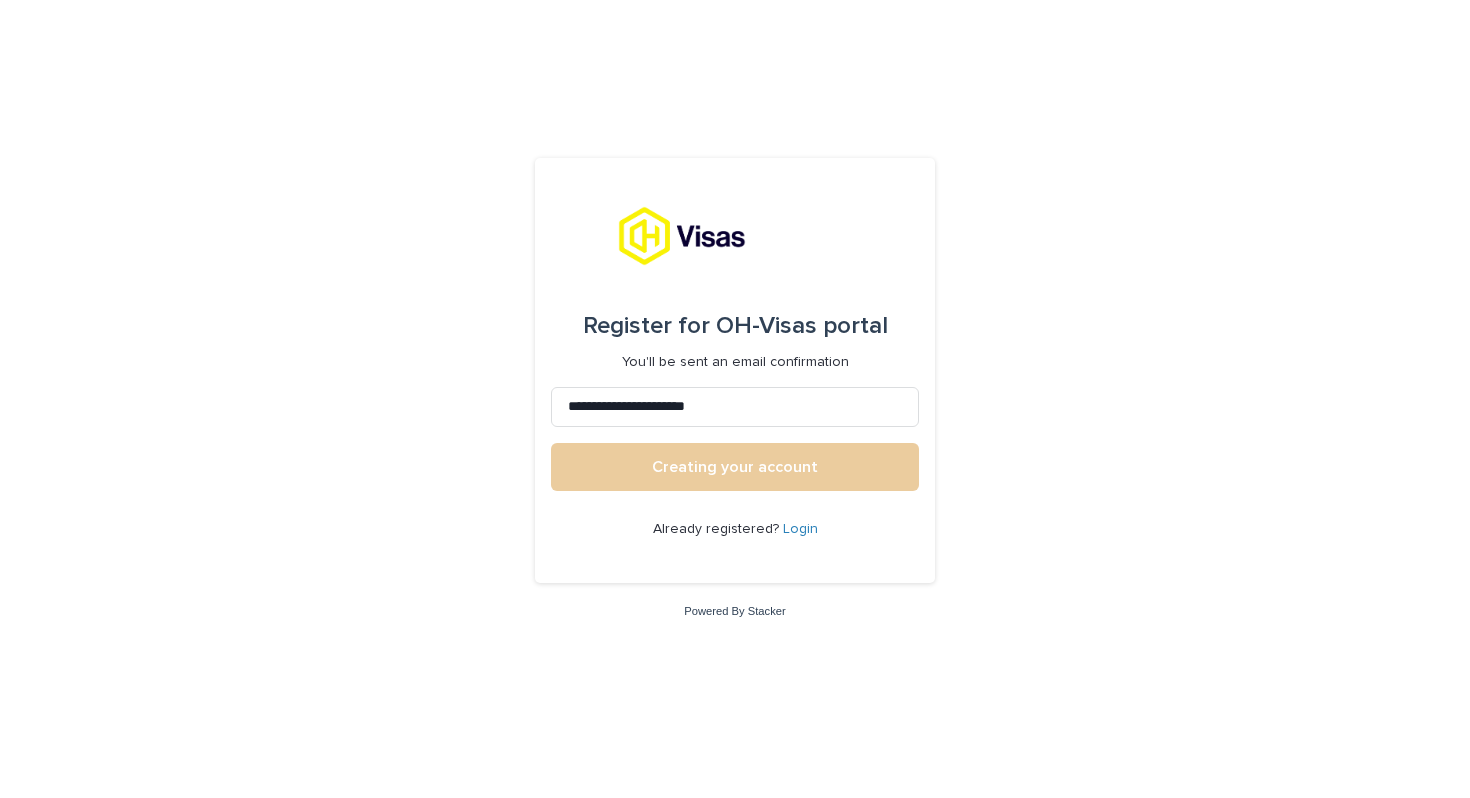 click on "Creating your account" at bounding box center (735, 467) 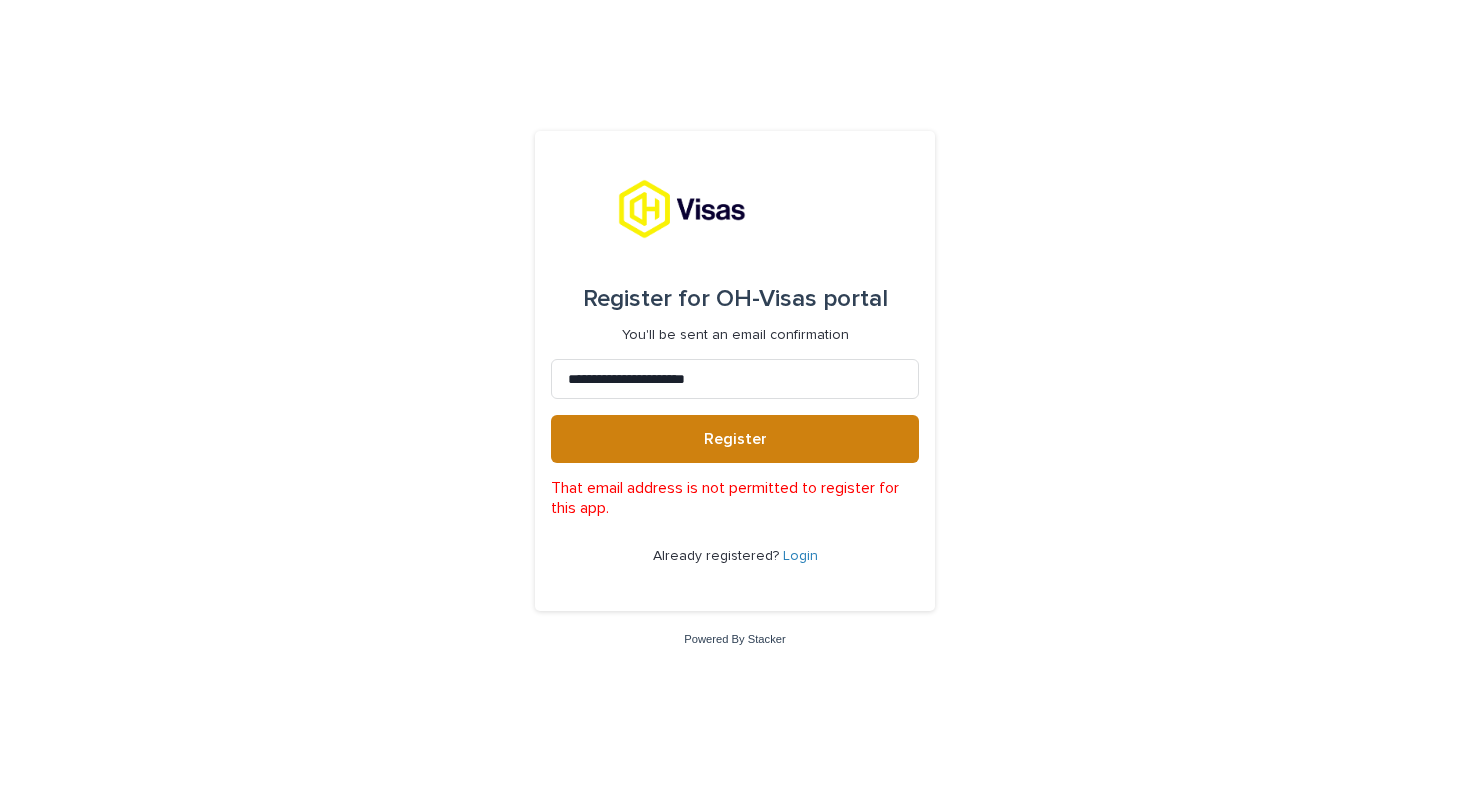 click on "Register" at bounding box center (735, 439) 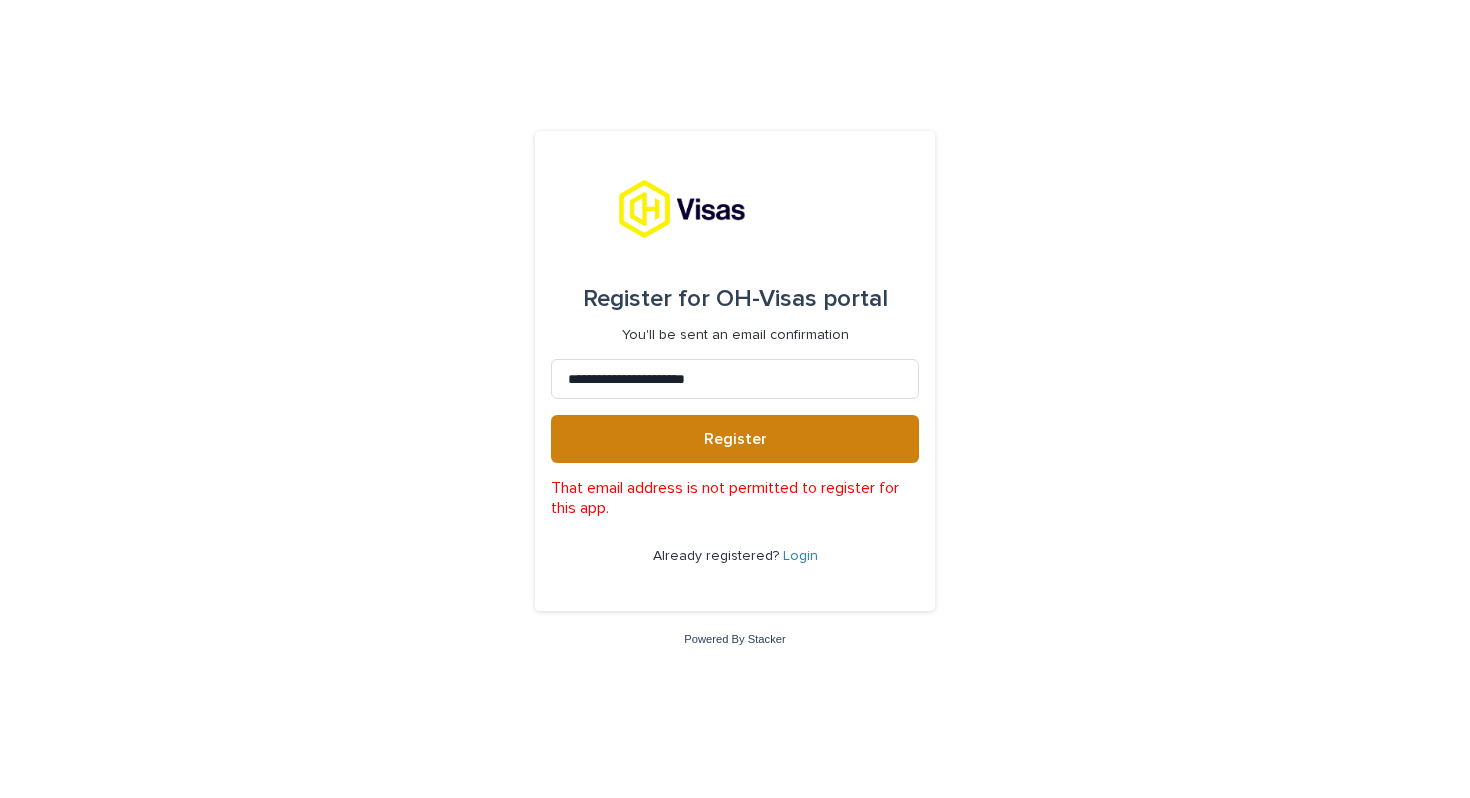 click on "Register" at bounding box center (735, 439) 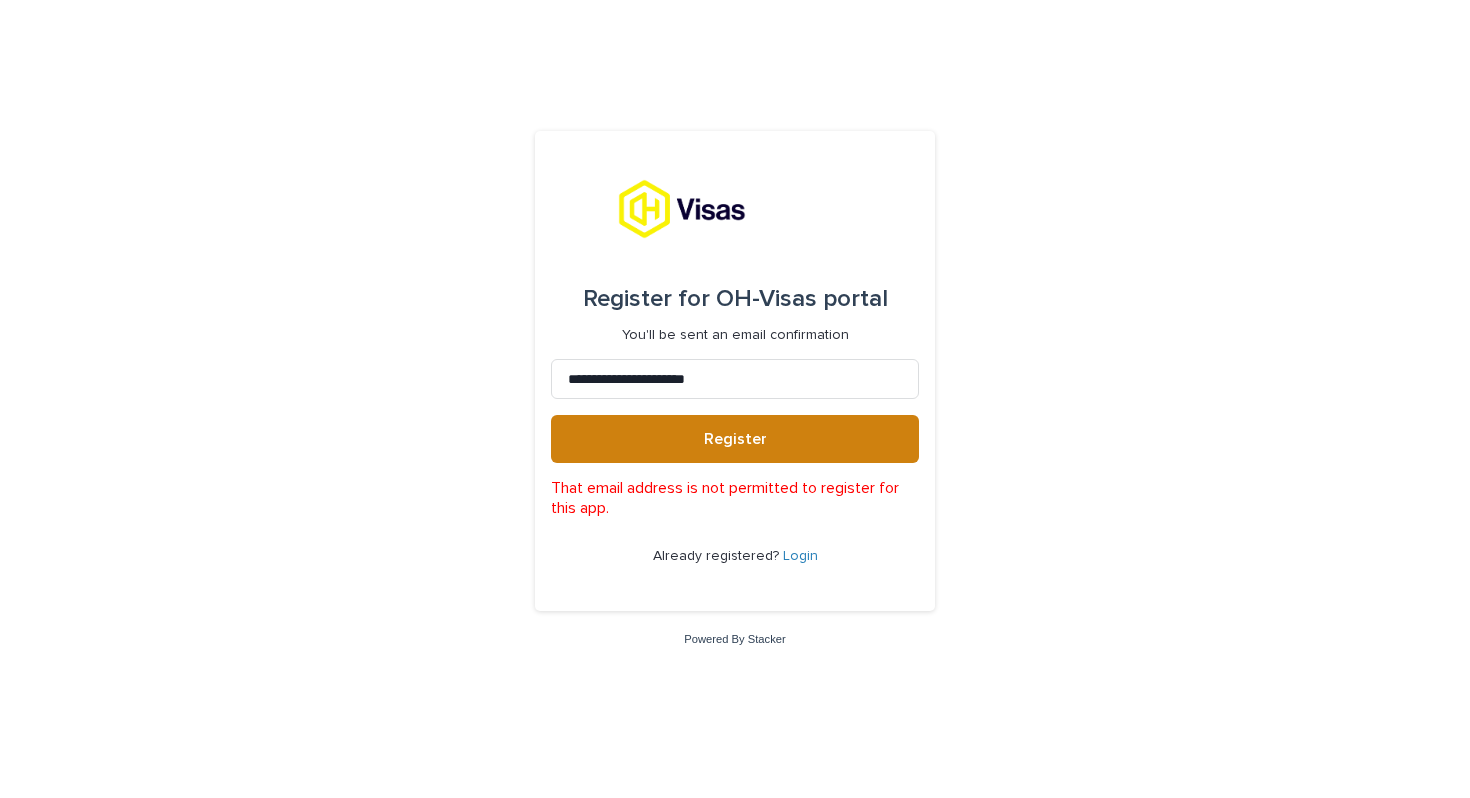 click on "Register" at bounding box center (735, 439) 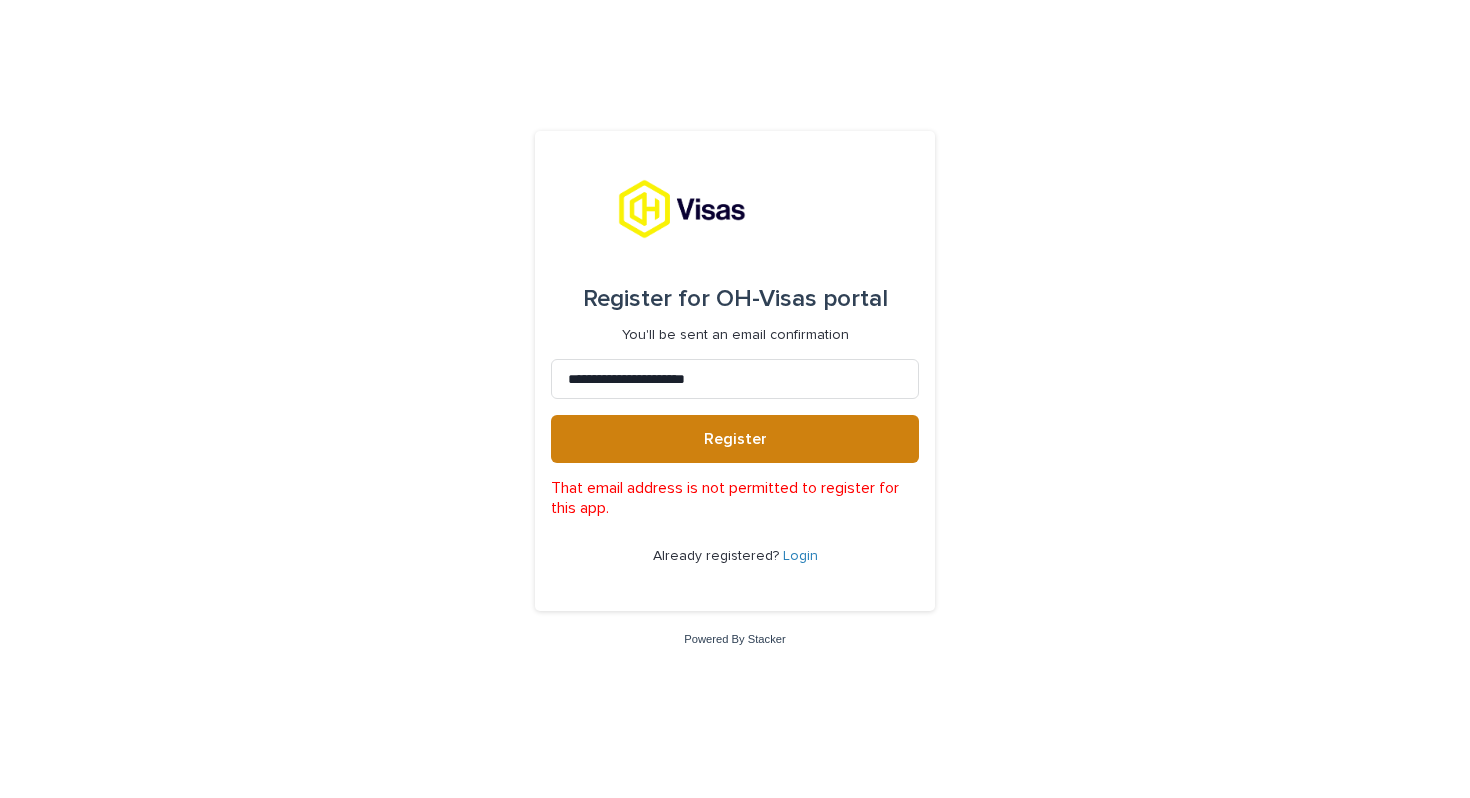 click on "Register" at bounding box center (735, 439) 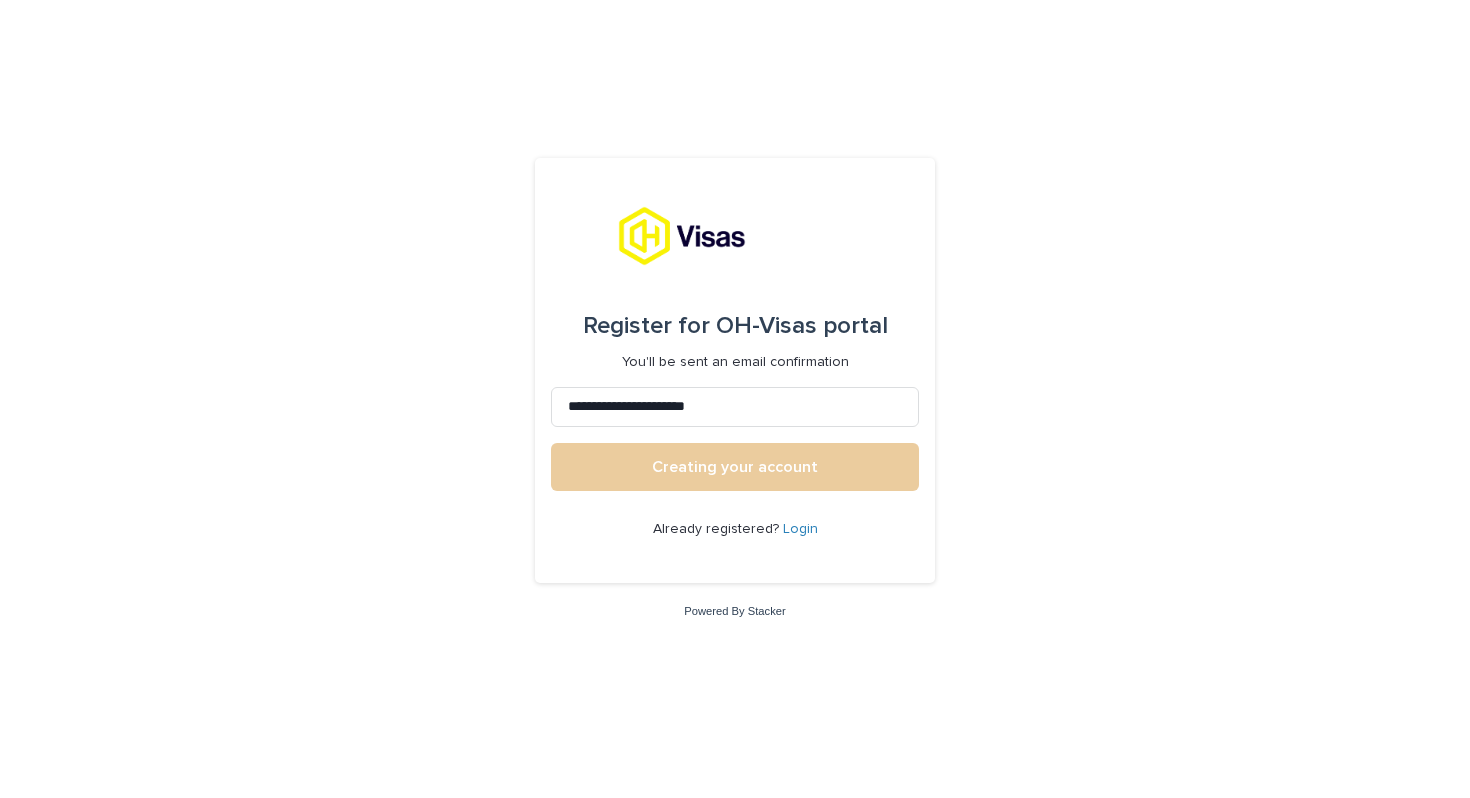 click on "Creating your account" at bounding box center (735, 467) 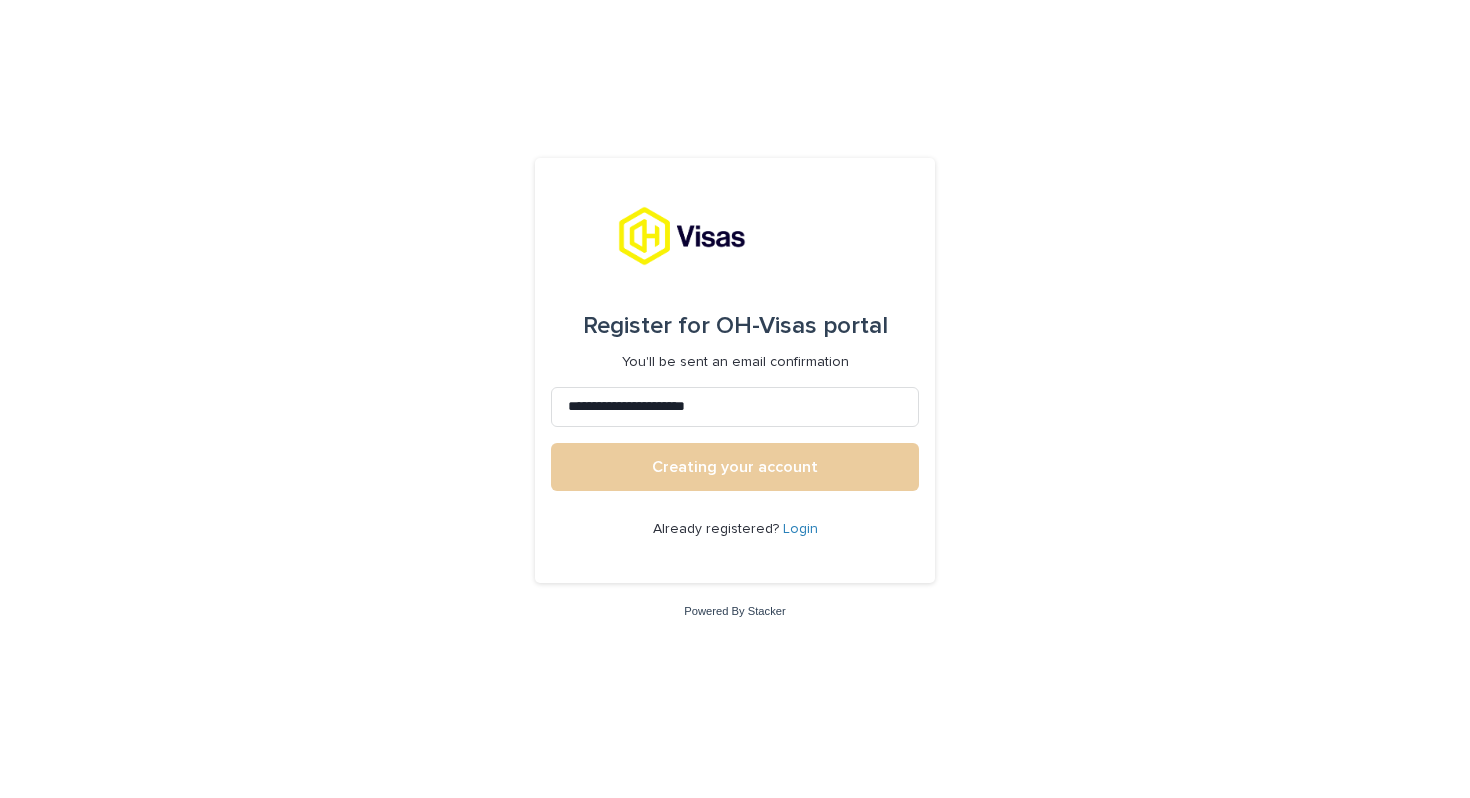 click on "Creating your account" at bounding box center [735, 467] 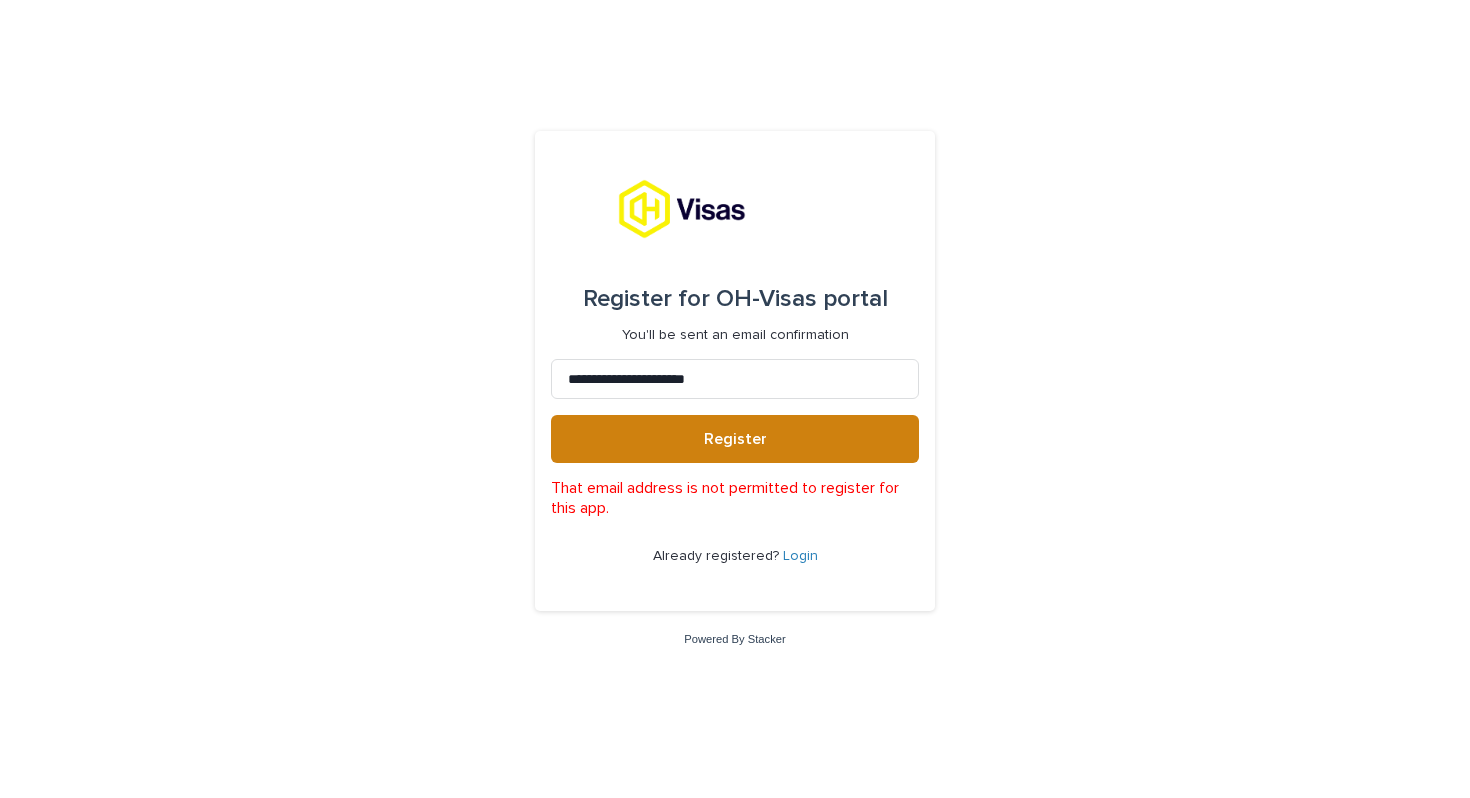 click on "Register" at bounding box center (735, 439) 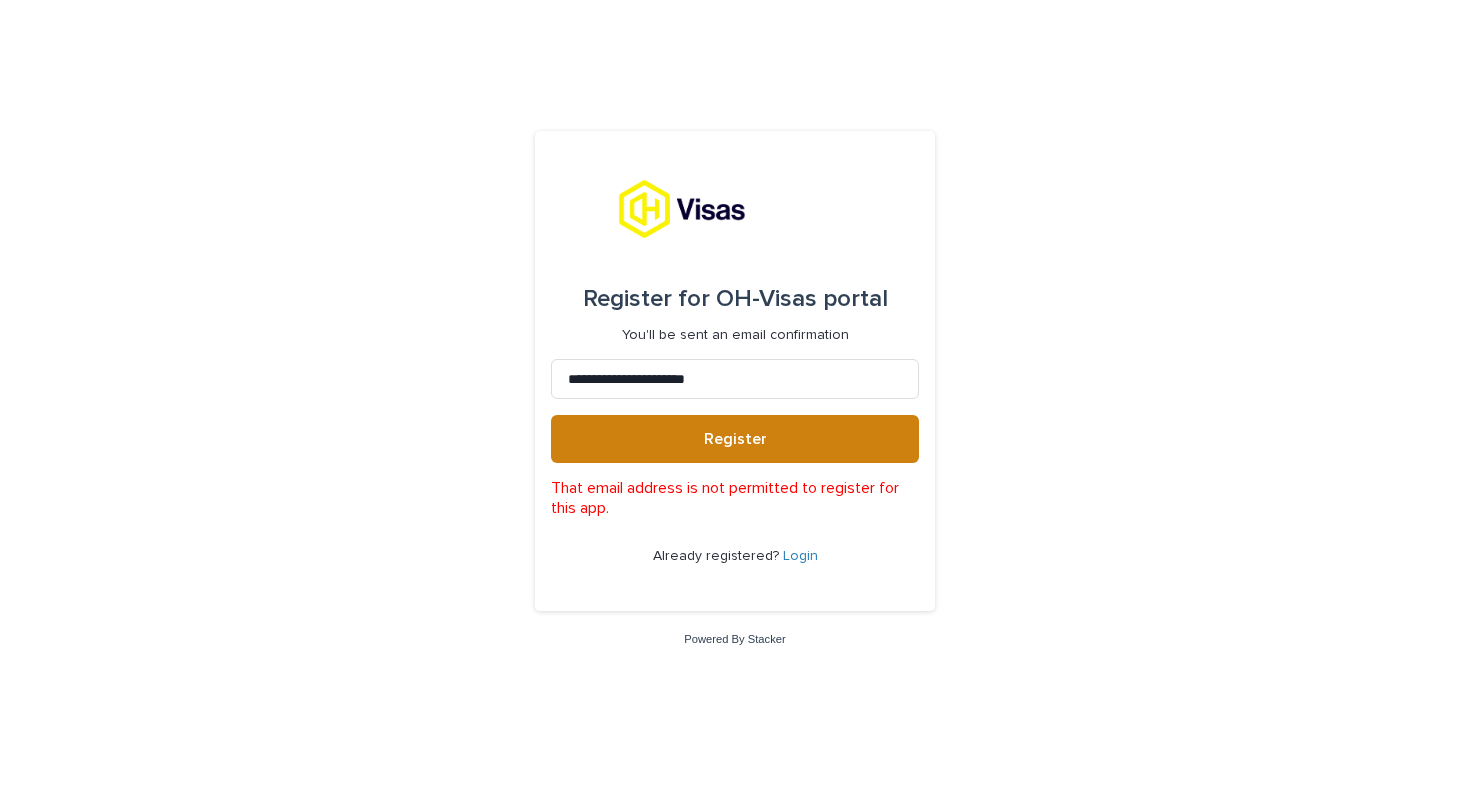 click on "Register" at bounding box center (735, 439) 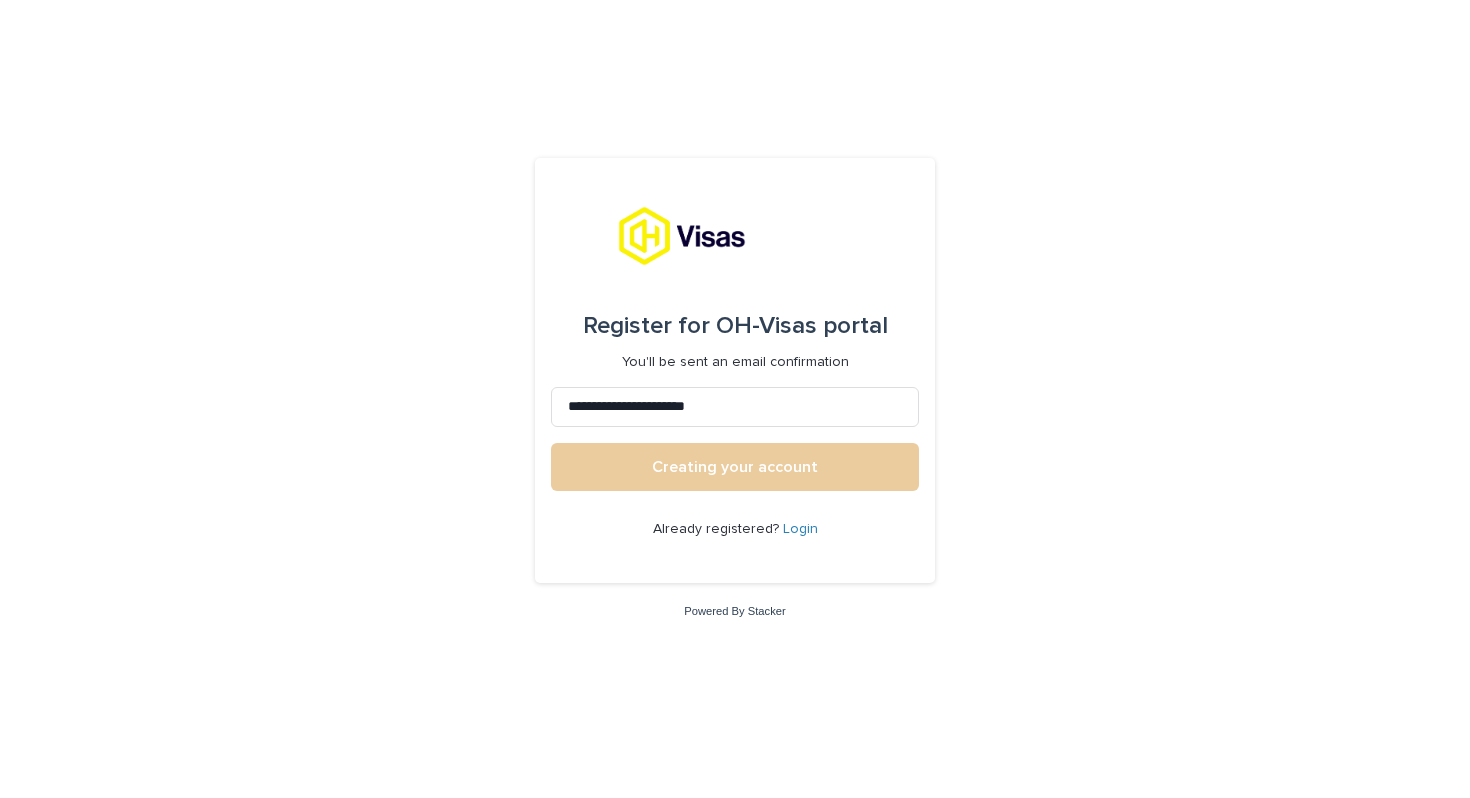 click on "Creating your account" at bounding box center [735, 467] 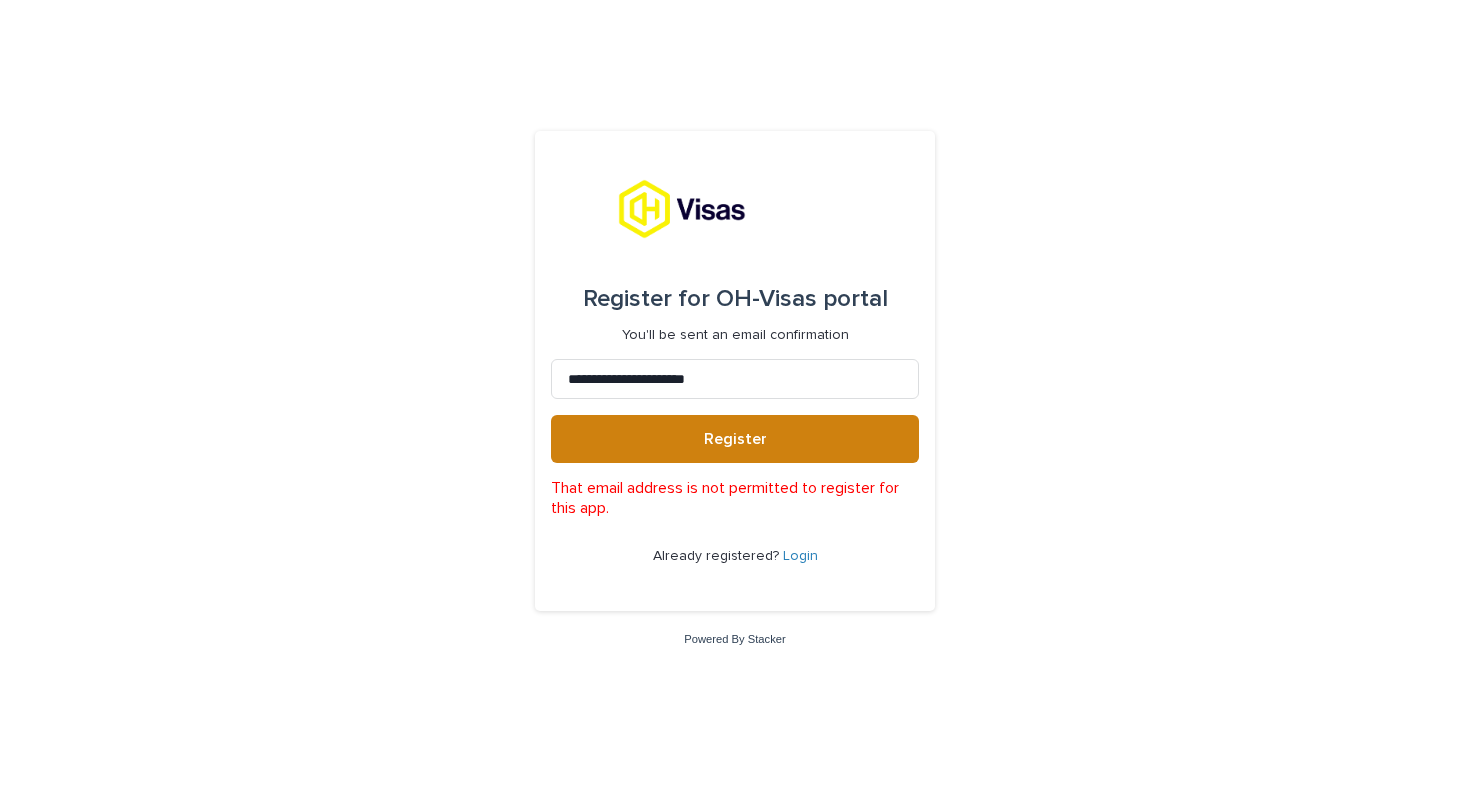 click on "Register" at bounding box center (735, 439) 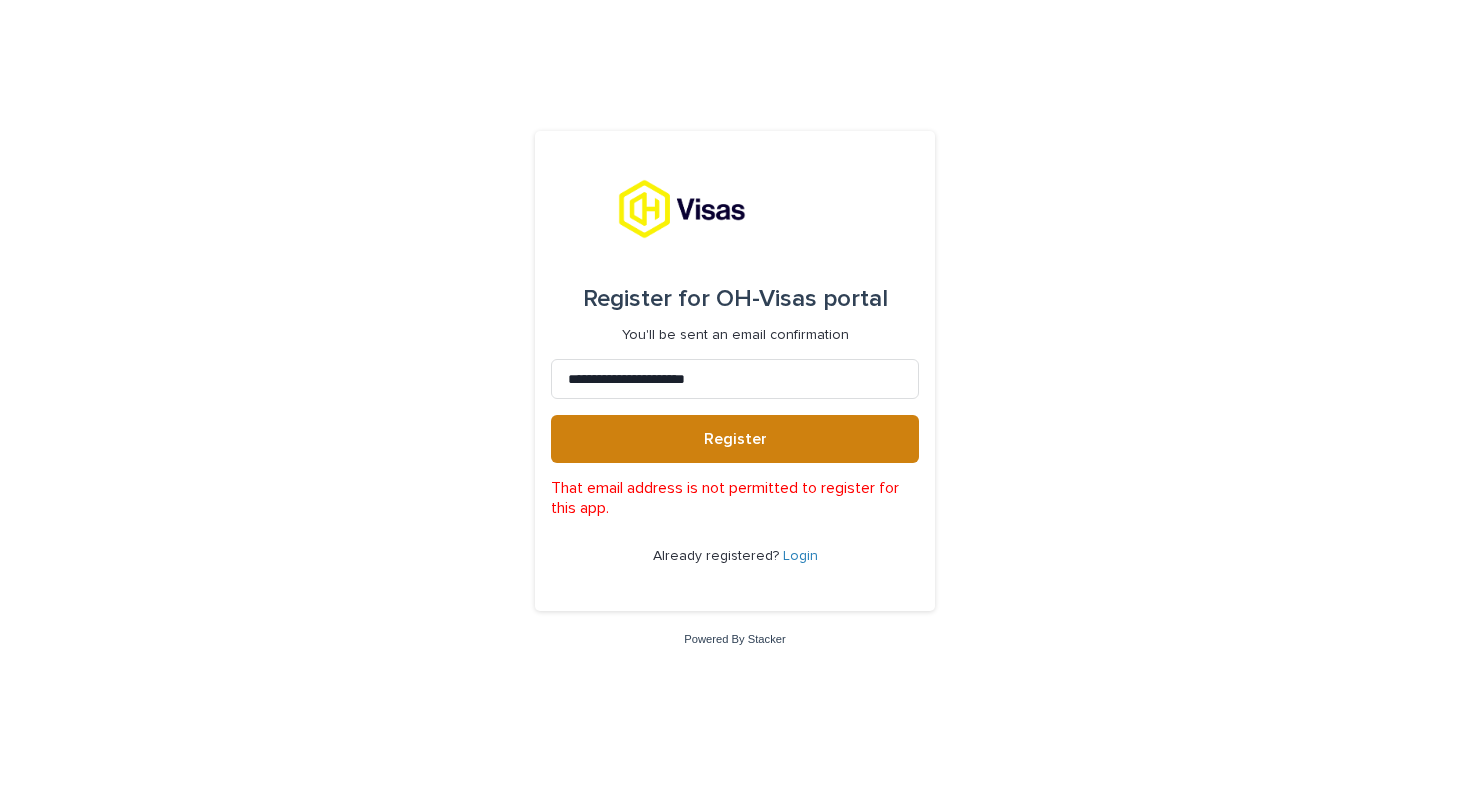 click on "Register" at bounding box center (735, 439) 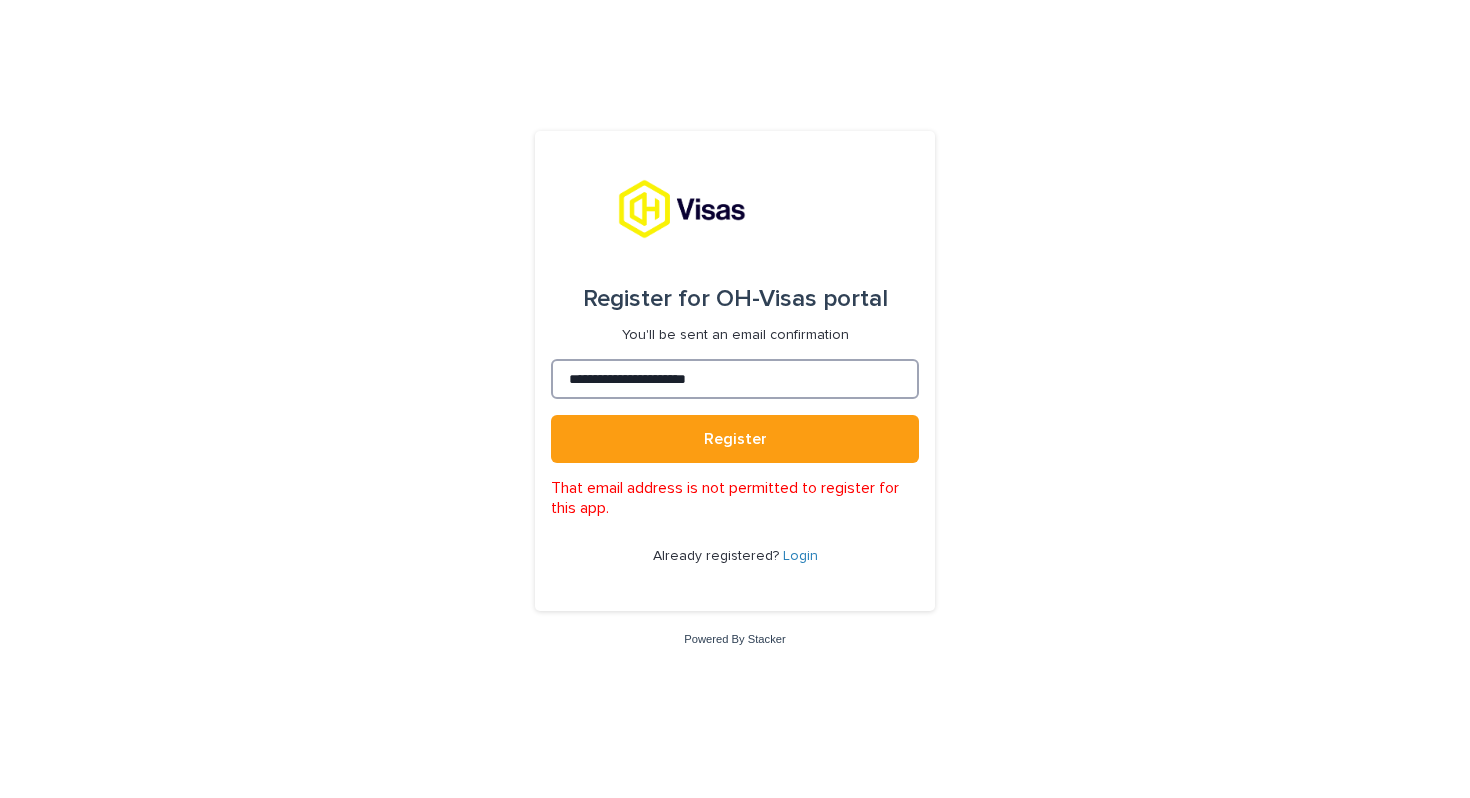click on "**********" at bounding box center [735, 379] 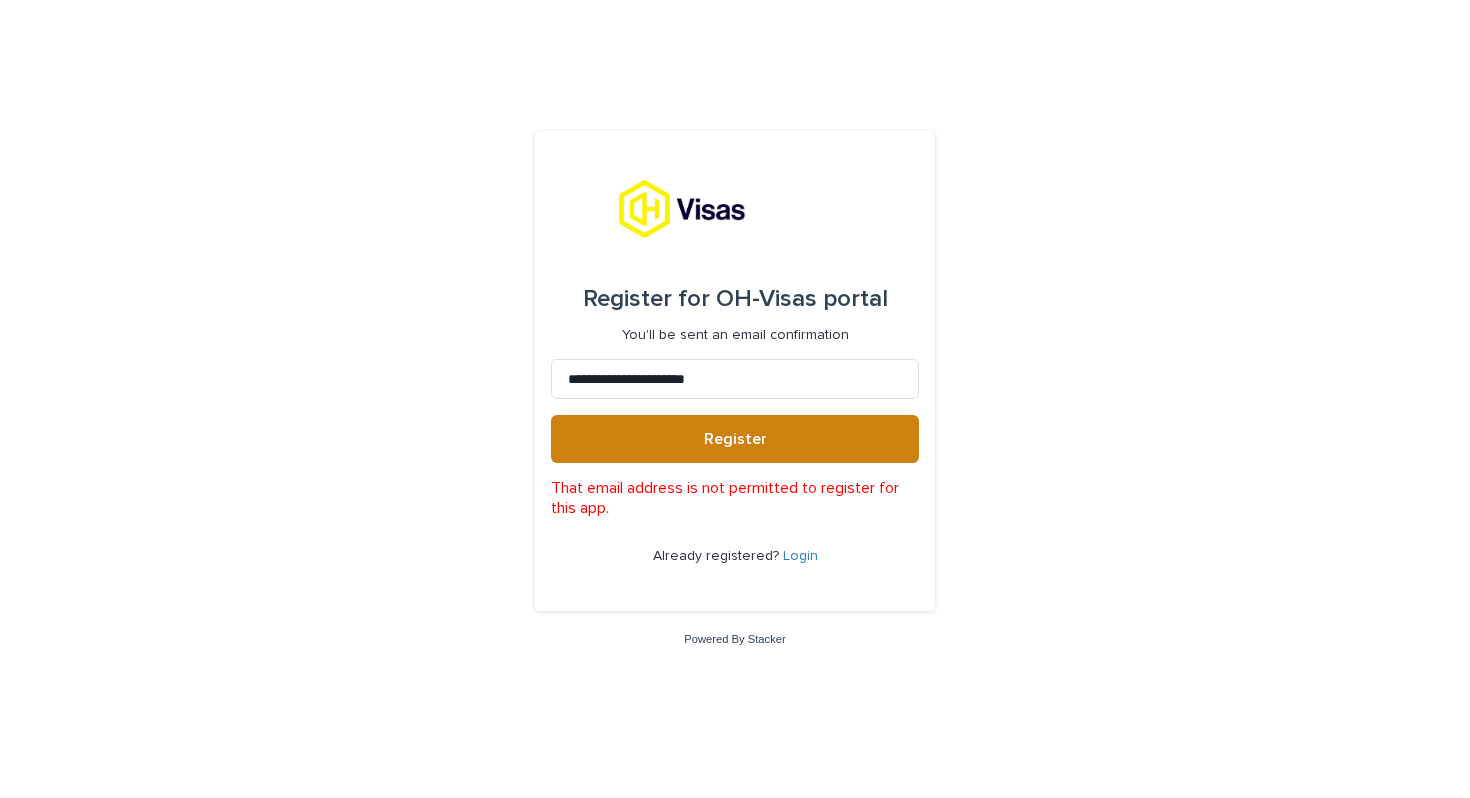 click on "Register" at bounding box center (735, 439) 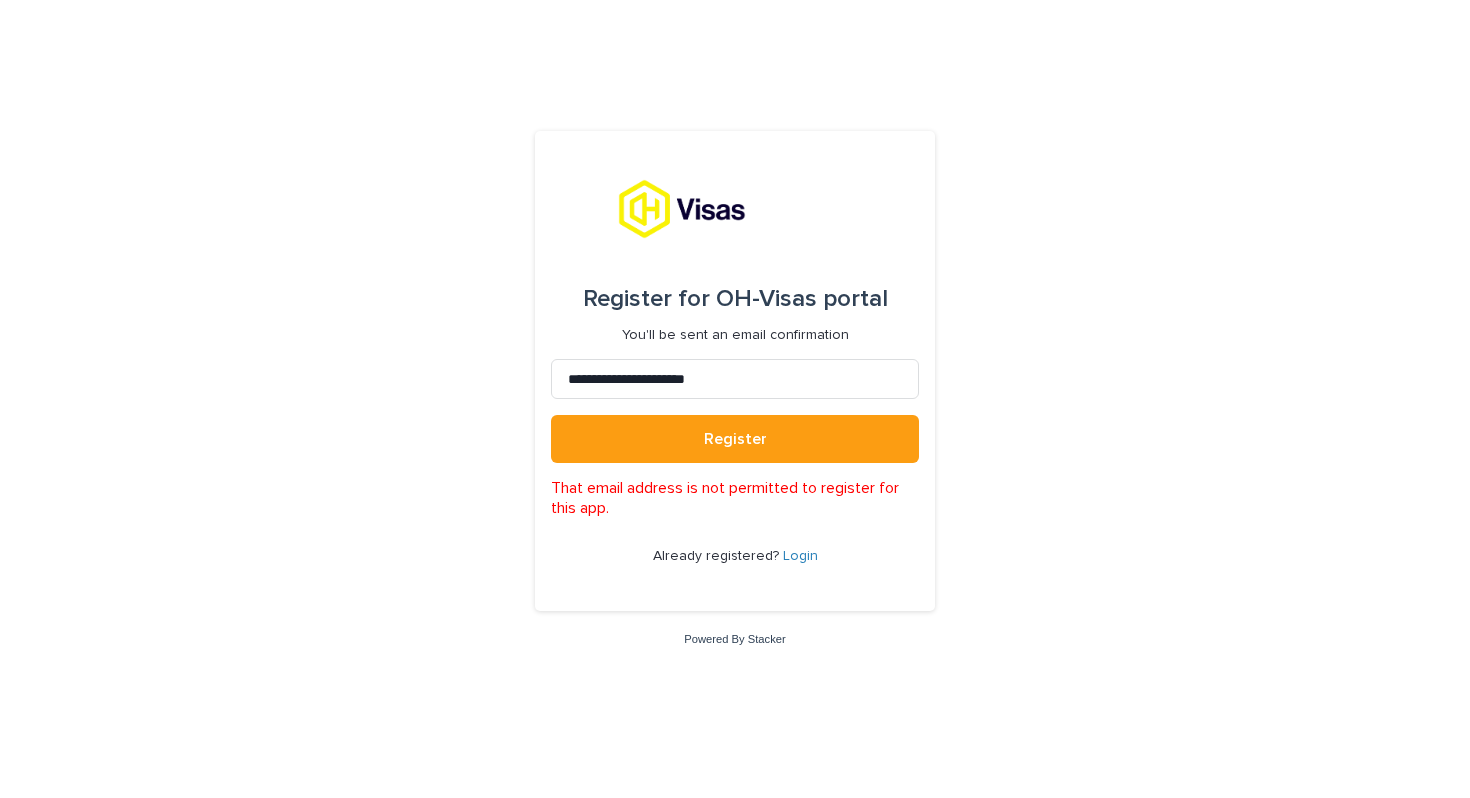 click on "Login" at bounding box center [800, 556] 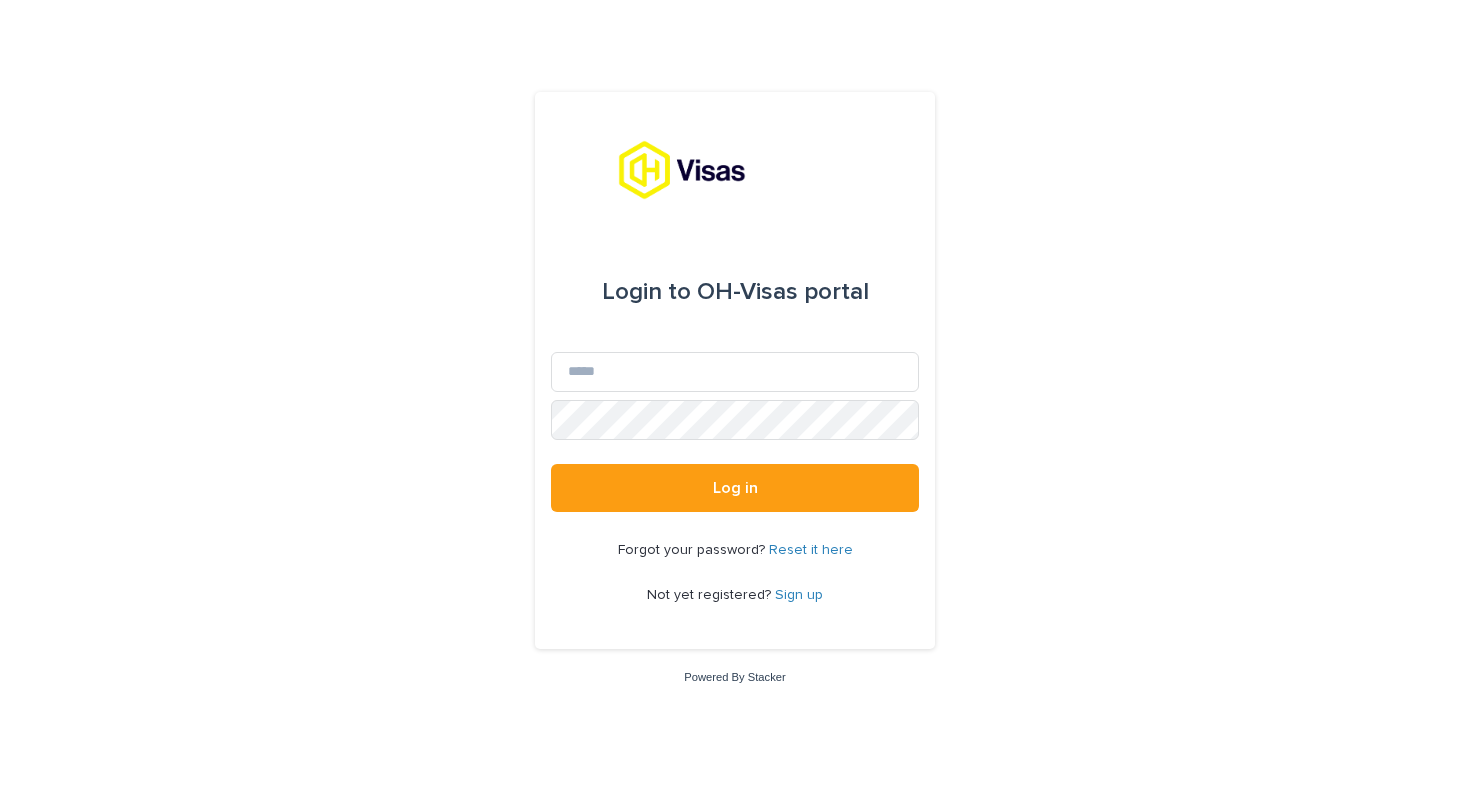 click on "Reset it here" at bounding box center (811, 550) 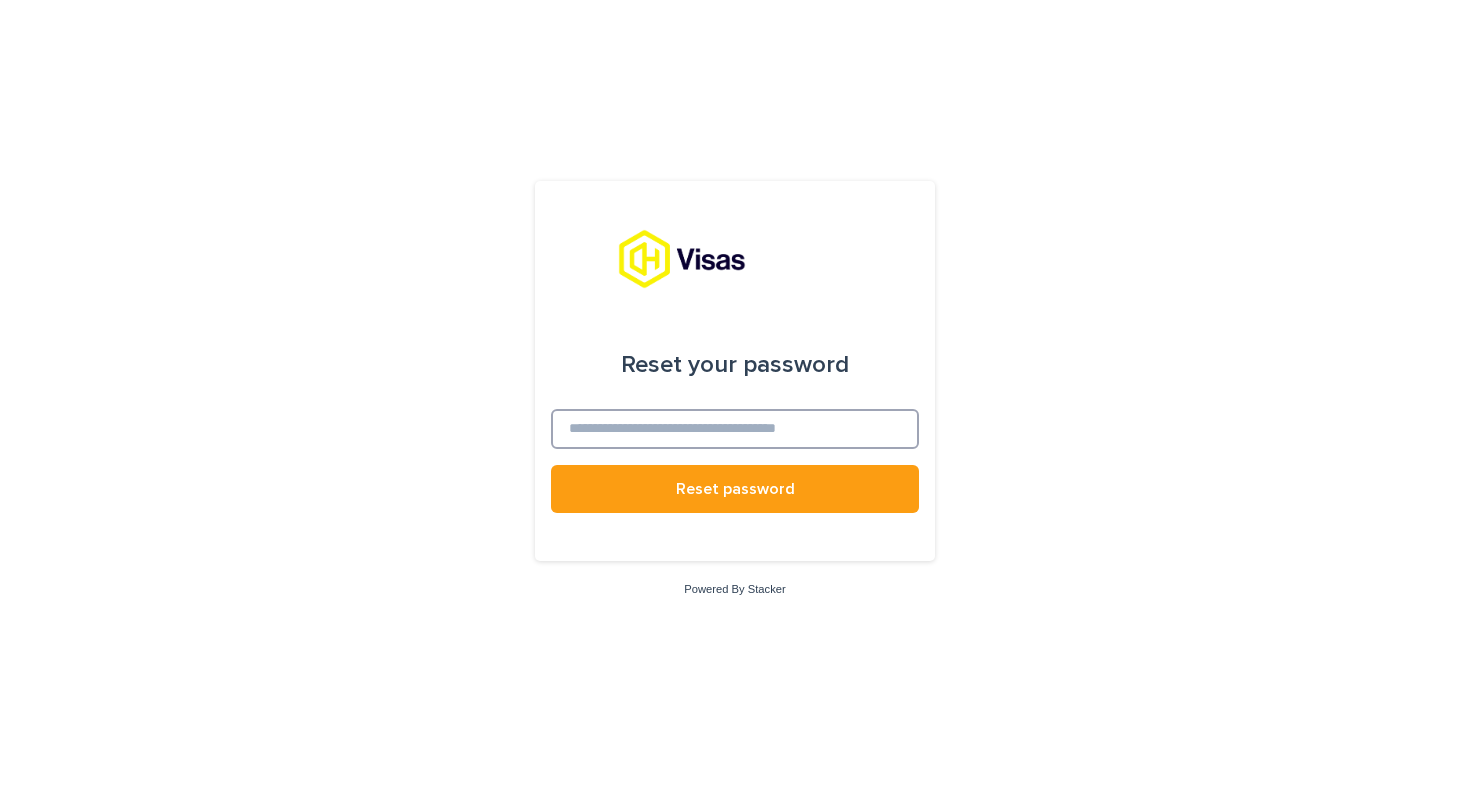click at bounding box center [735, 429] 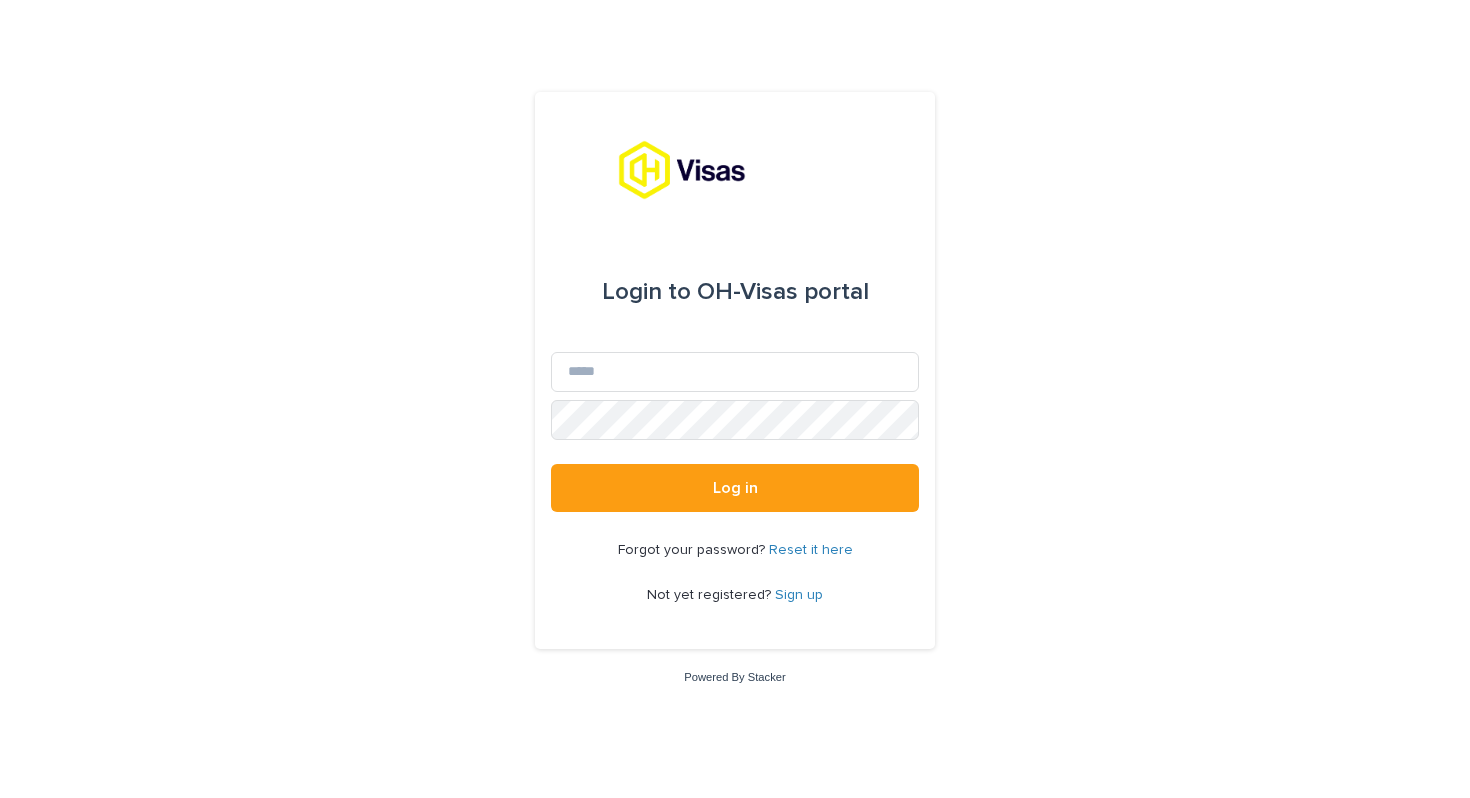 click on "Sign up" at bounding box center [799, 595] 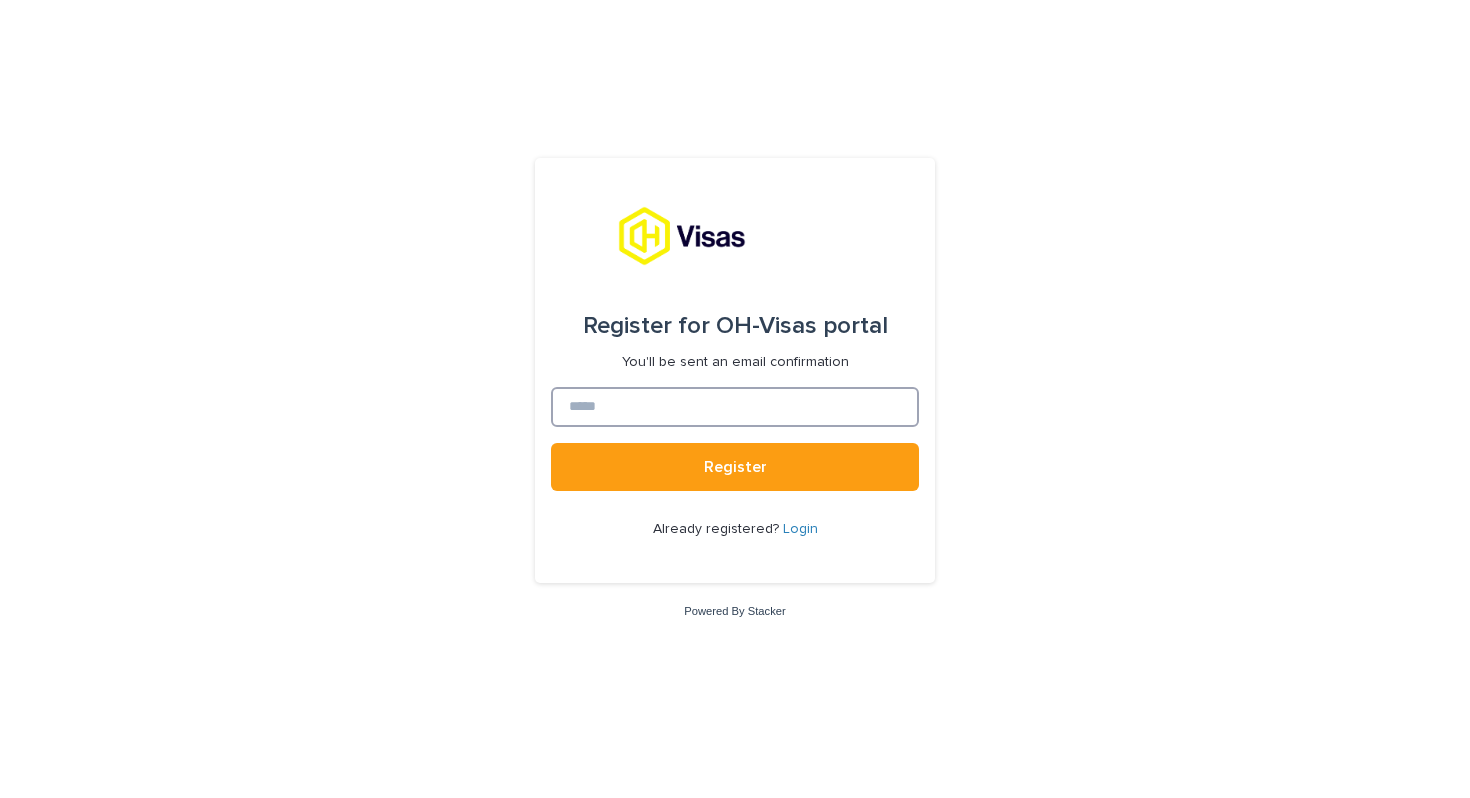 click at bounding box center (735, 407) 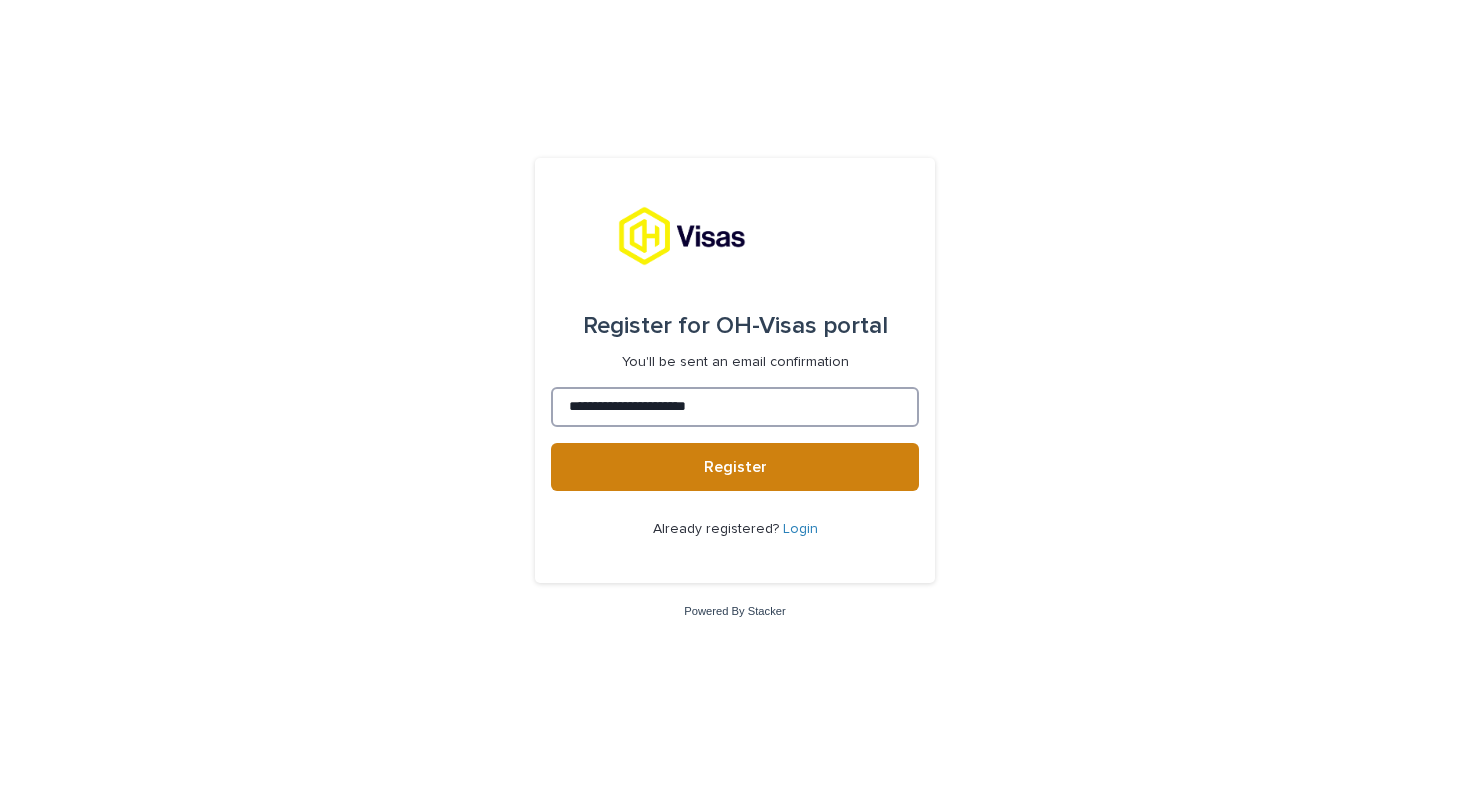 type on "**********" 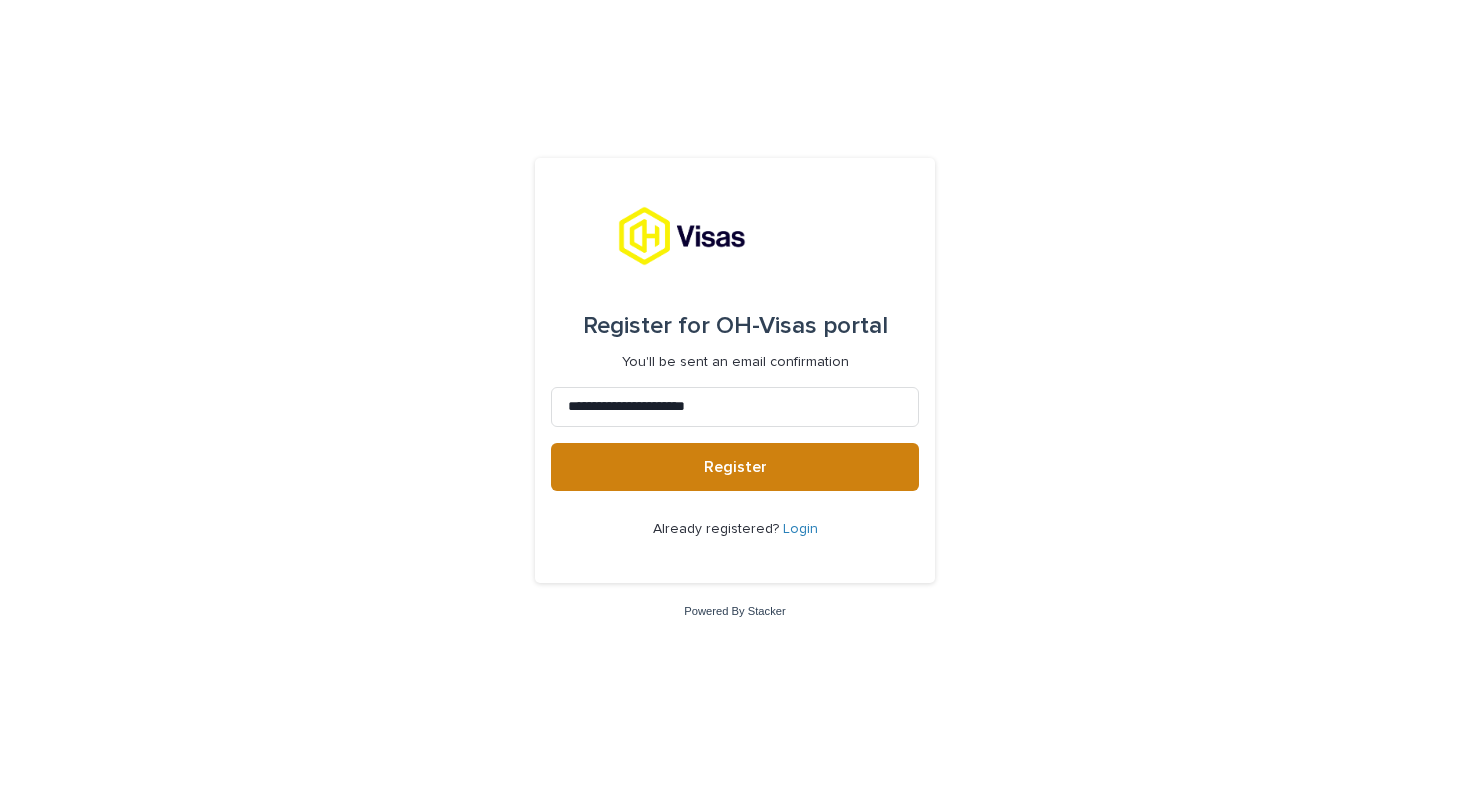 click on "Register" at bounding box center (735, 467) 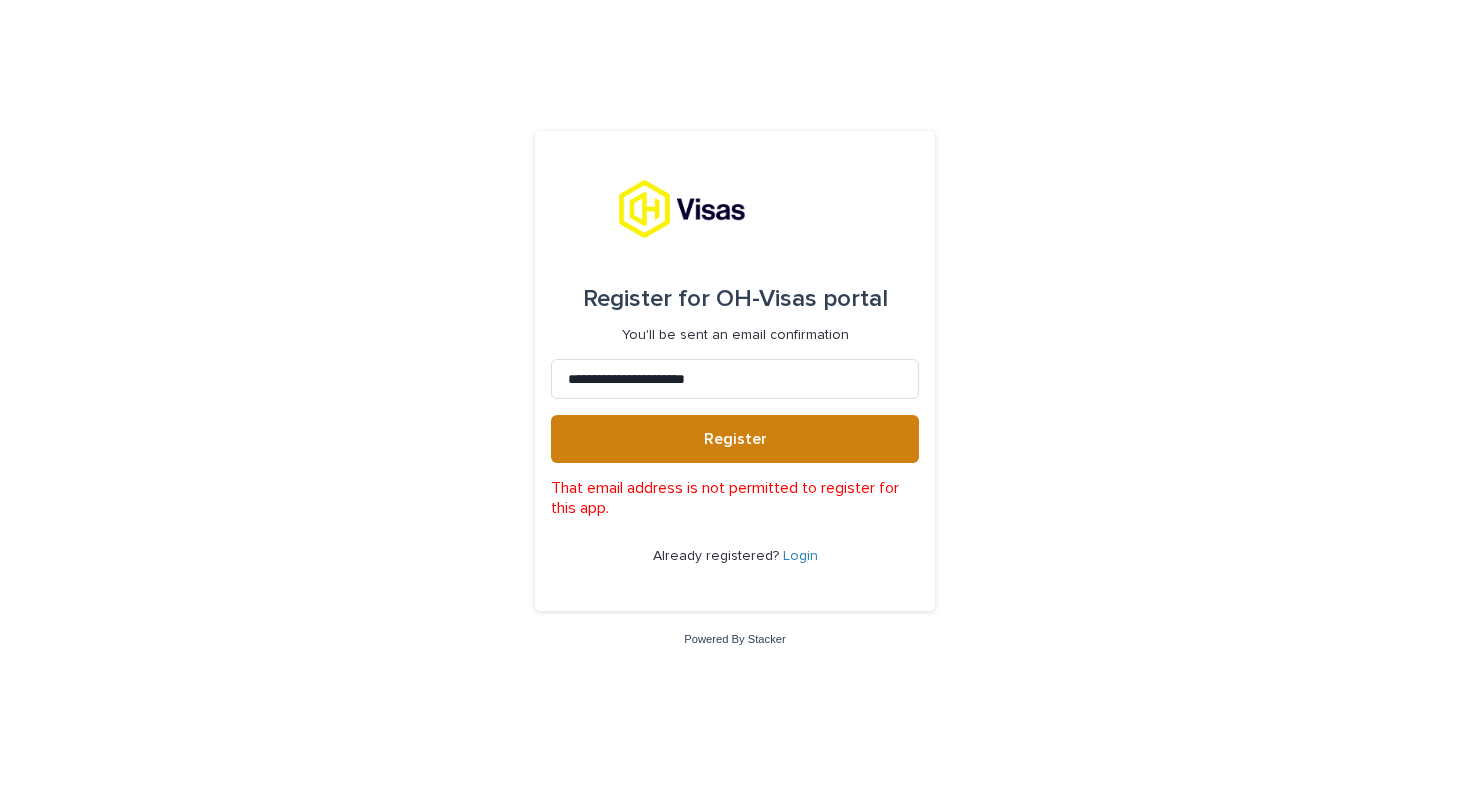 click on "Register" at bounding box center (735, 439) 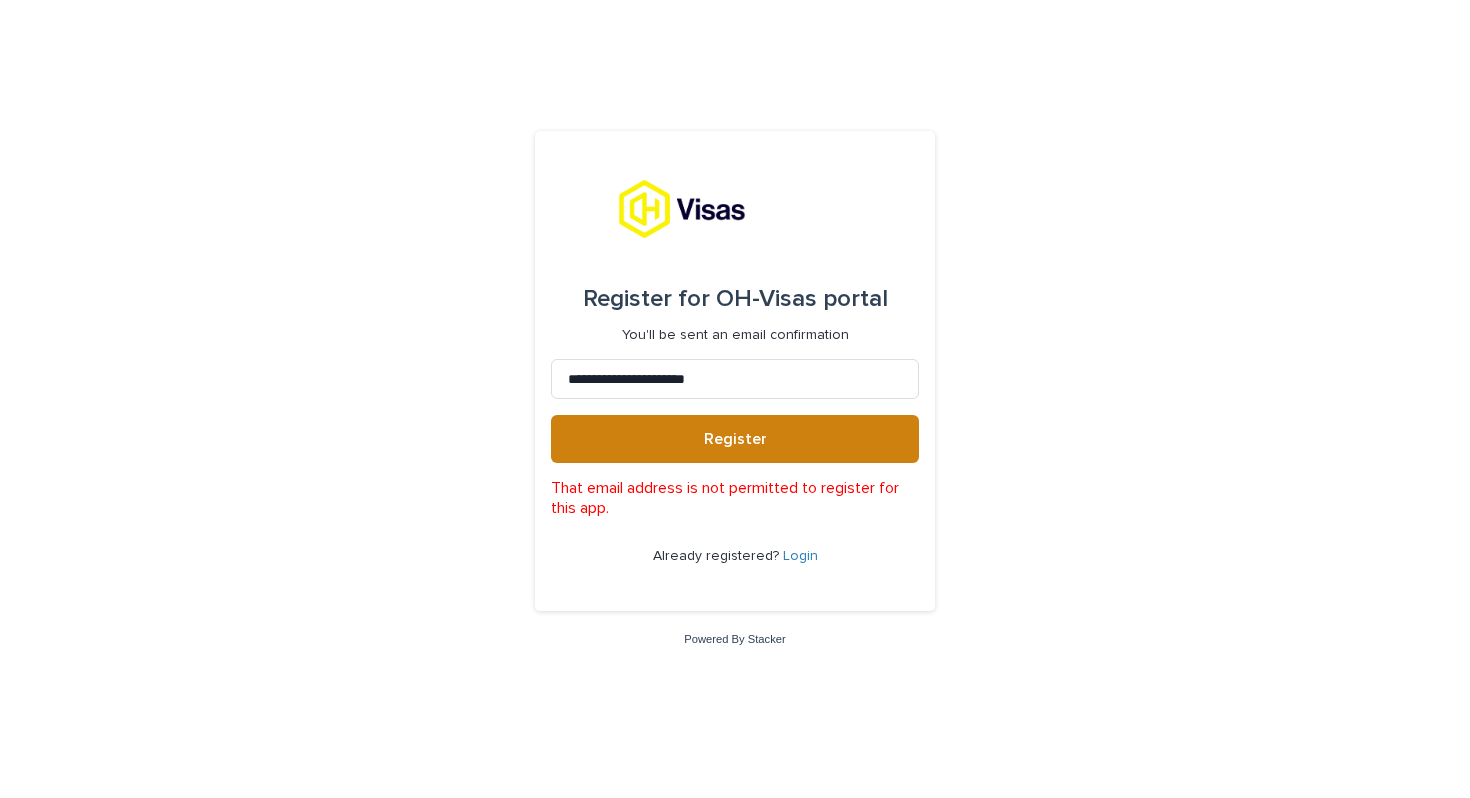 click on "Register" at bounding box center [735, 439] 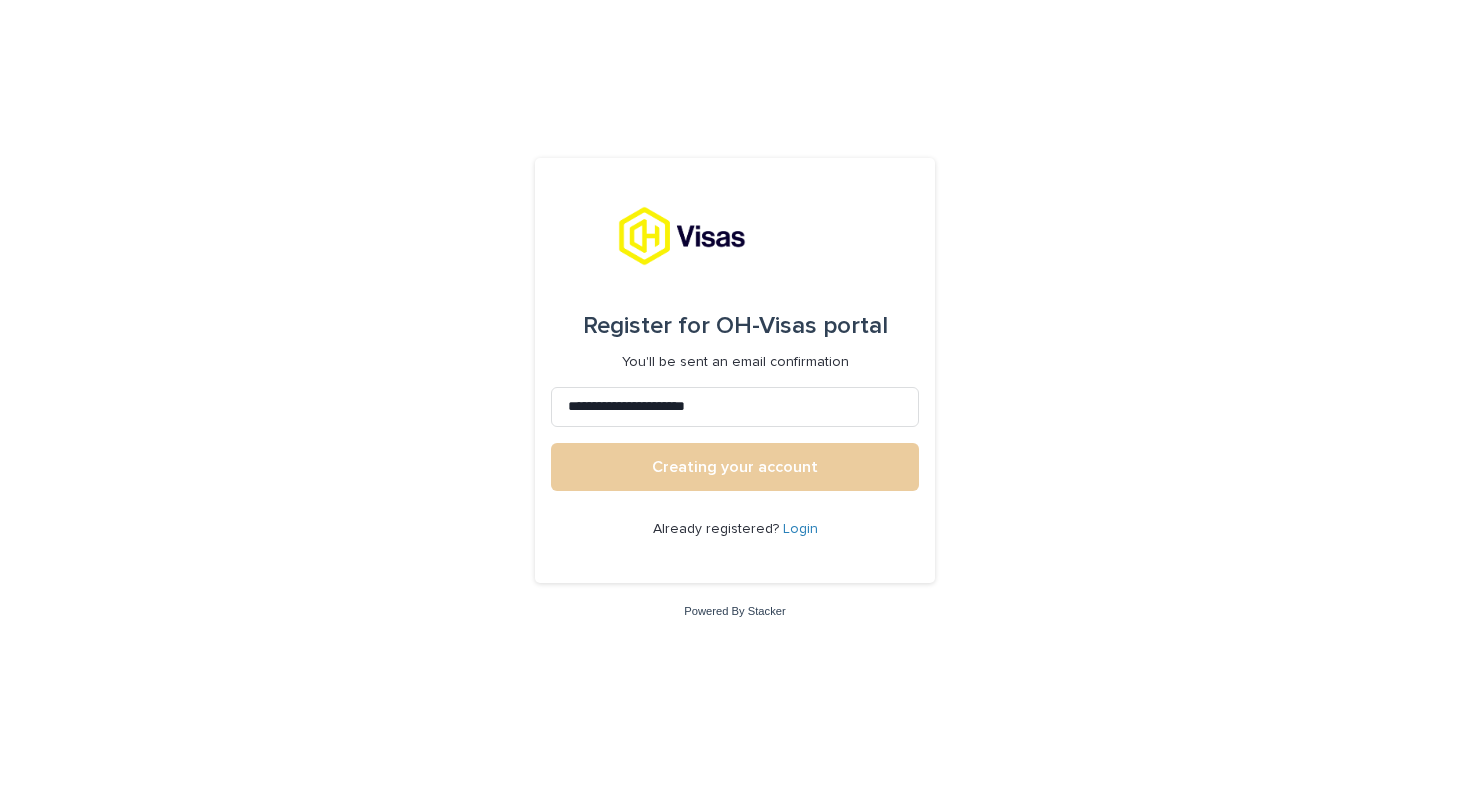 click on "Creating your account" at bounding box center [735, 467] 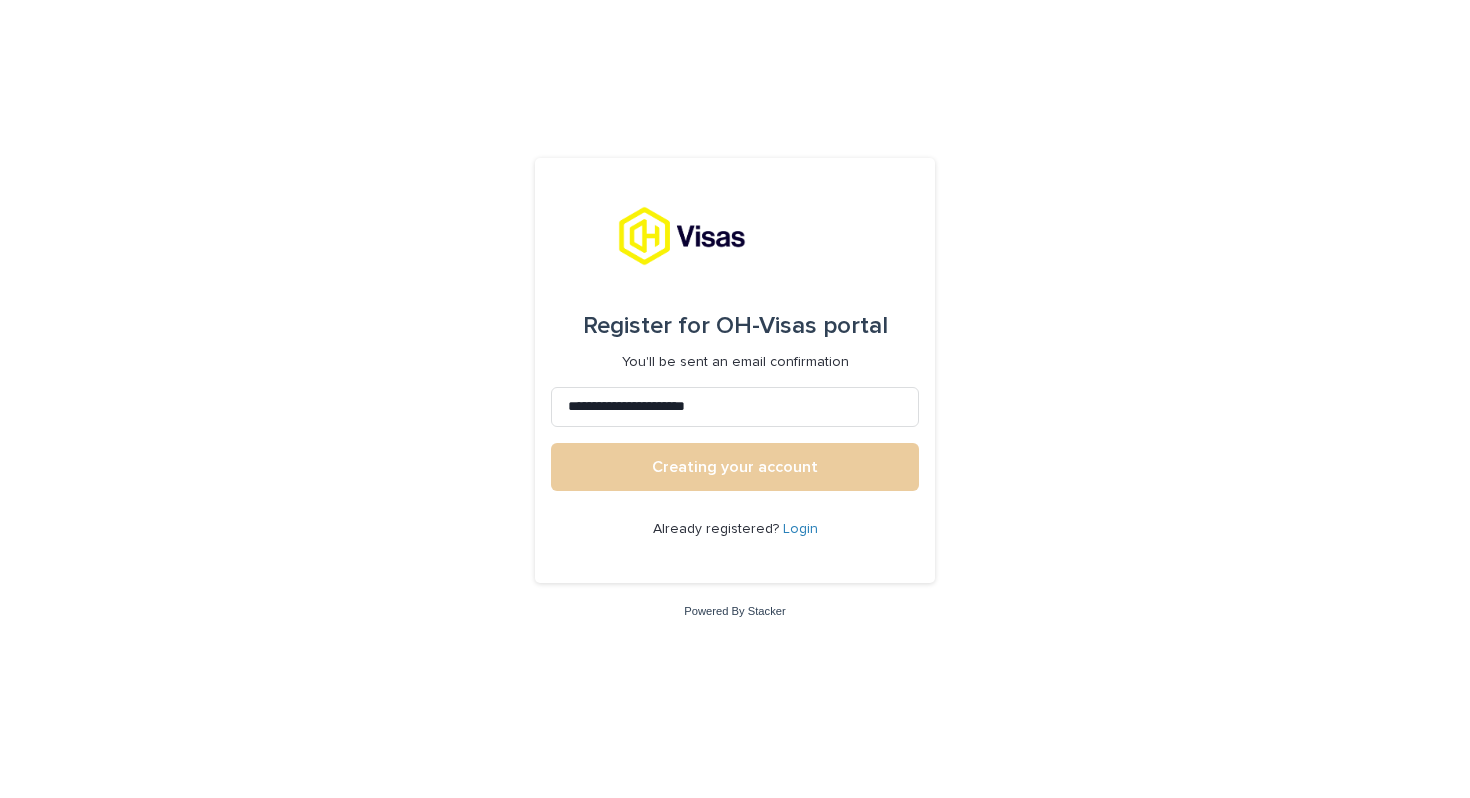click on "Creating your account" at bounding box center [735, 467] 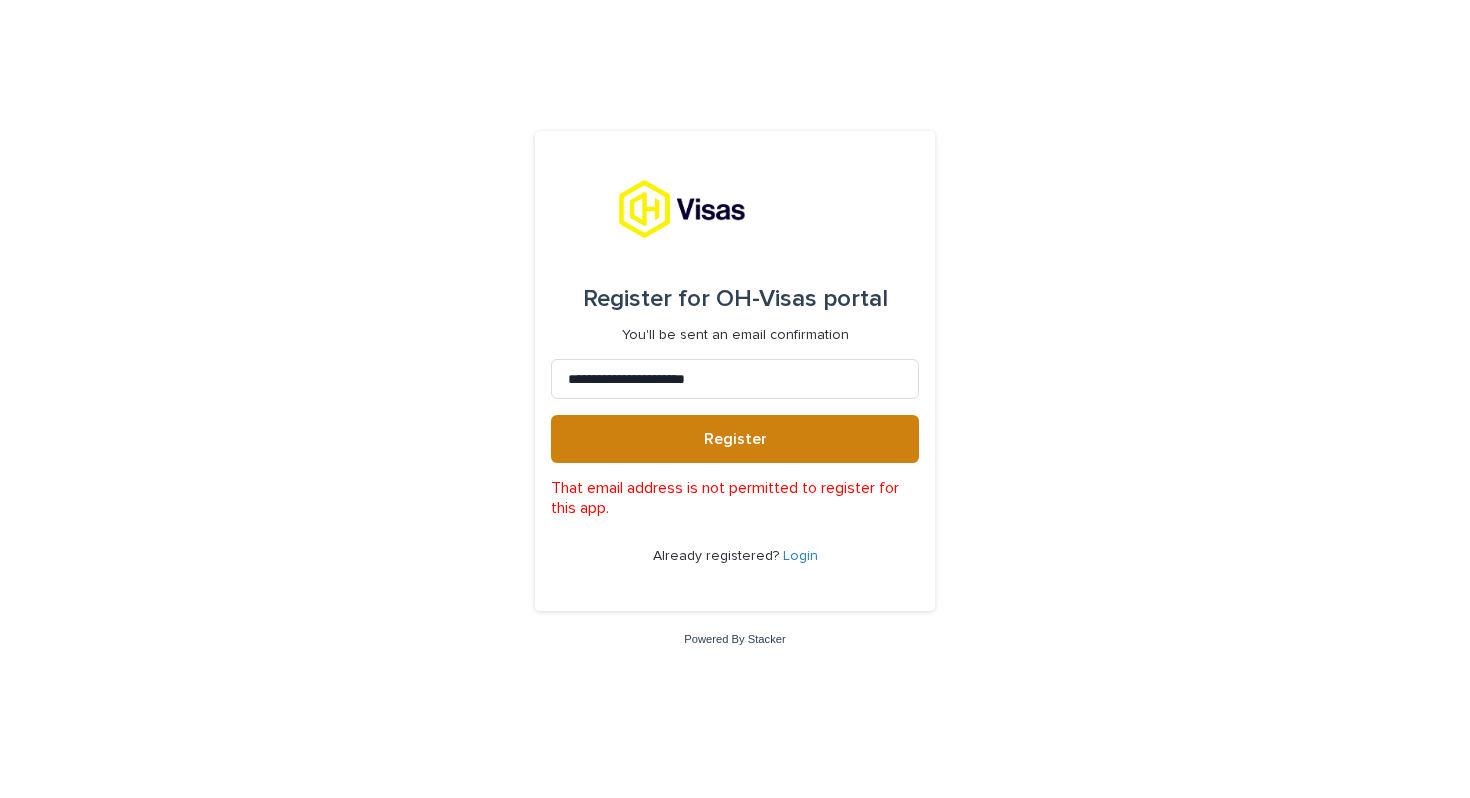 click on "Register" at bounding box center (735, 439) 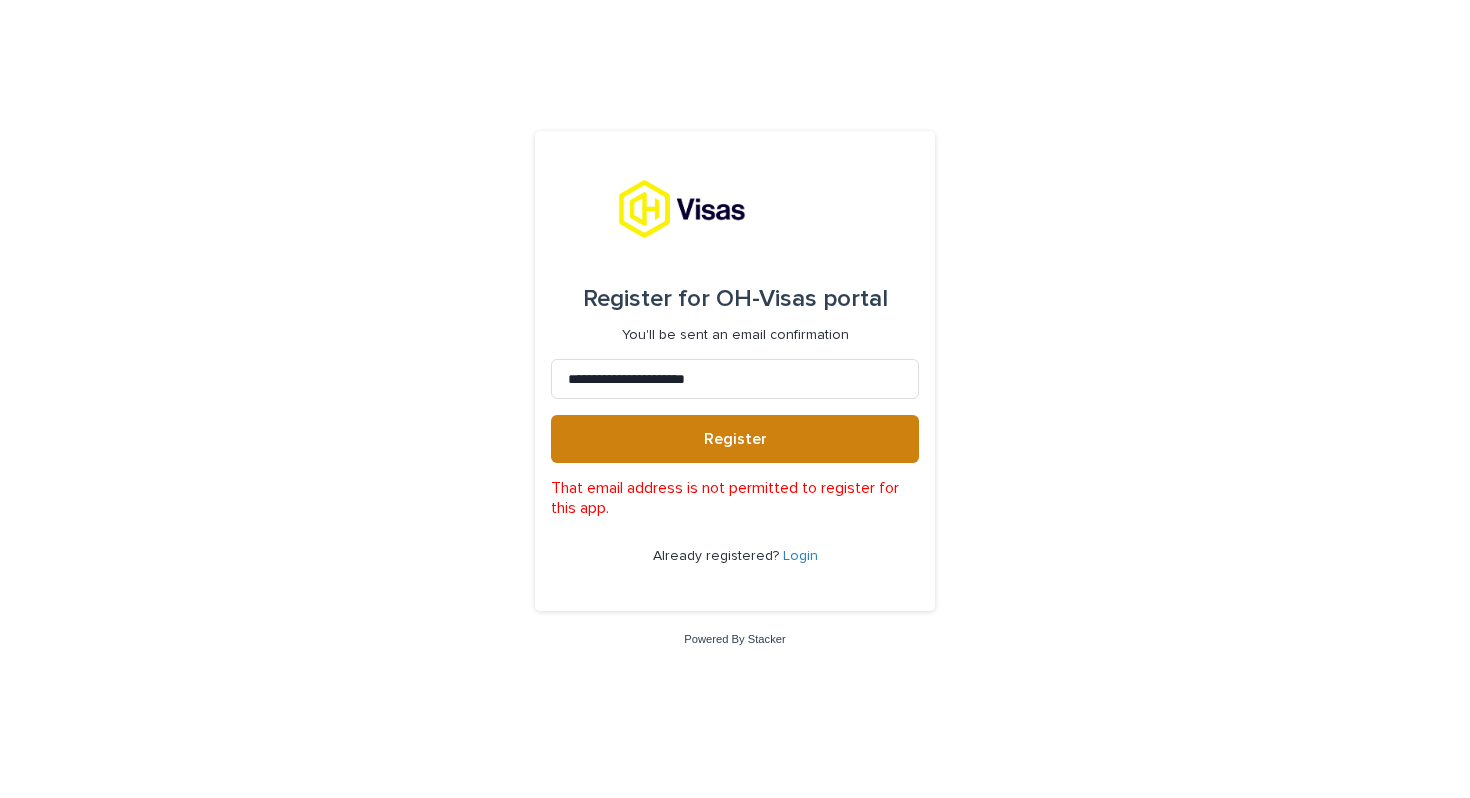 click on "Register" at bounding box center (735, 439) 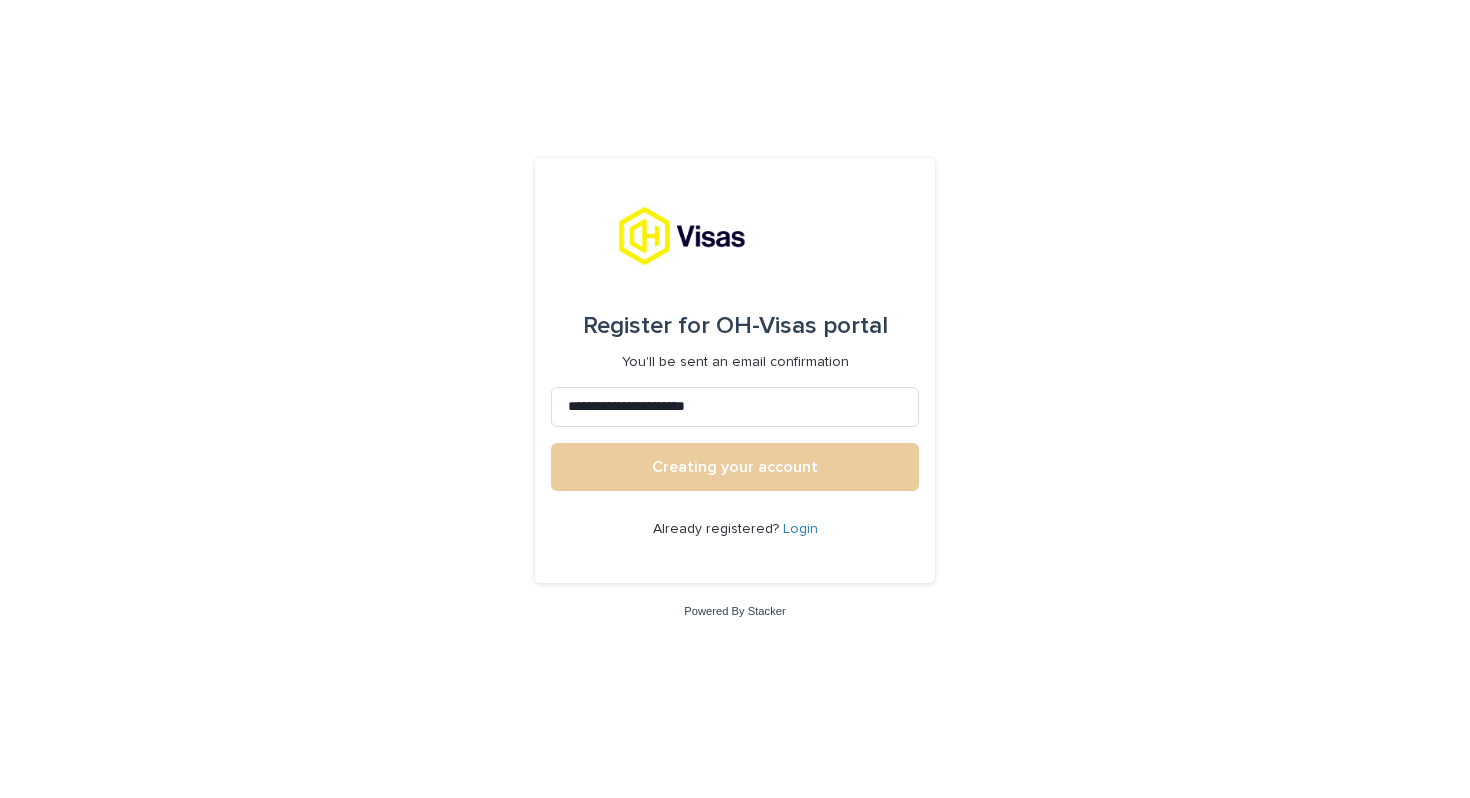 click on "Creating your account" at bounding box center [735, 467] 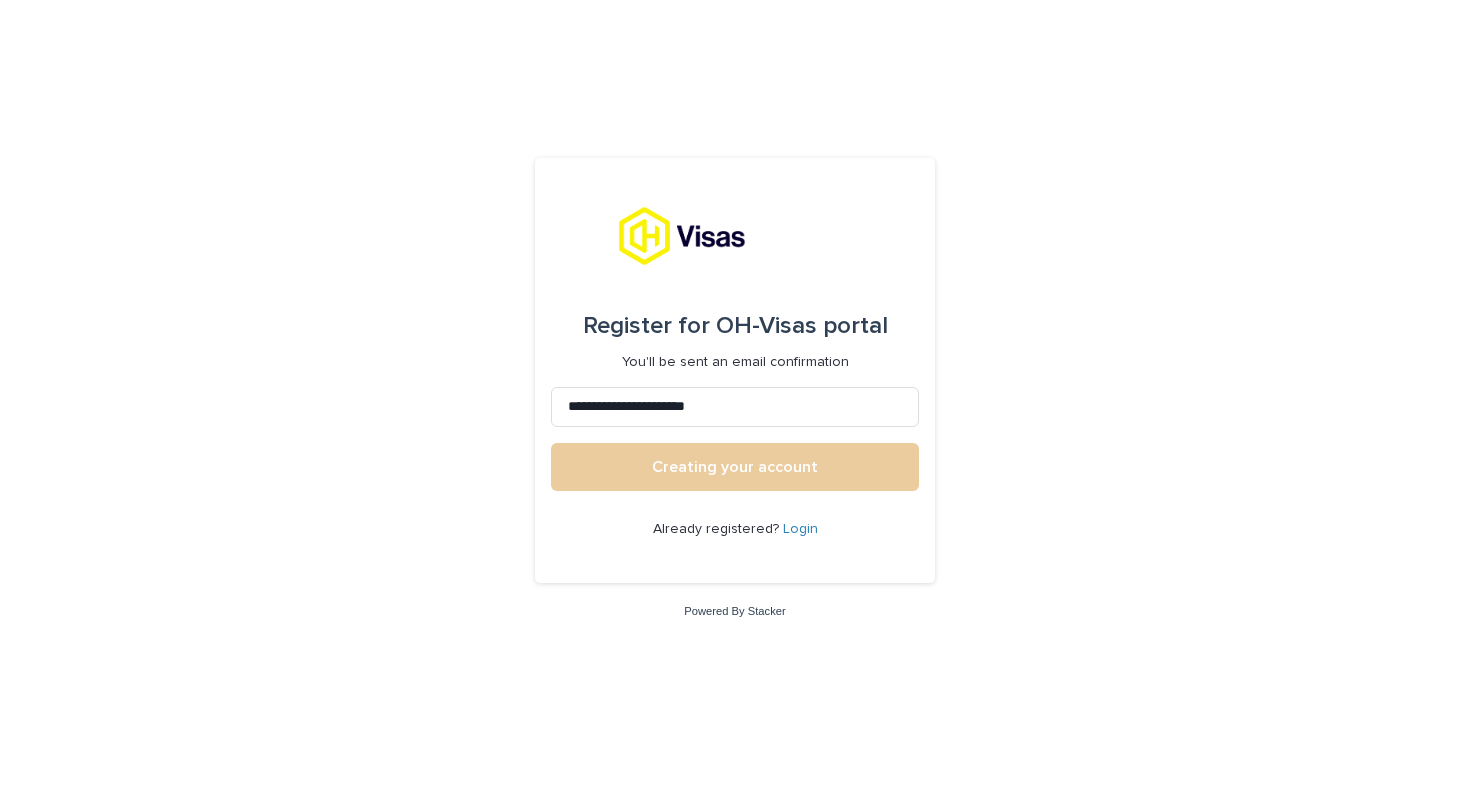 click on "Creating your account" at bounding box center (735, 467) 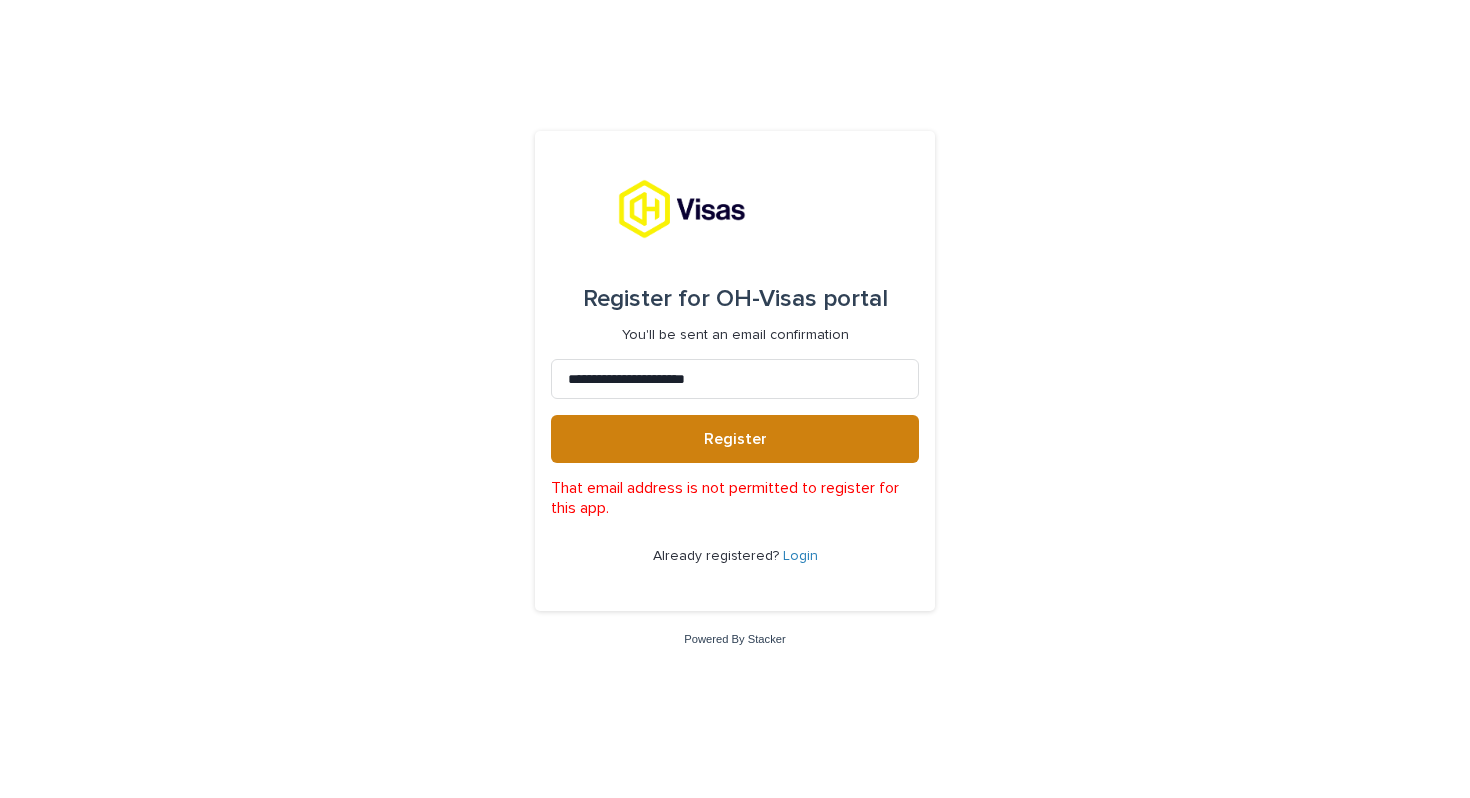 click on "Register" at bounding box center (735, 439) 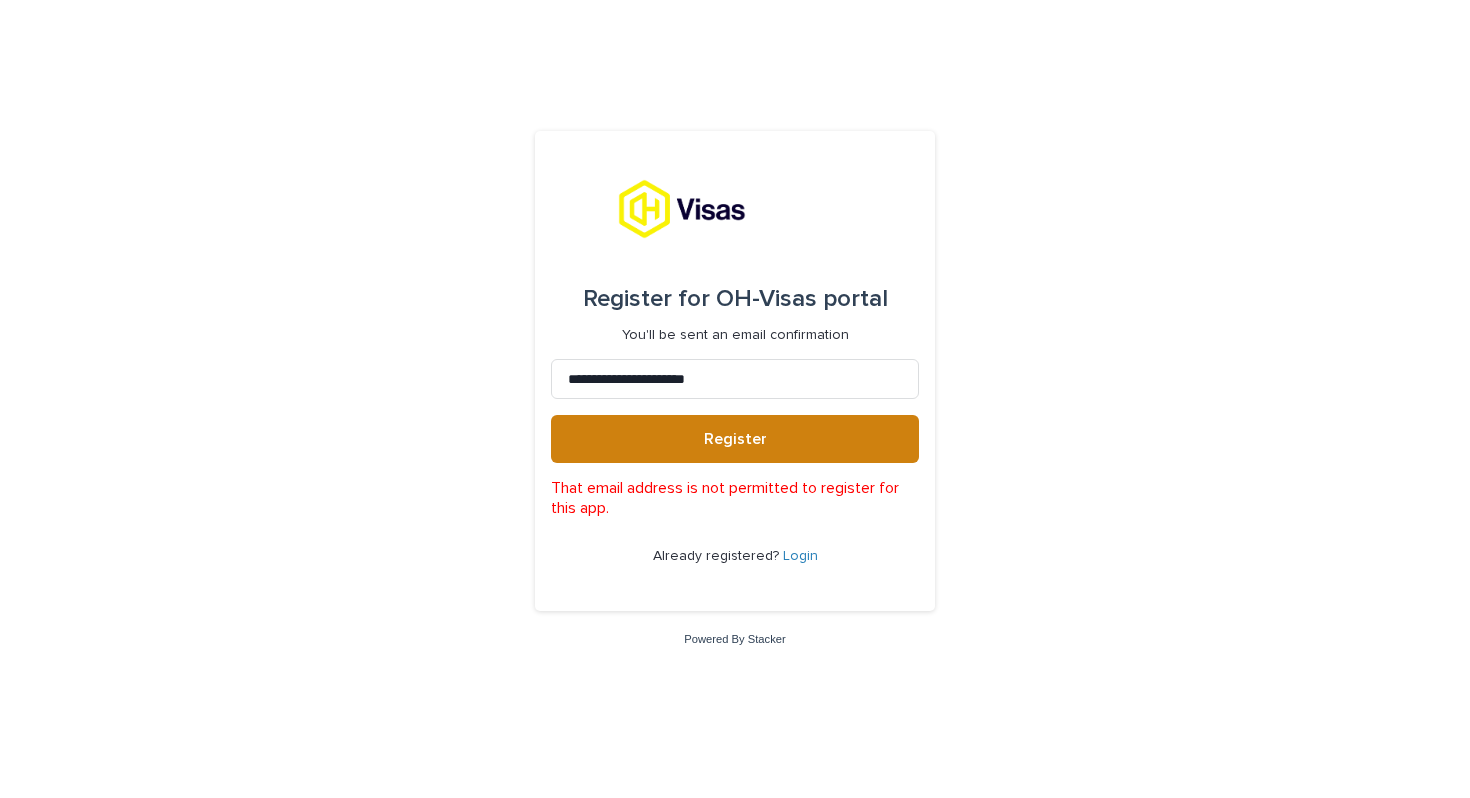 click on "Register" at bounding box center [735, 439] 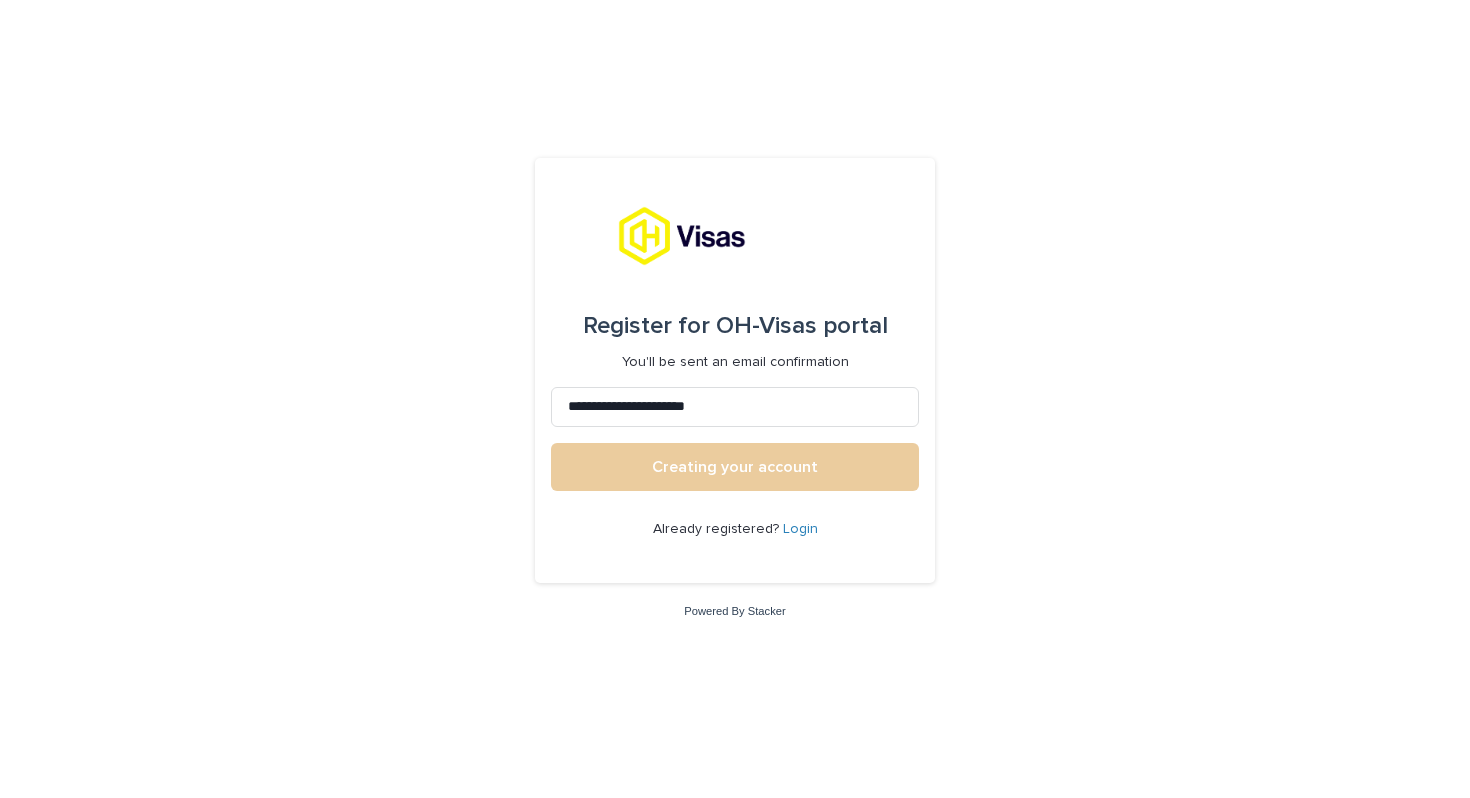 click on "Creating your account" at bounding box center (735, 467) 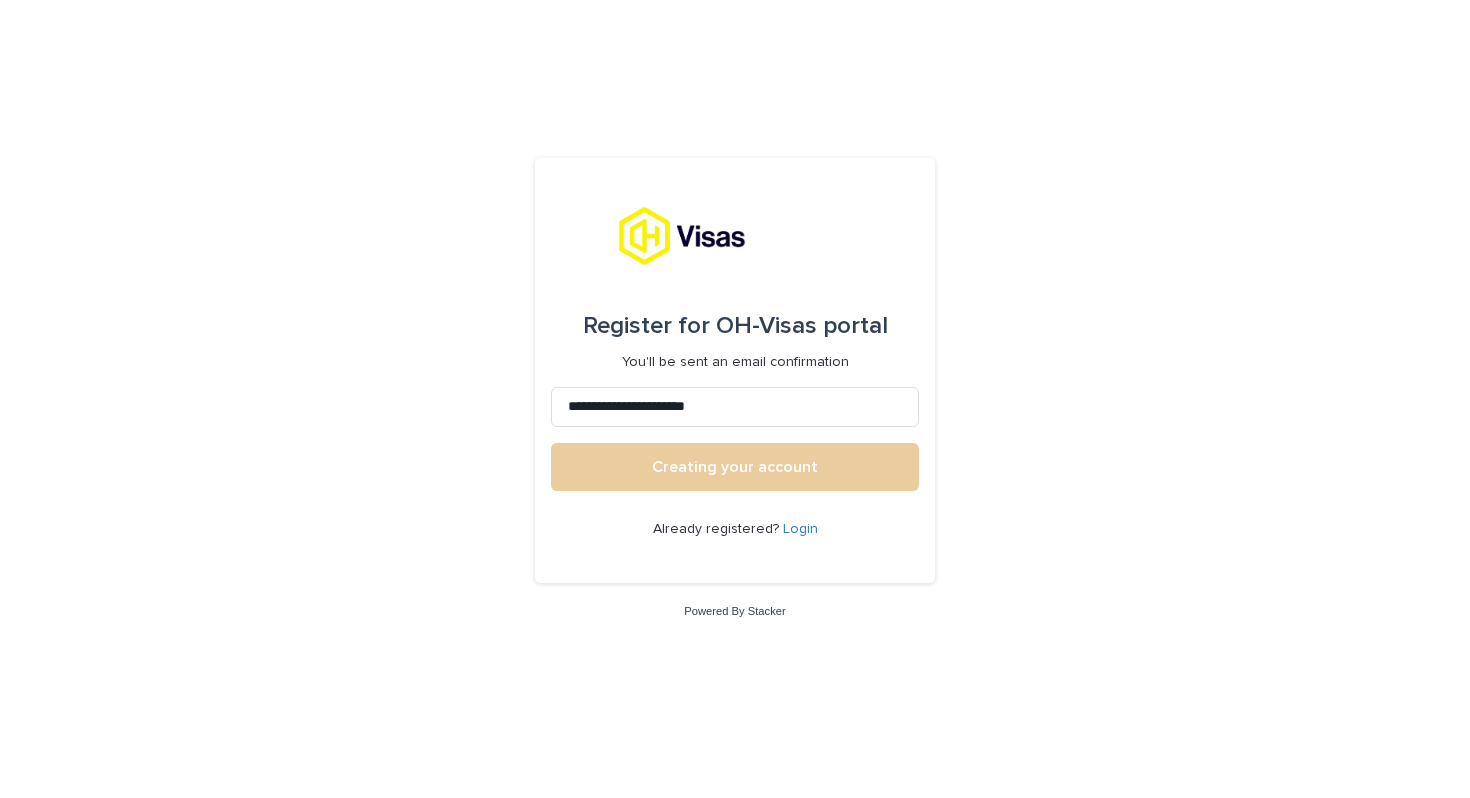 click on "Creating your account" at bounding box center (735, 467) 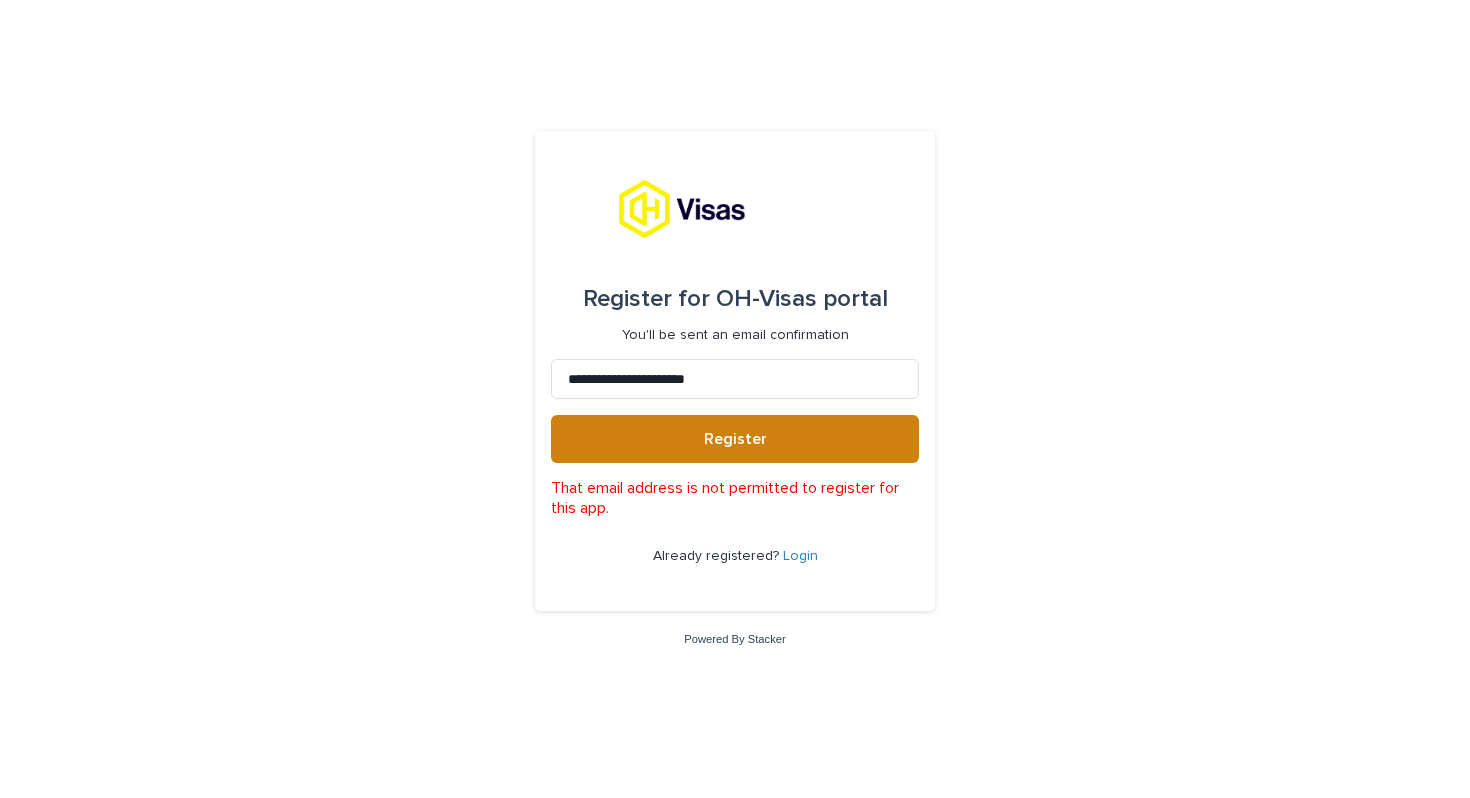 click on "Register" at bounding box center (735, 439) 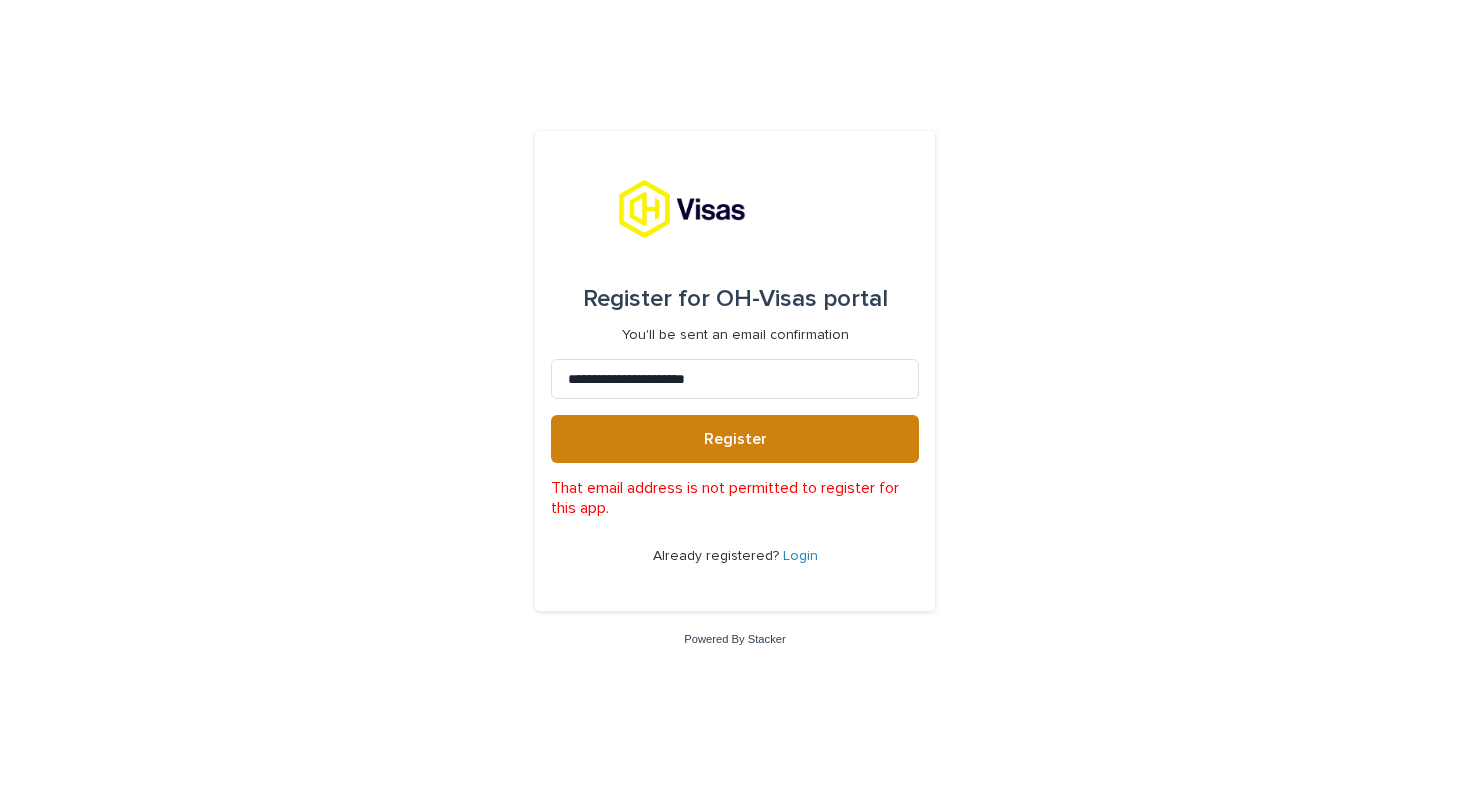 click on "Register" at bounding box center (735, 439) 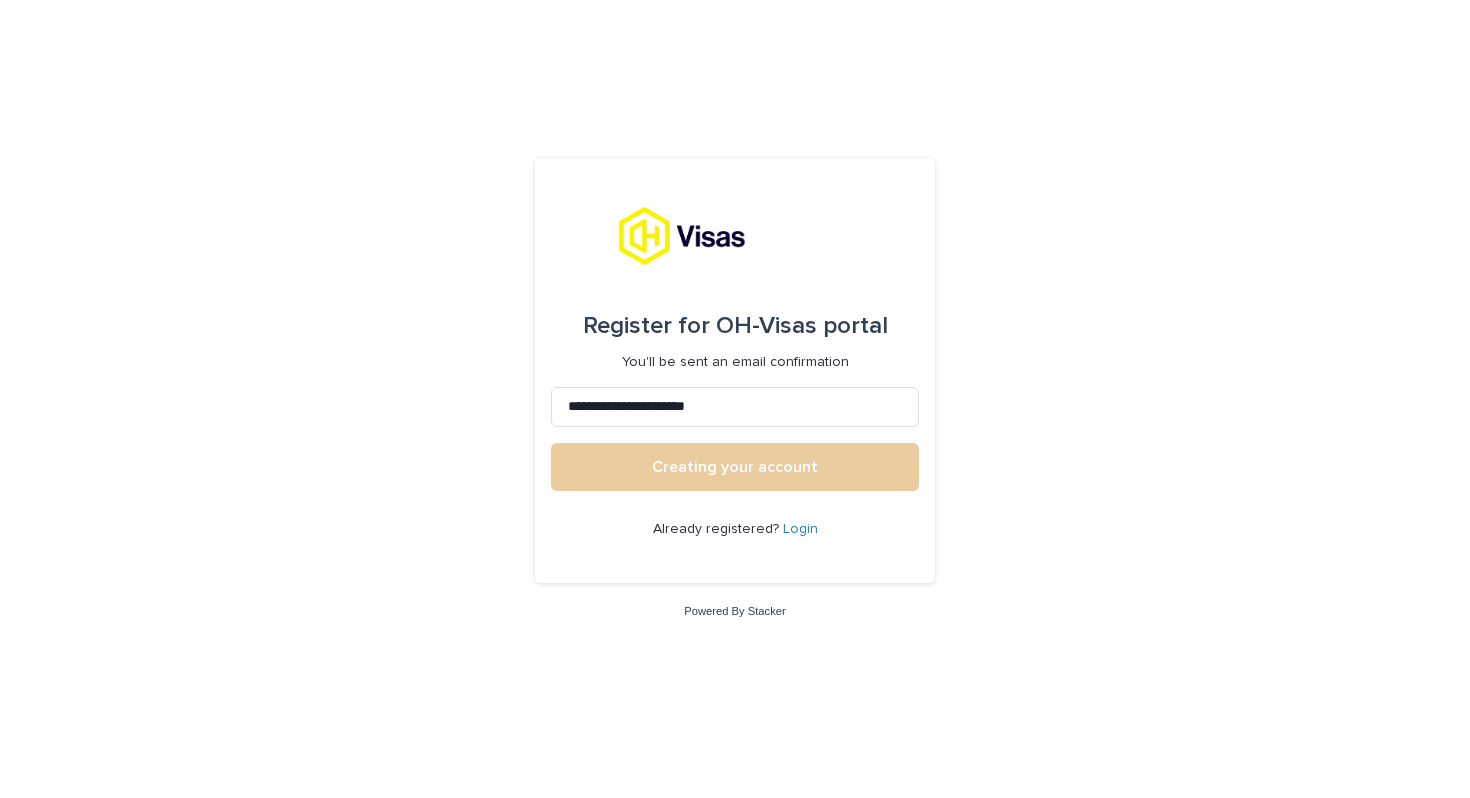 click on "Creating your account" at bounding box center (735, 467) 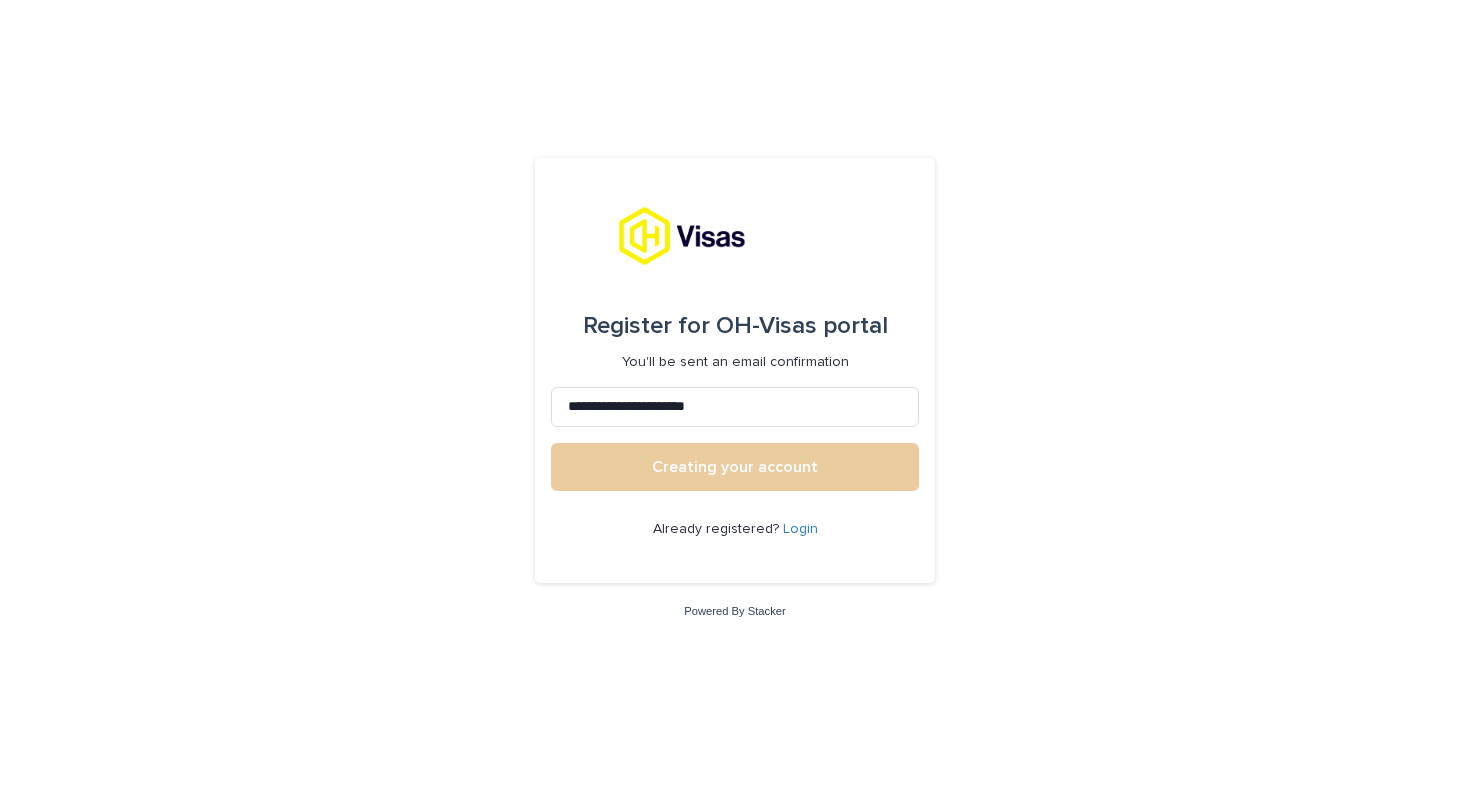 click on "Creating your account" at bounding box center (735, 467) 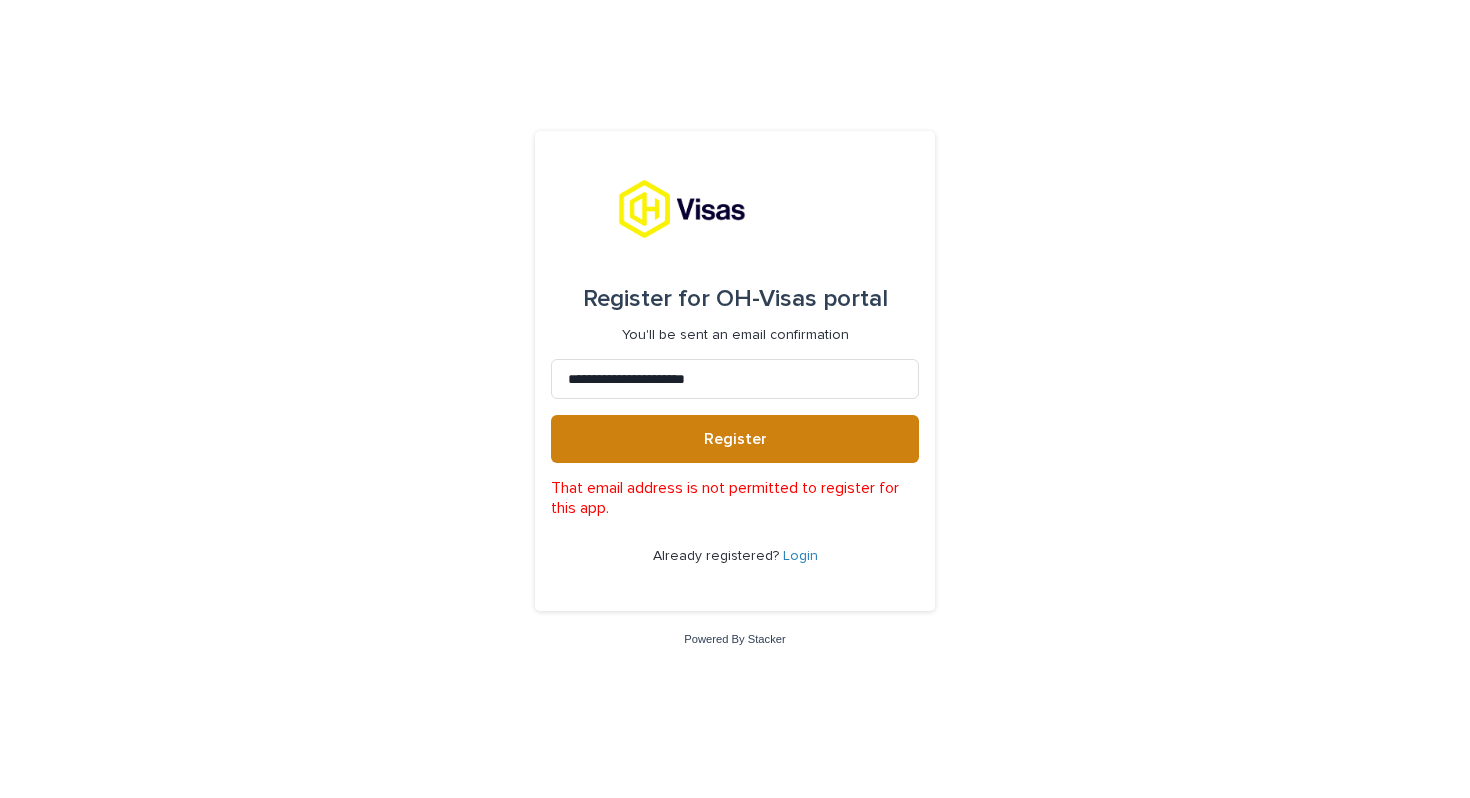 click on "Register" at bounding box center (735, 439) 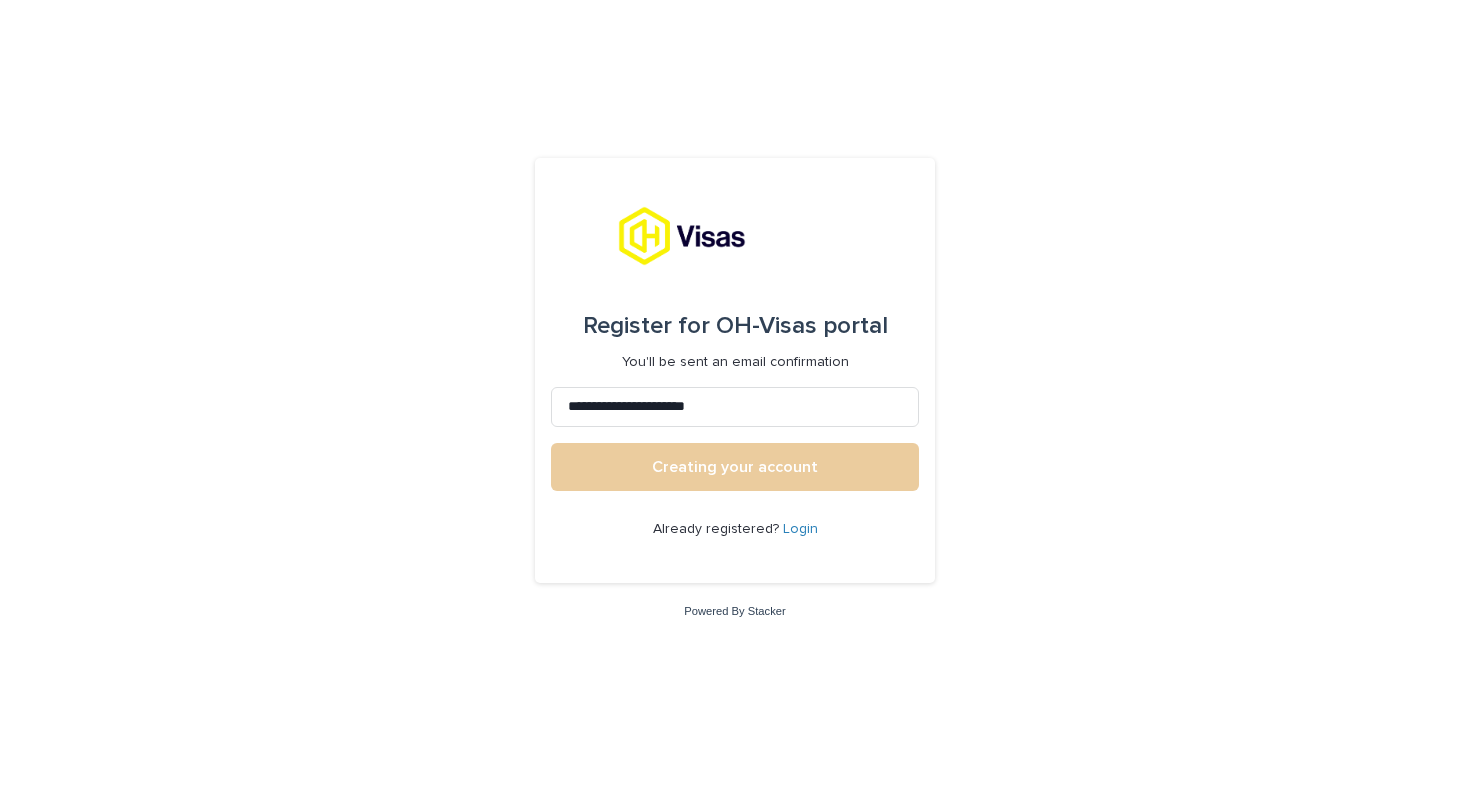 click on "Creating your account" at bounding box center [735, 467] 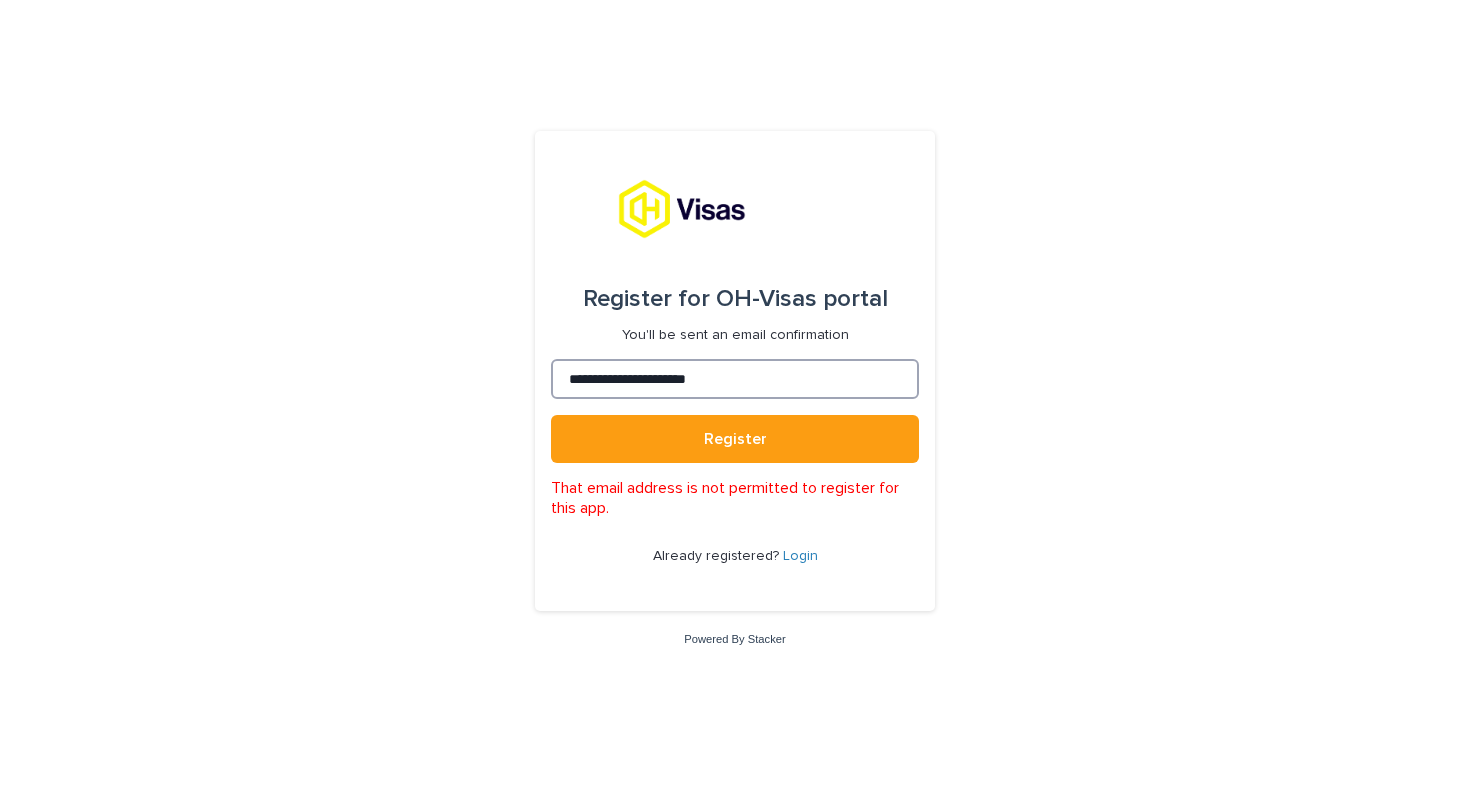 click on "**********" at bounding box center (735, 379) 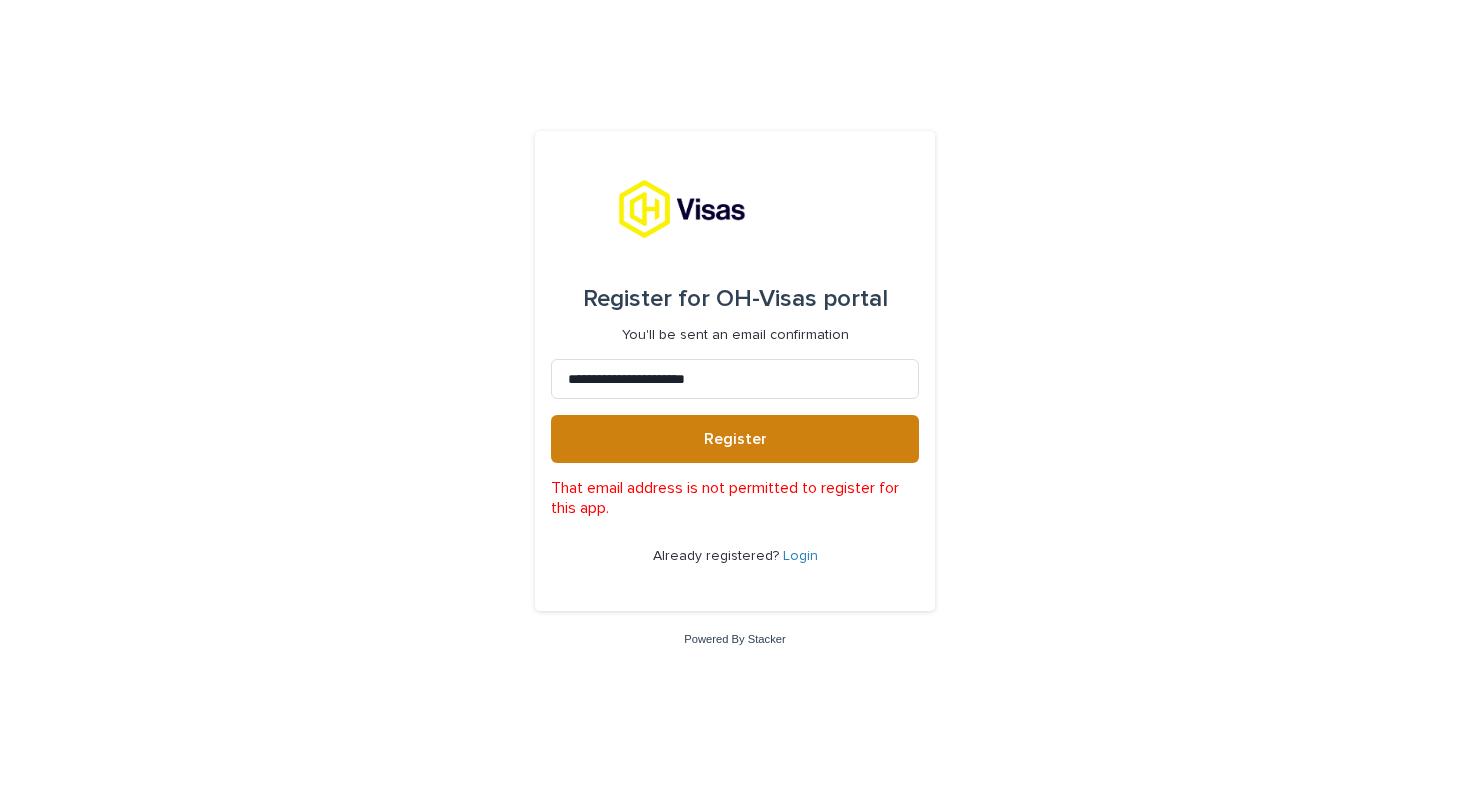 click on "Register" at bounding box center [735, 439] 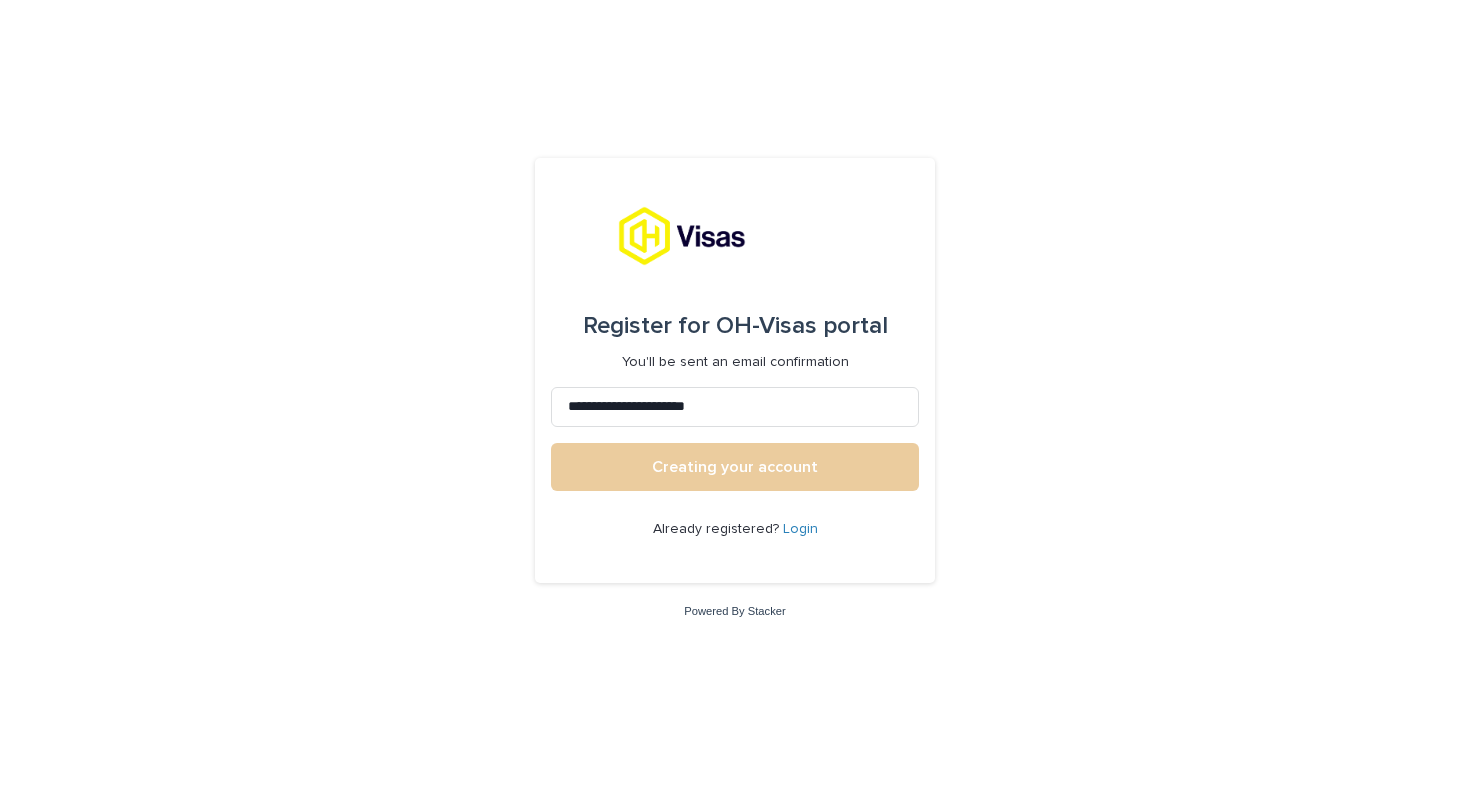 click on "Creating your account" at bounding box center (735, 467) 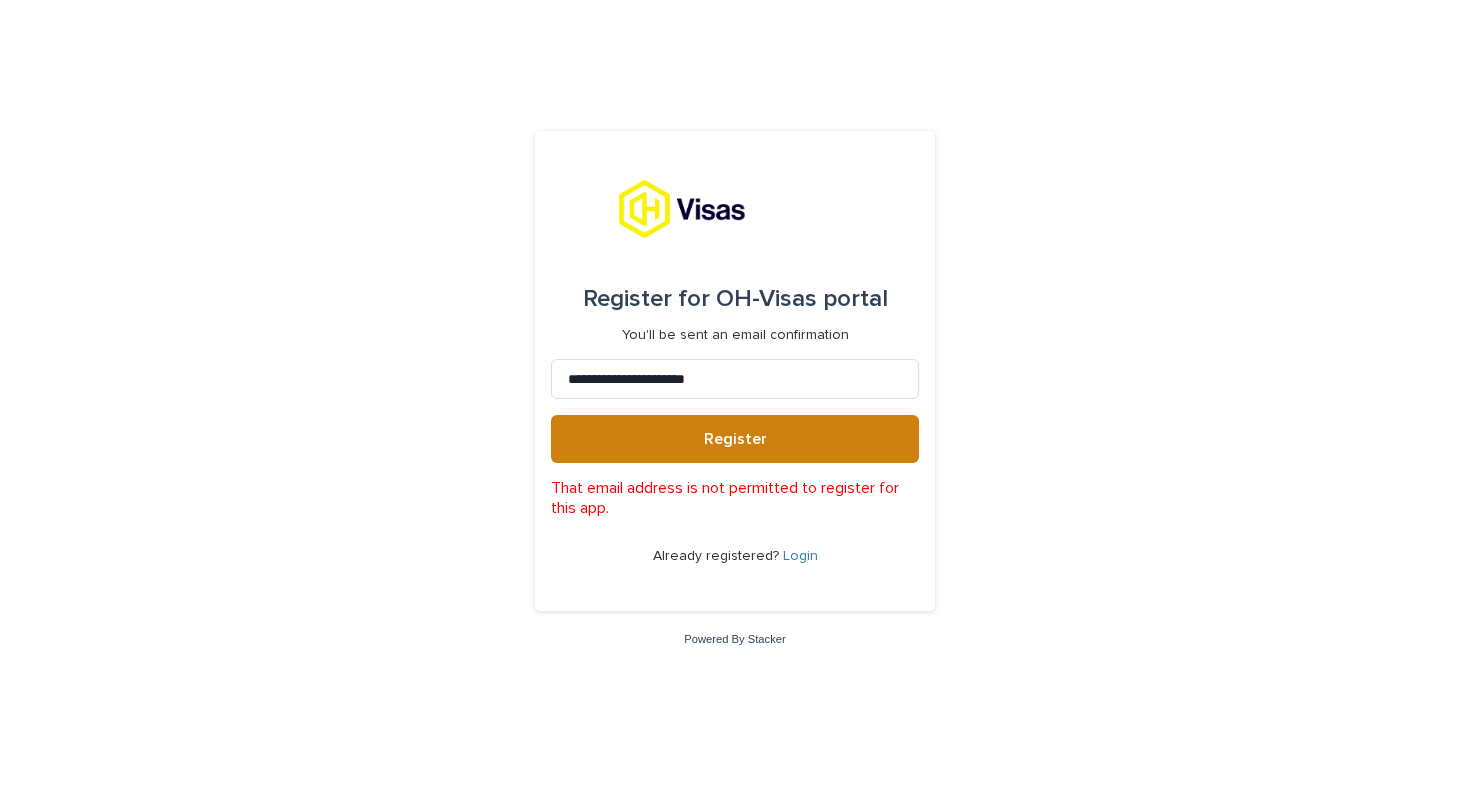 click on "Register" at bounding box center [735, 439] 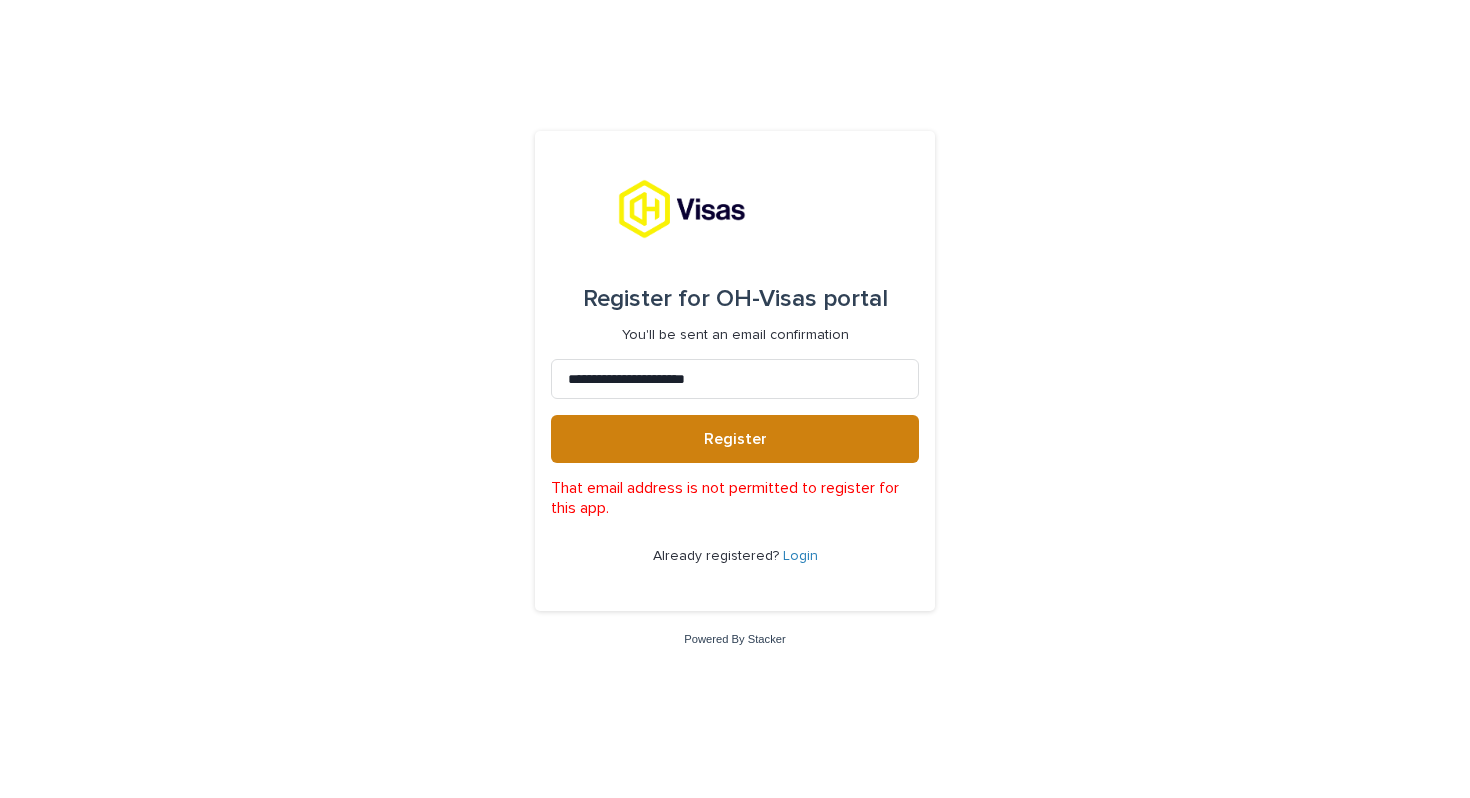 click on "Register" at bounding box center (735, 439) 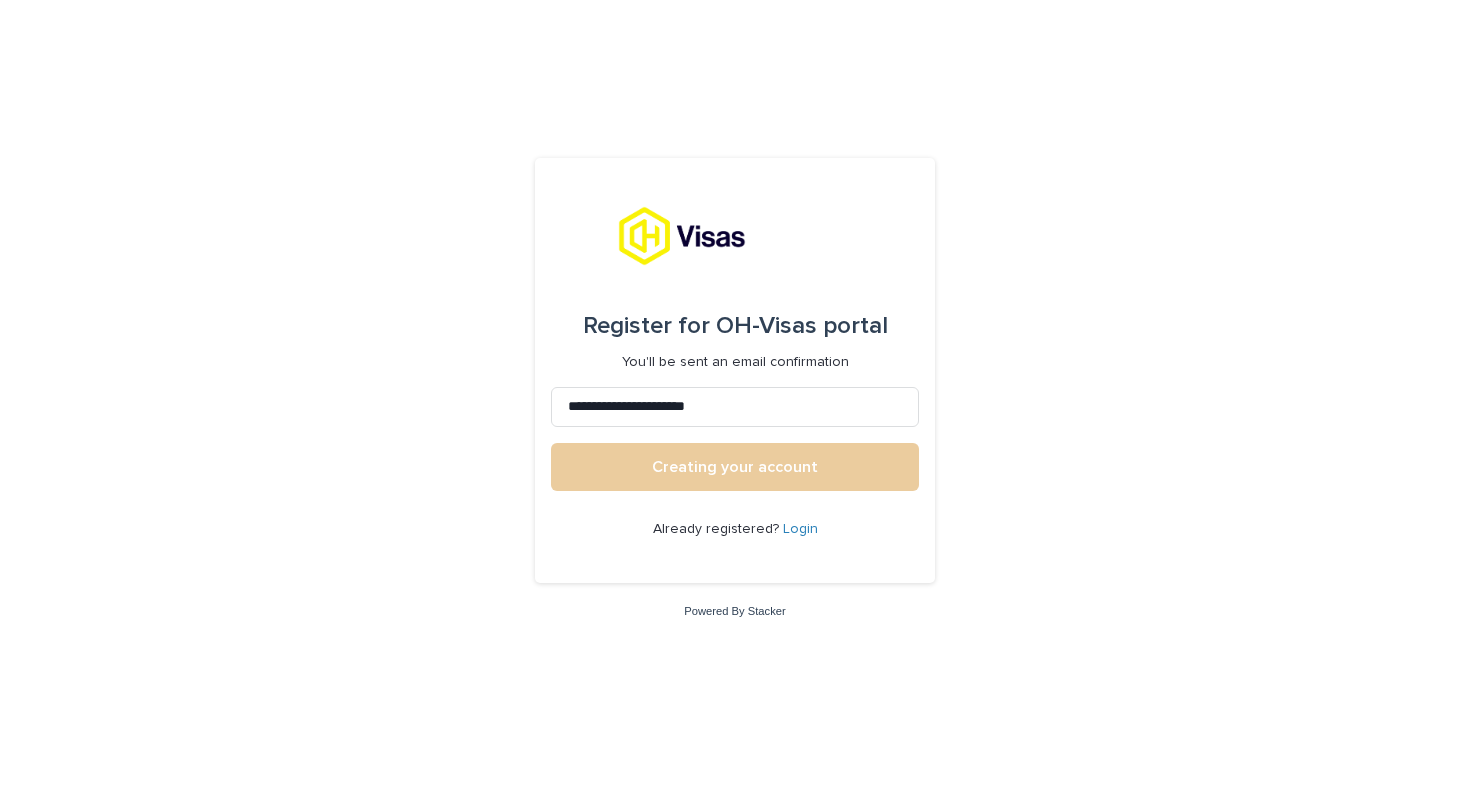 click on "Creating your account" at bounding box center [735, 467] 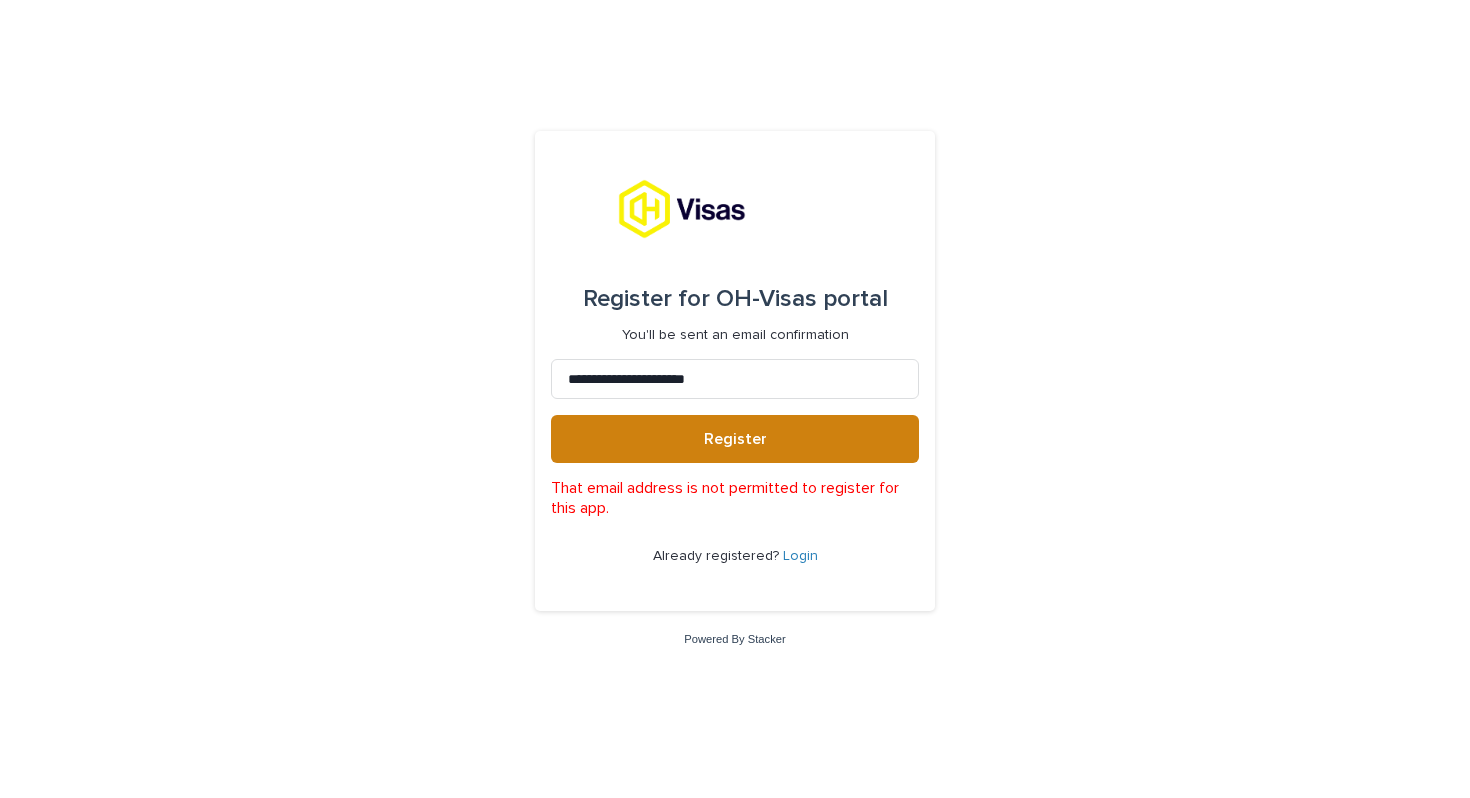 click on "Register" at bounding box center (735, 439) 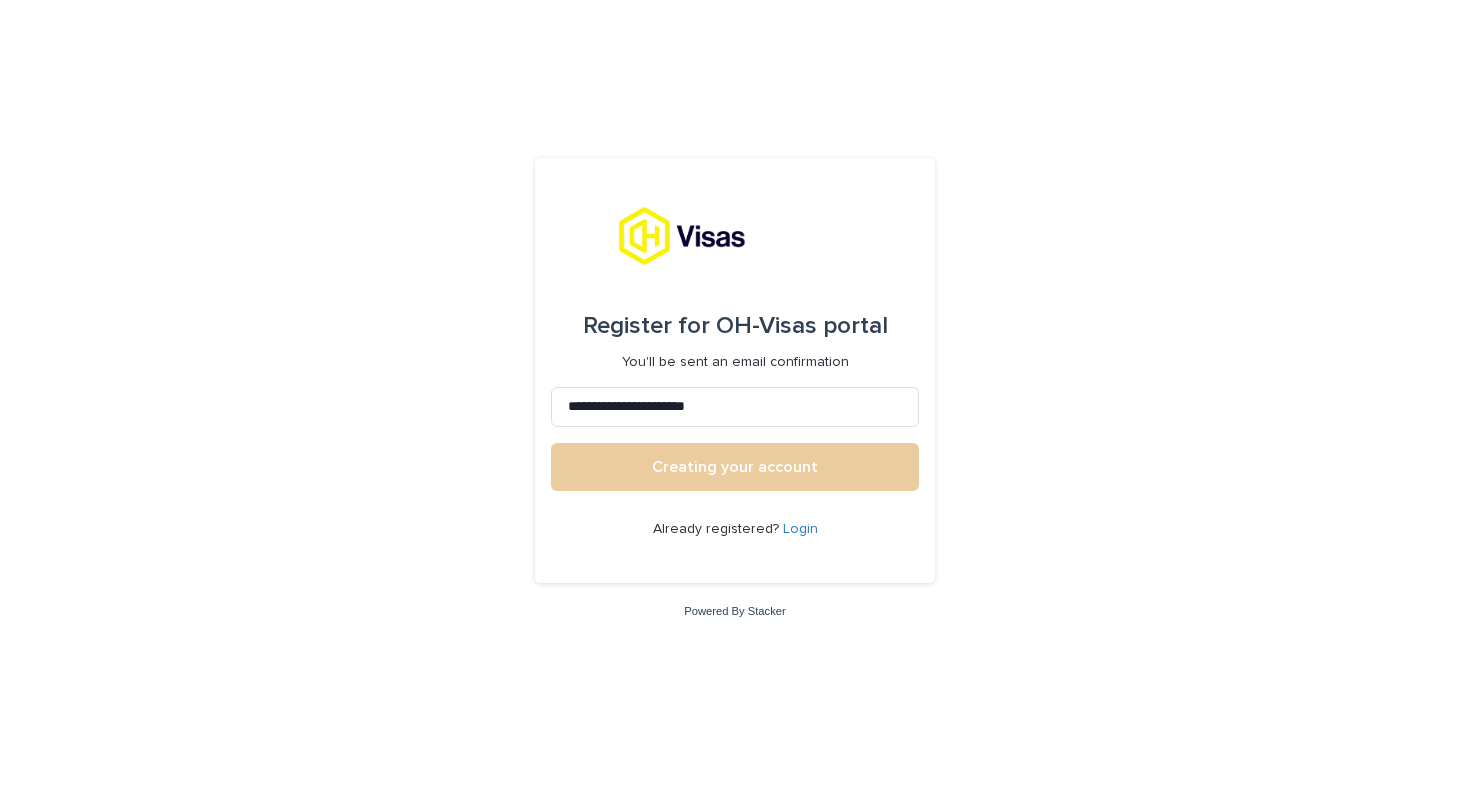 click on "Creating your account" at bounding box center (735, 467) 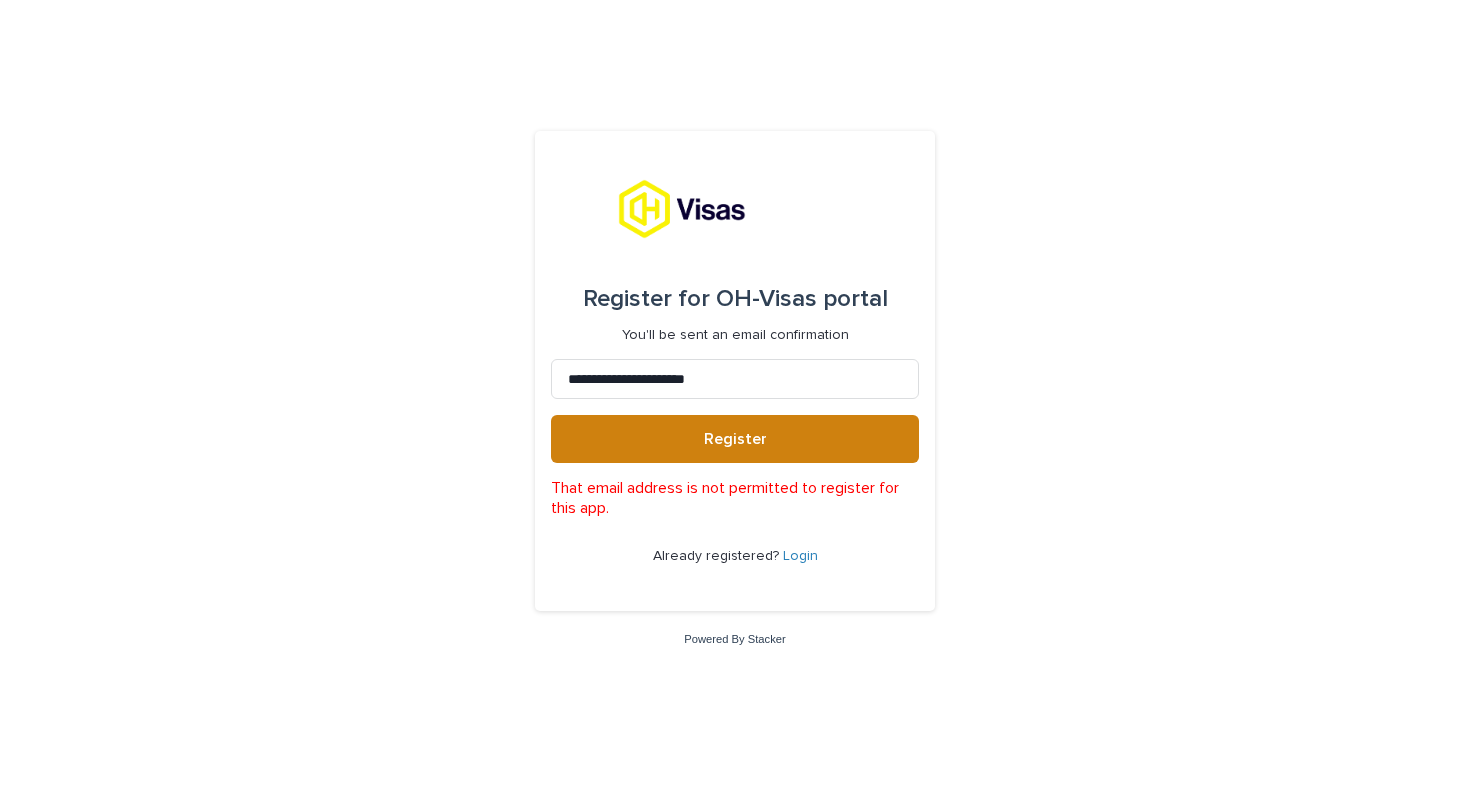 click on "Register" at bounding box center (735, 439) 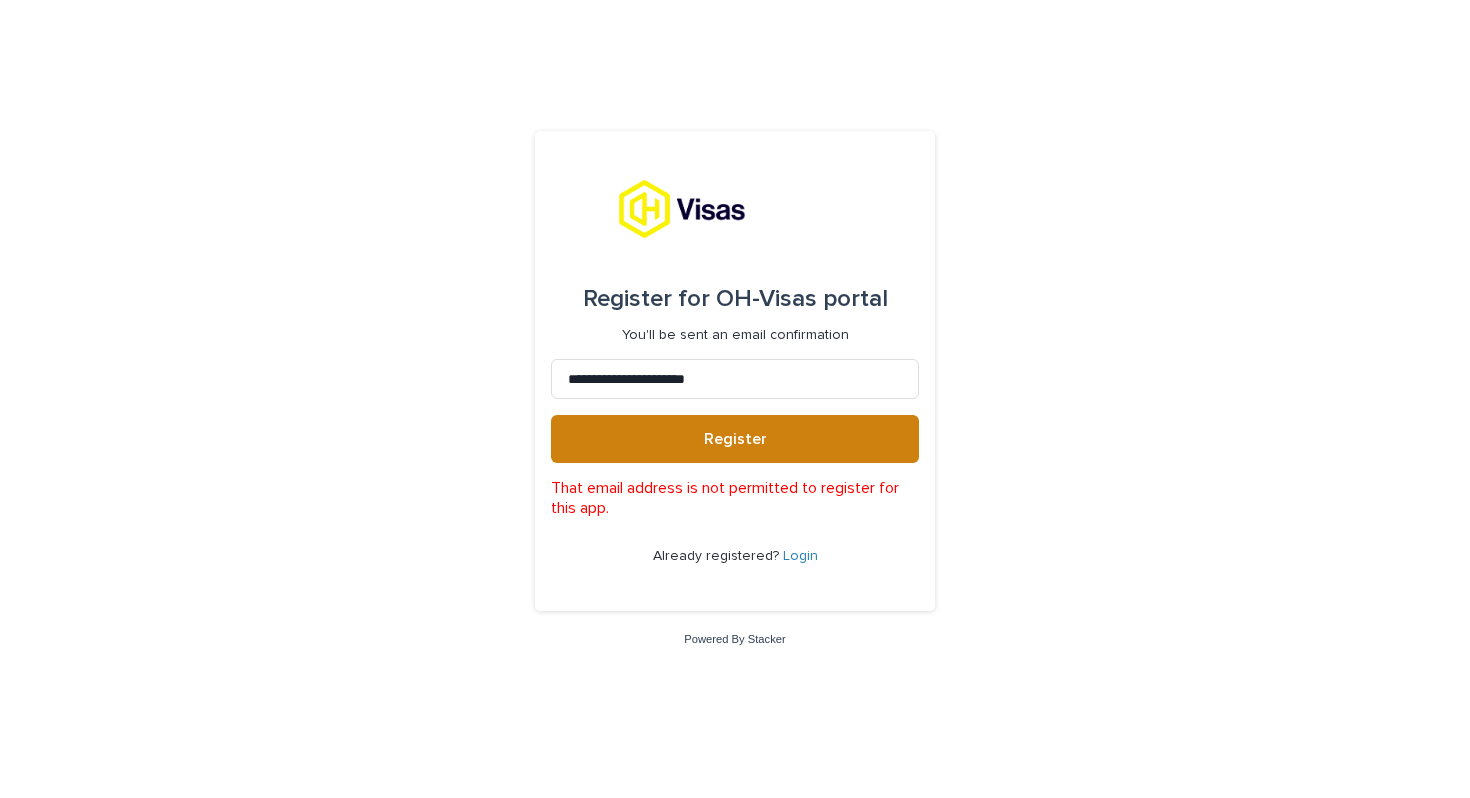 click on "Register" at bounding box center (735, 439) 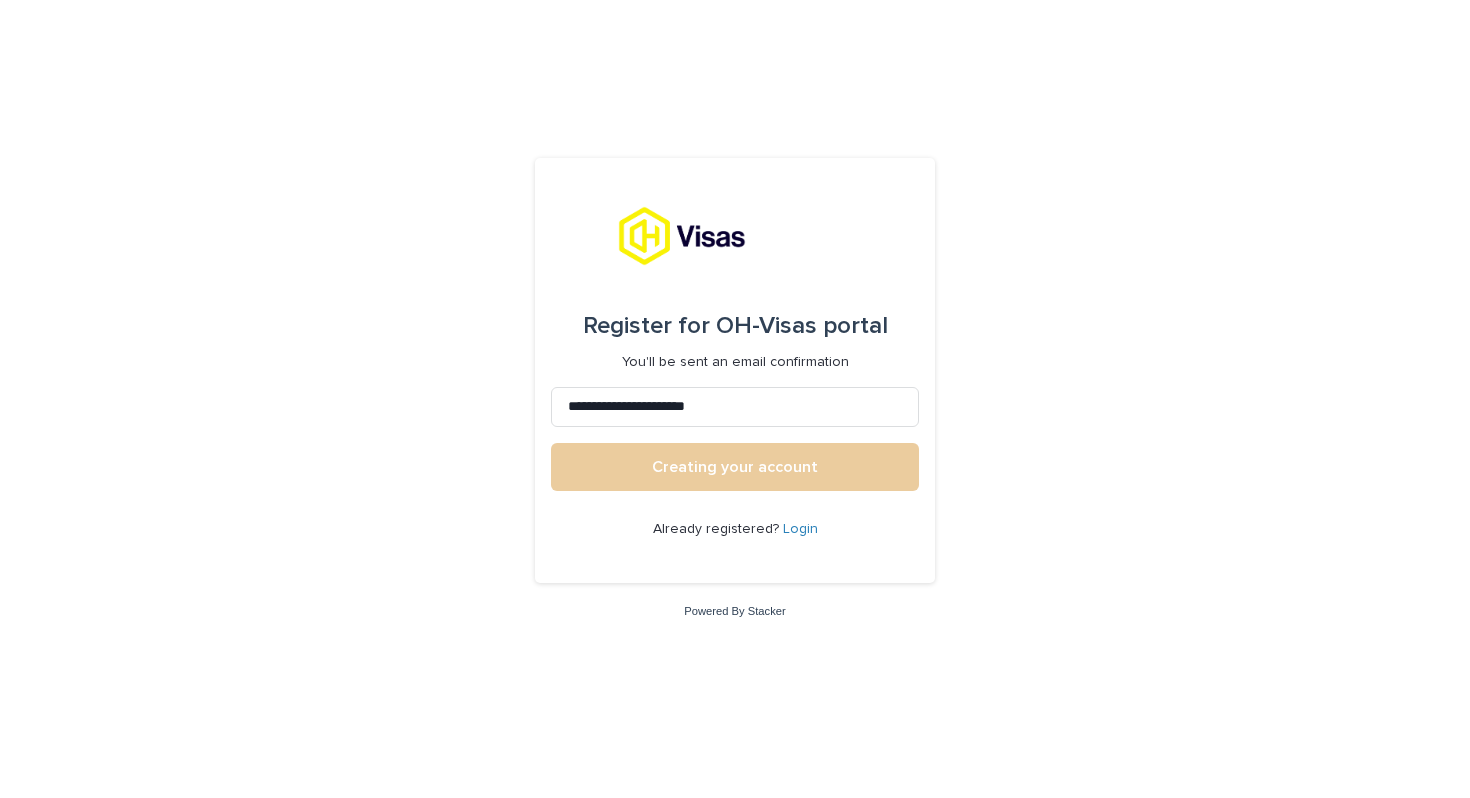 click on "Creating your account" at bounding box center [735, 467] 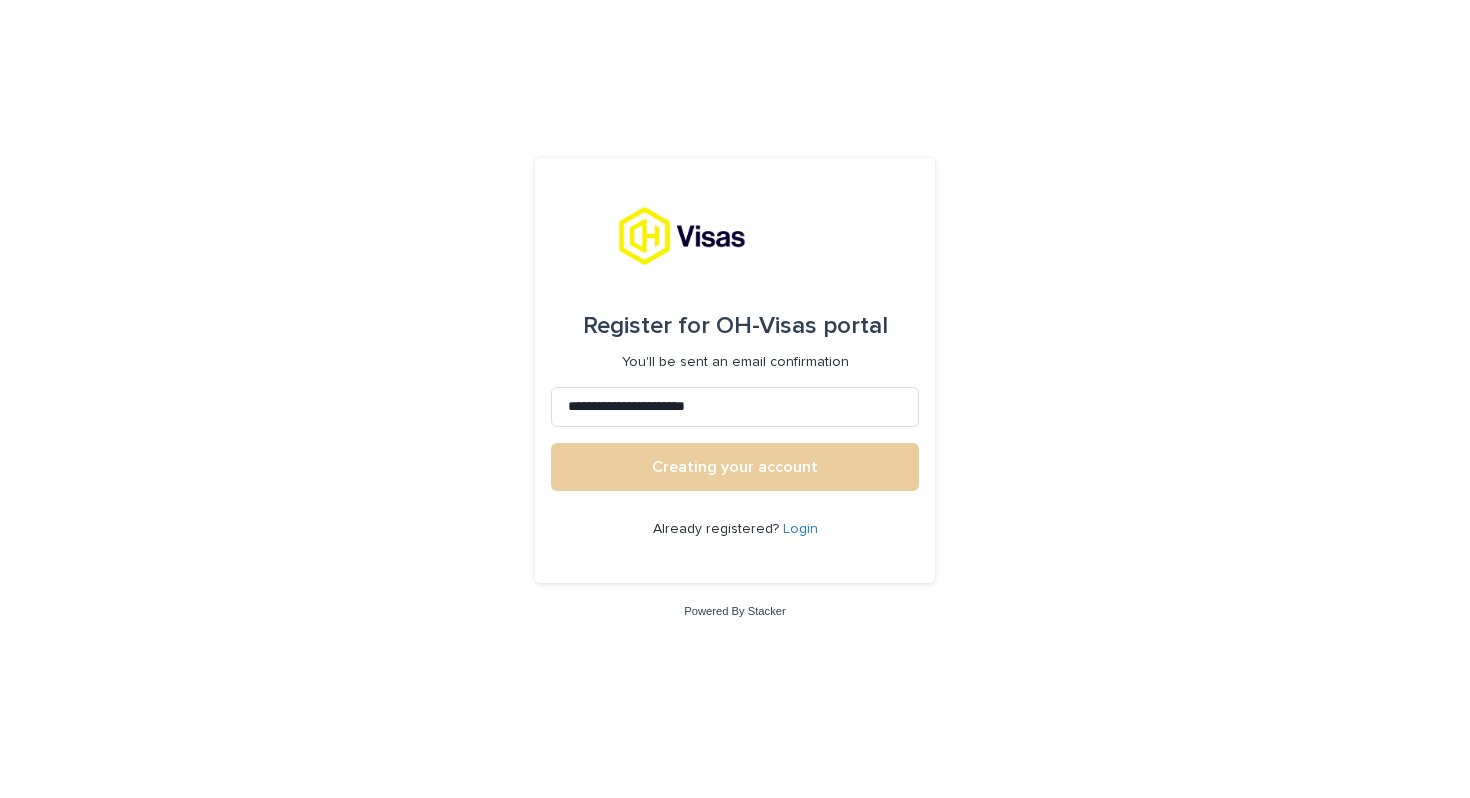 click on "Creating your account" at bounding box center [735, 467] 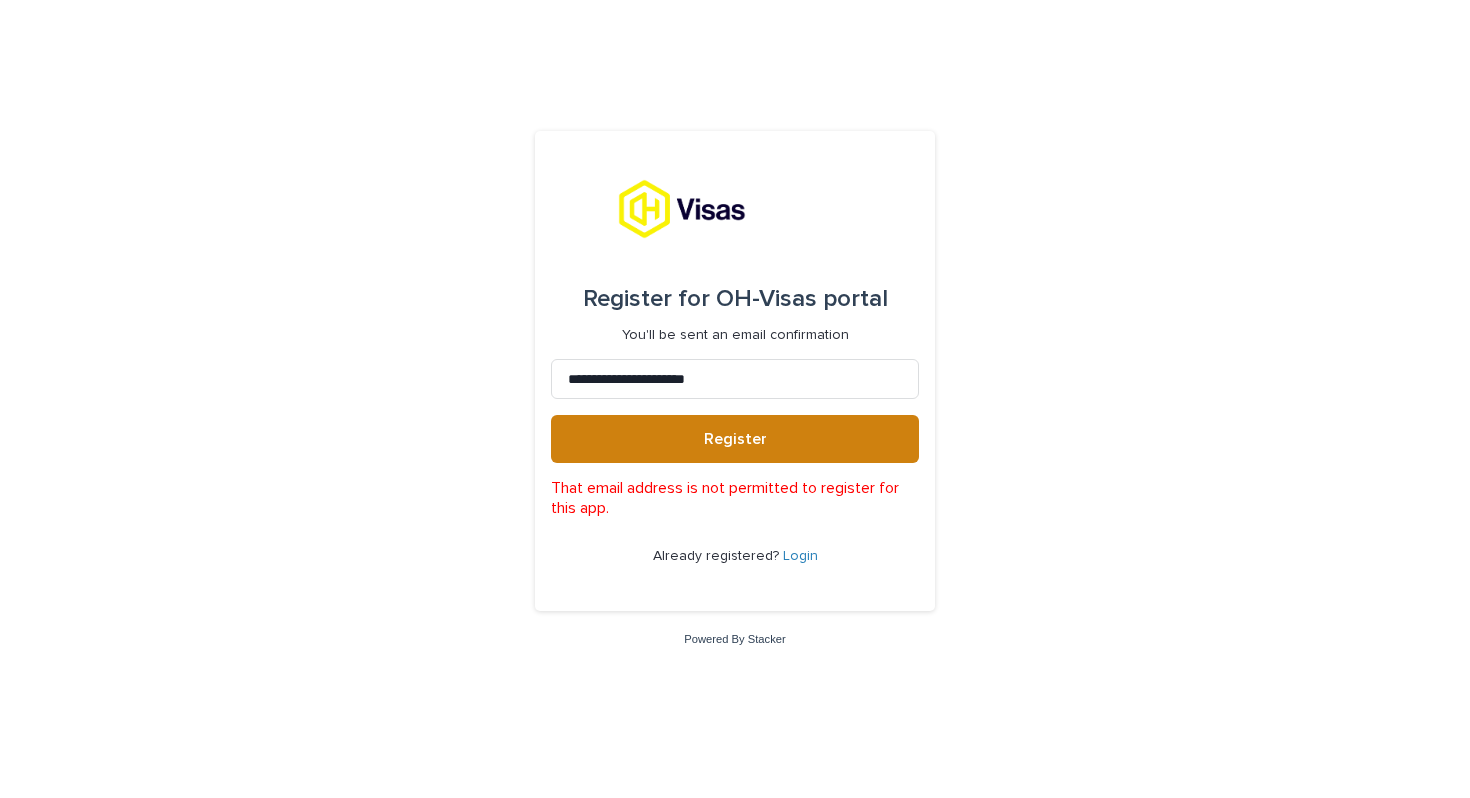 click on "Register" at bounding box center [735, 439] 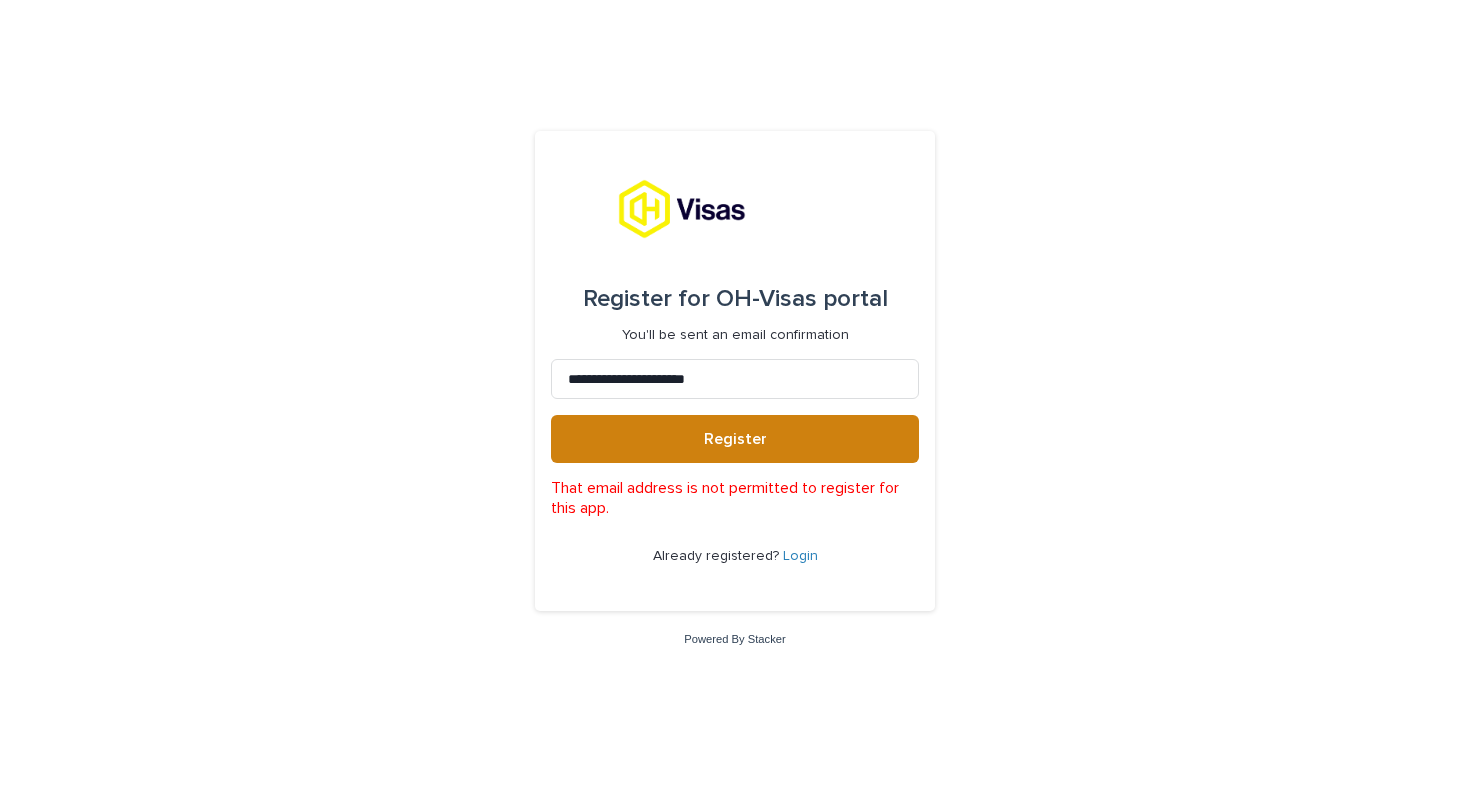 click on "Register" at bounding box center (735, 439) 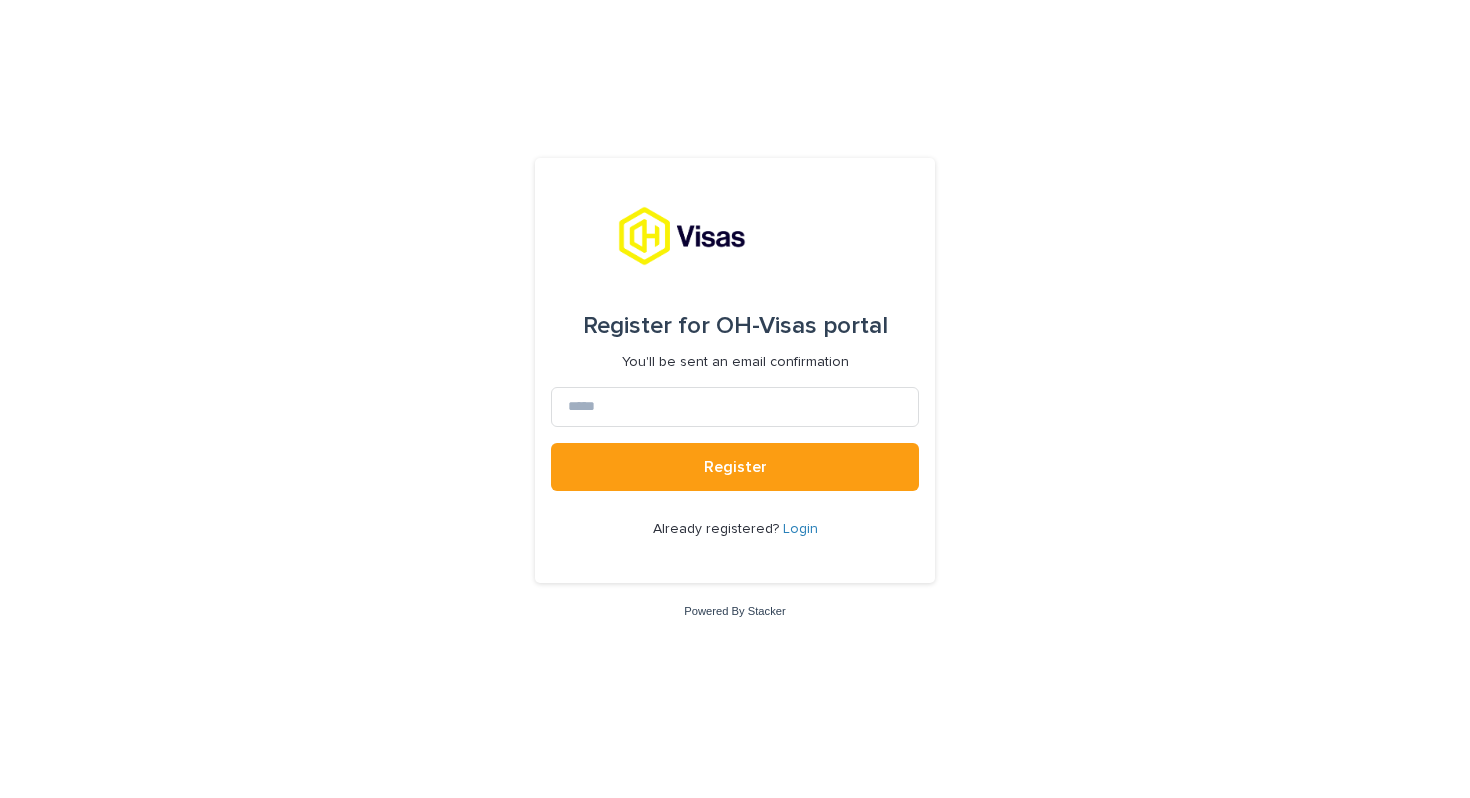 scroll, scrollTop: 0, scrollLeft: 0, axis: both 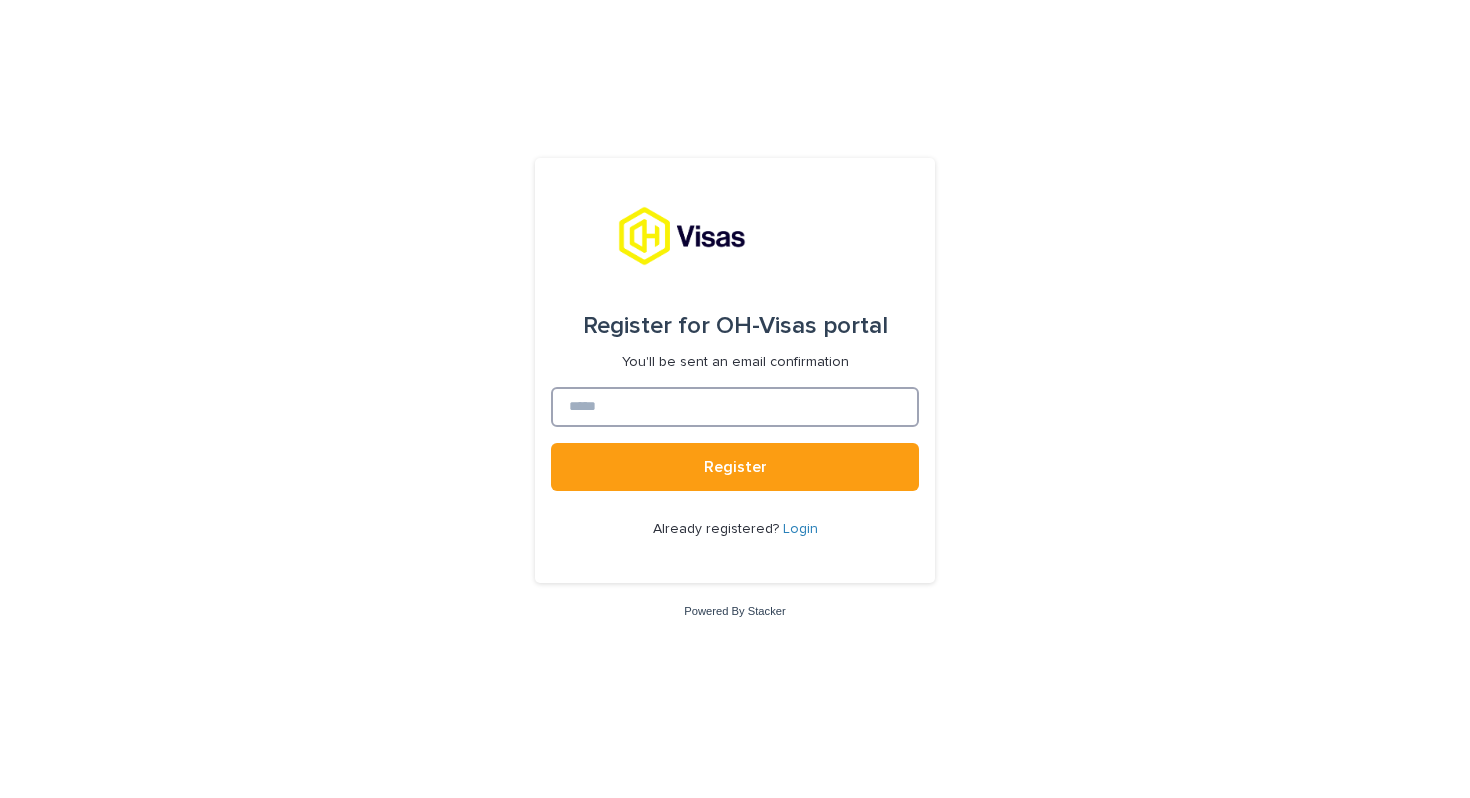 click at bounding box center [735, 407] 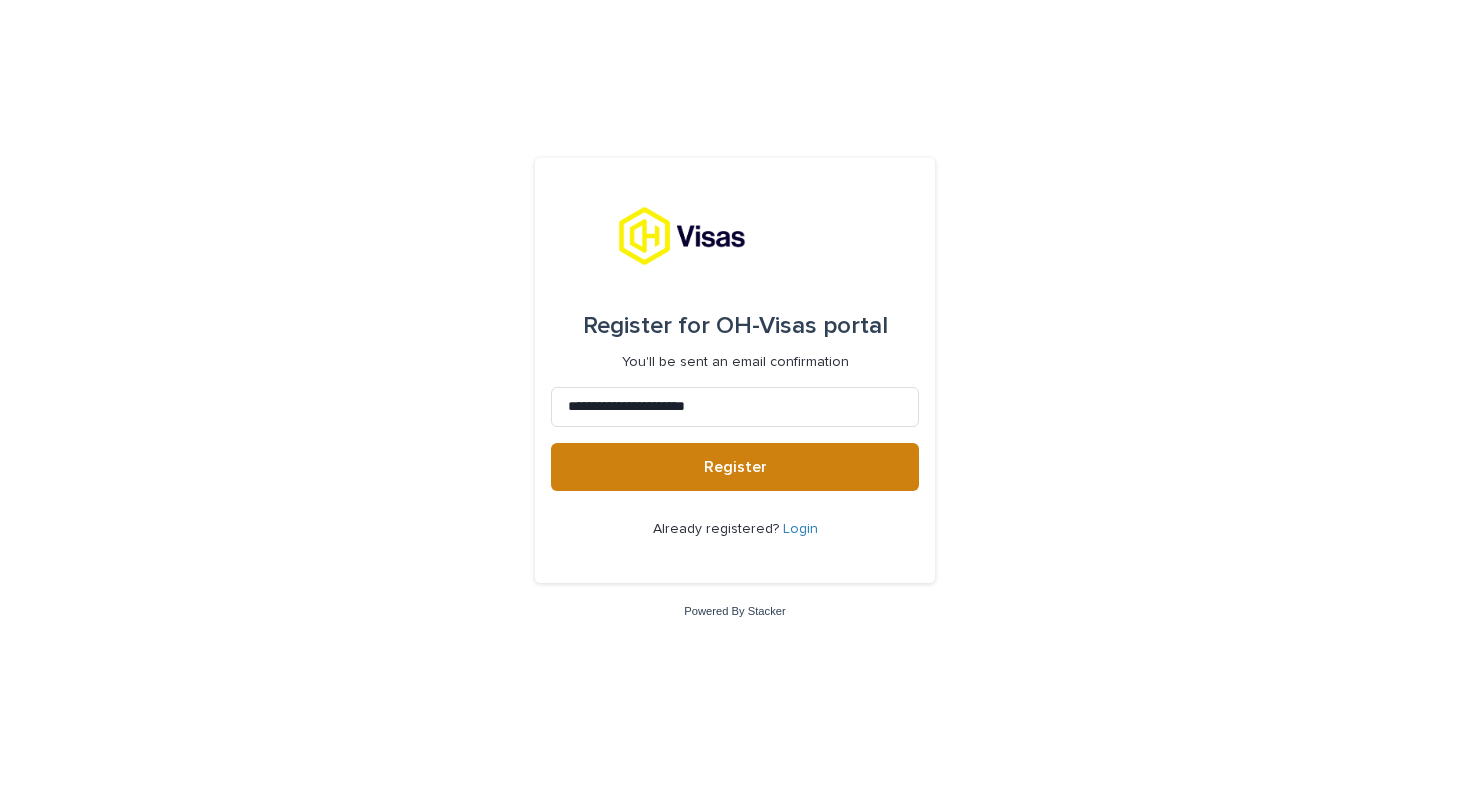click on "Register" at bounding box center (735, 467) 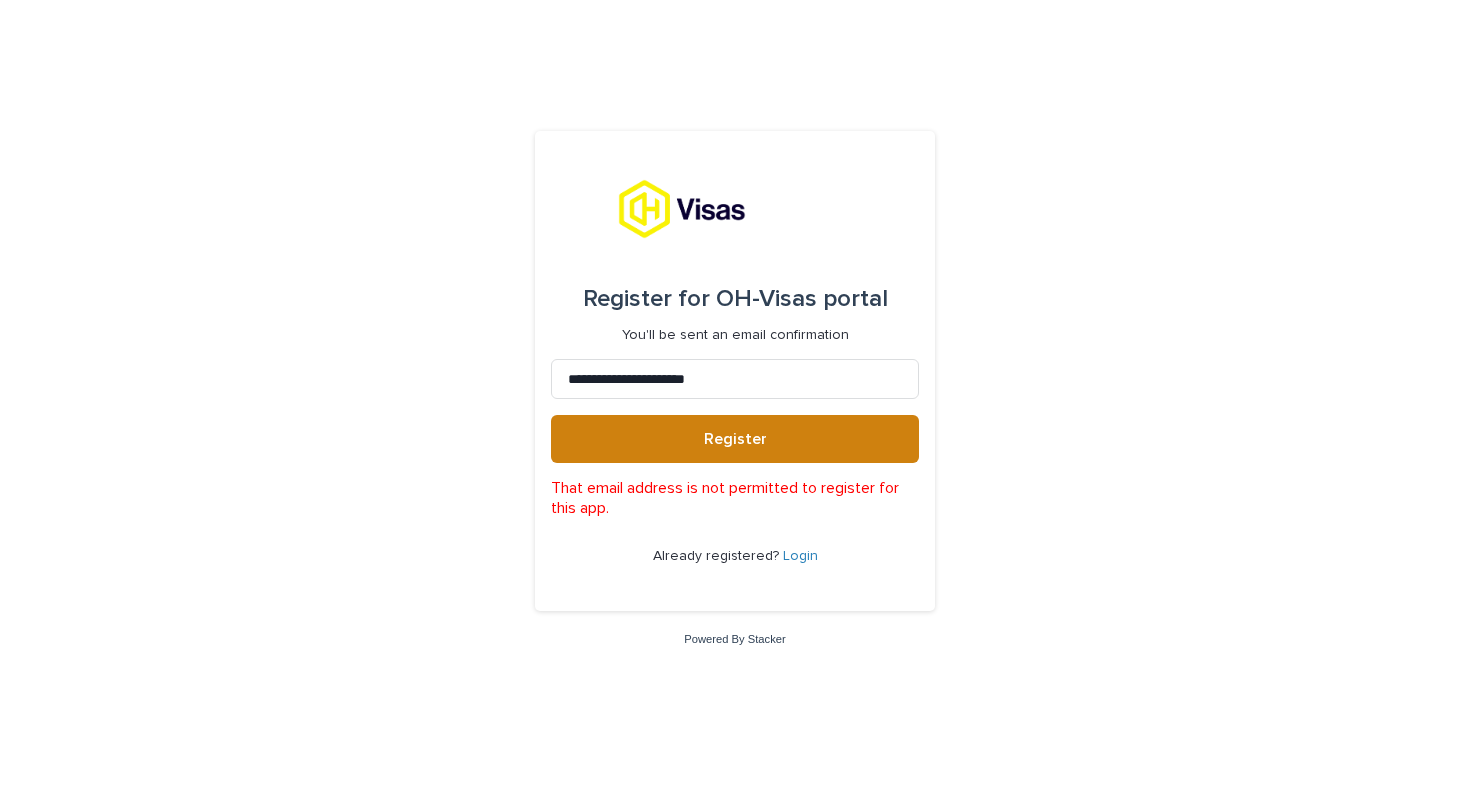 click on "Register" at bounding box center (735, 439) 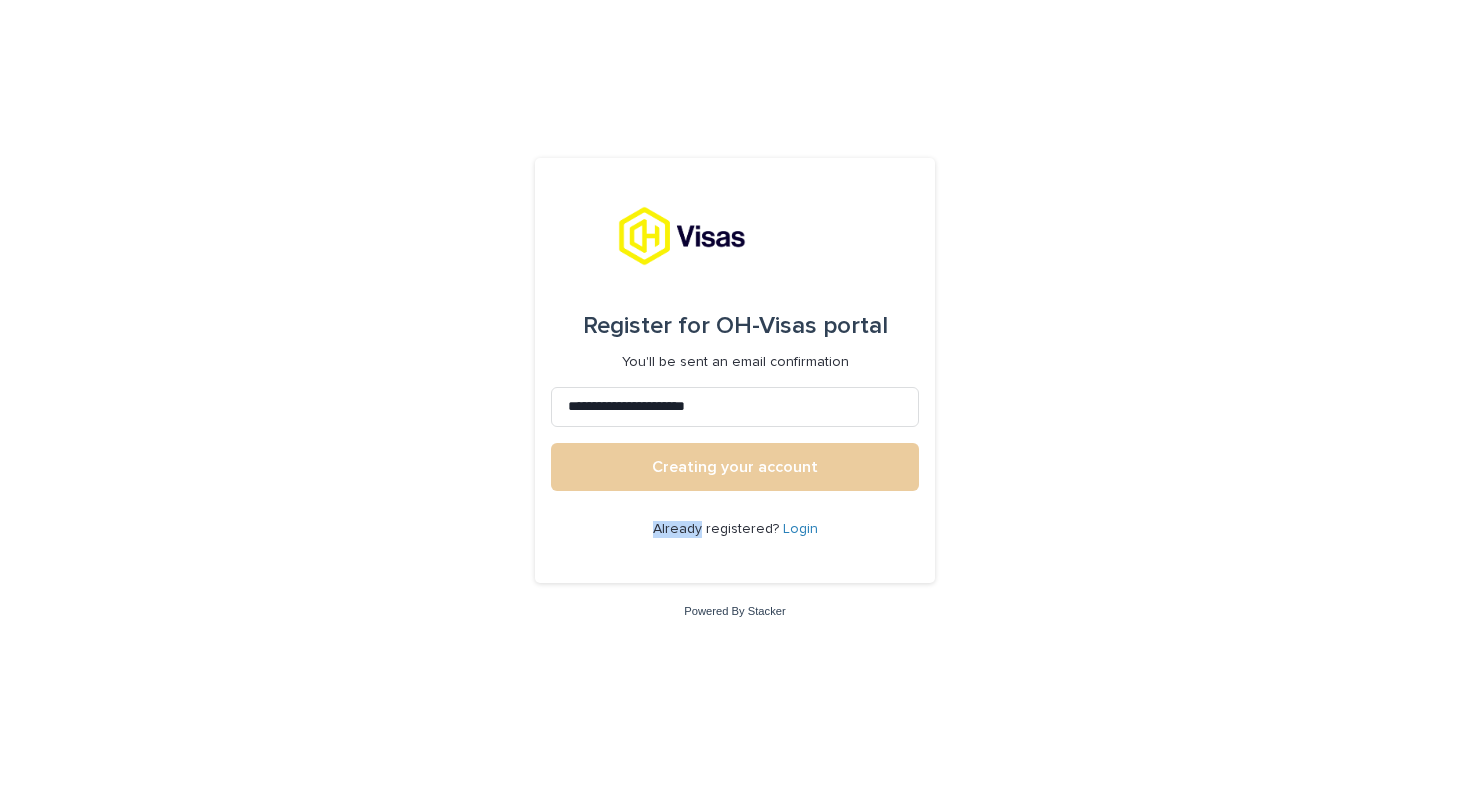 click on "**********" at bounding box center [735, 371] 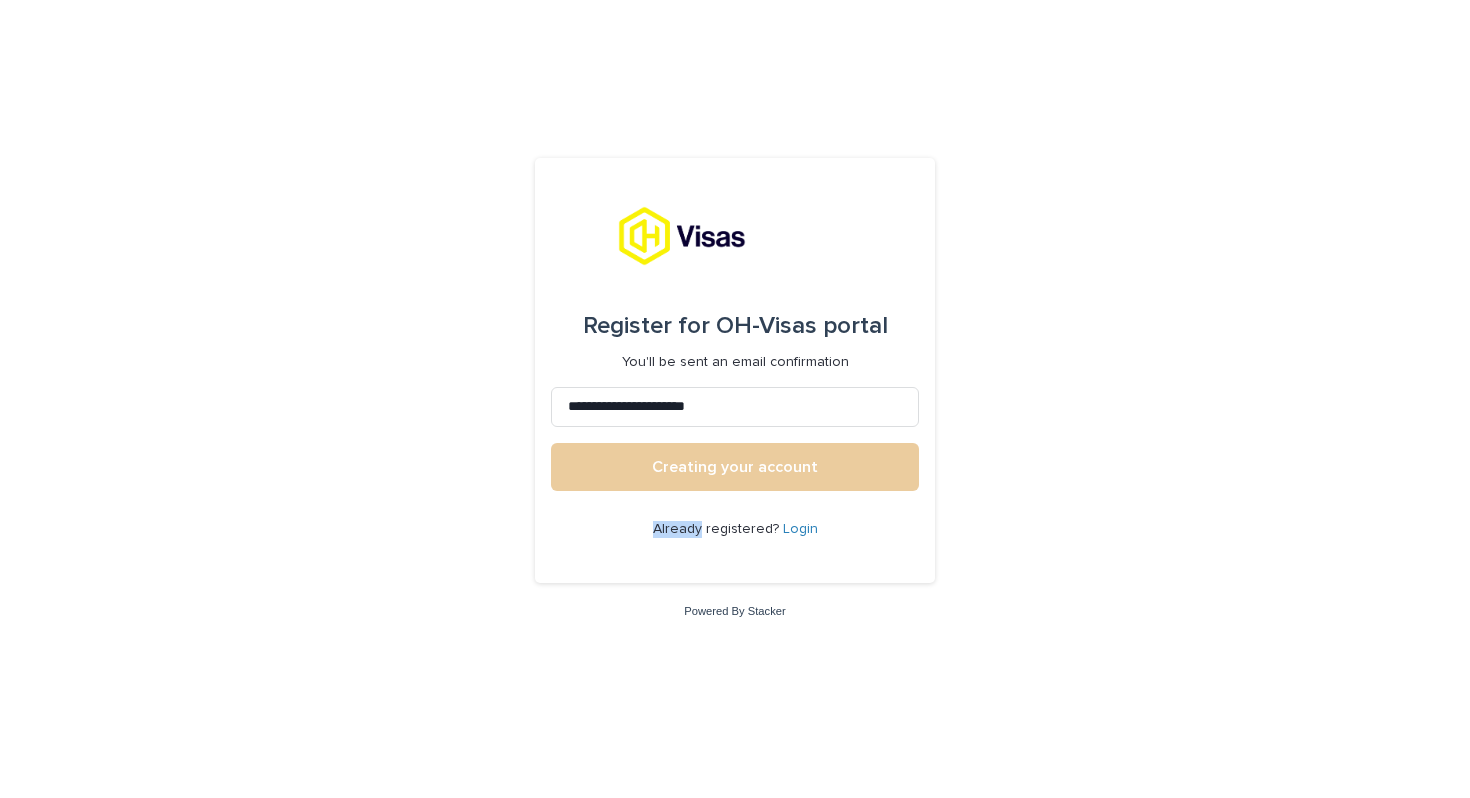 click on "Creating your account" at bounding box center (735, 467) 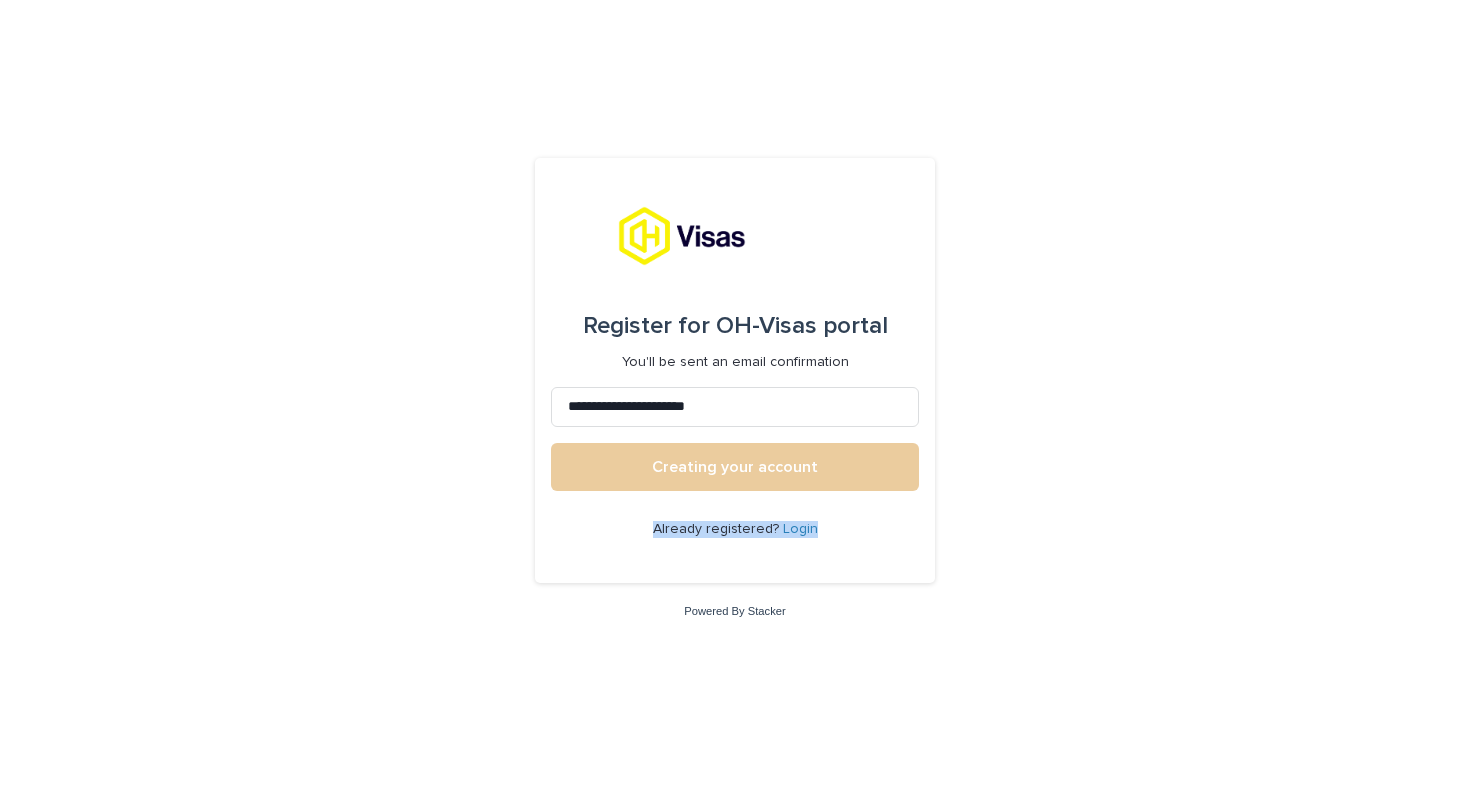 click on "**********" at bounding box center [735, 371] 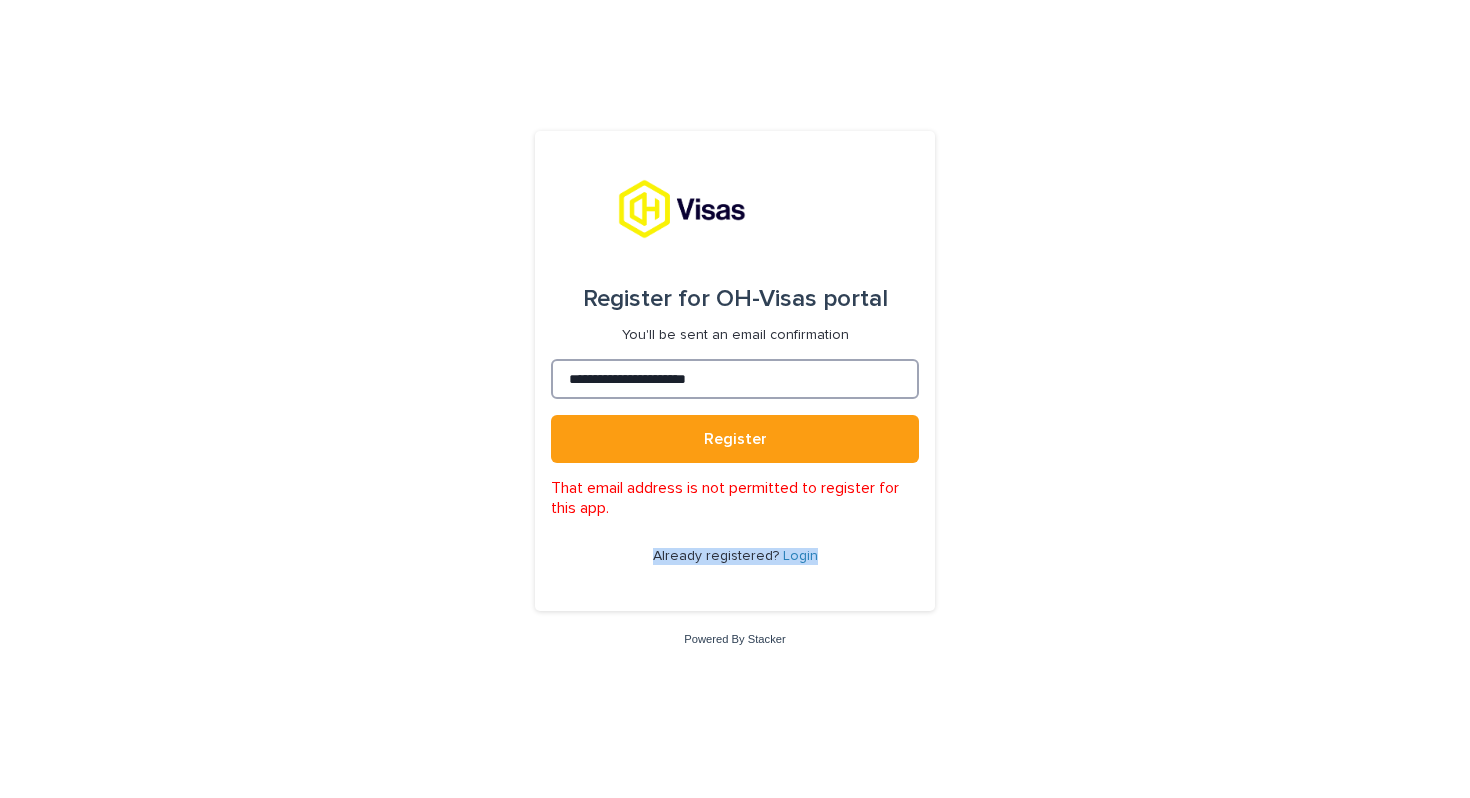click on "**********" at bounding box center [735, 379] 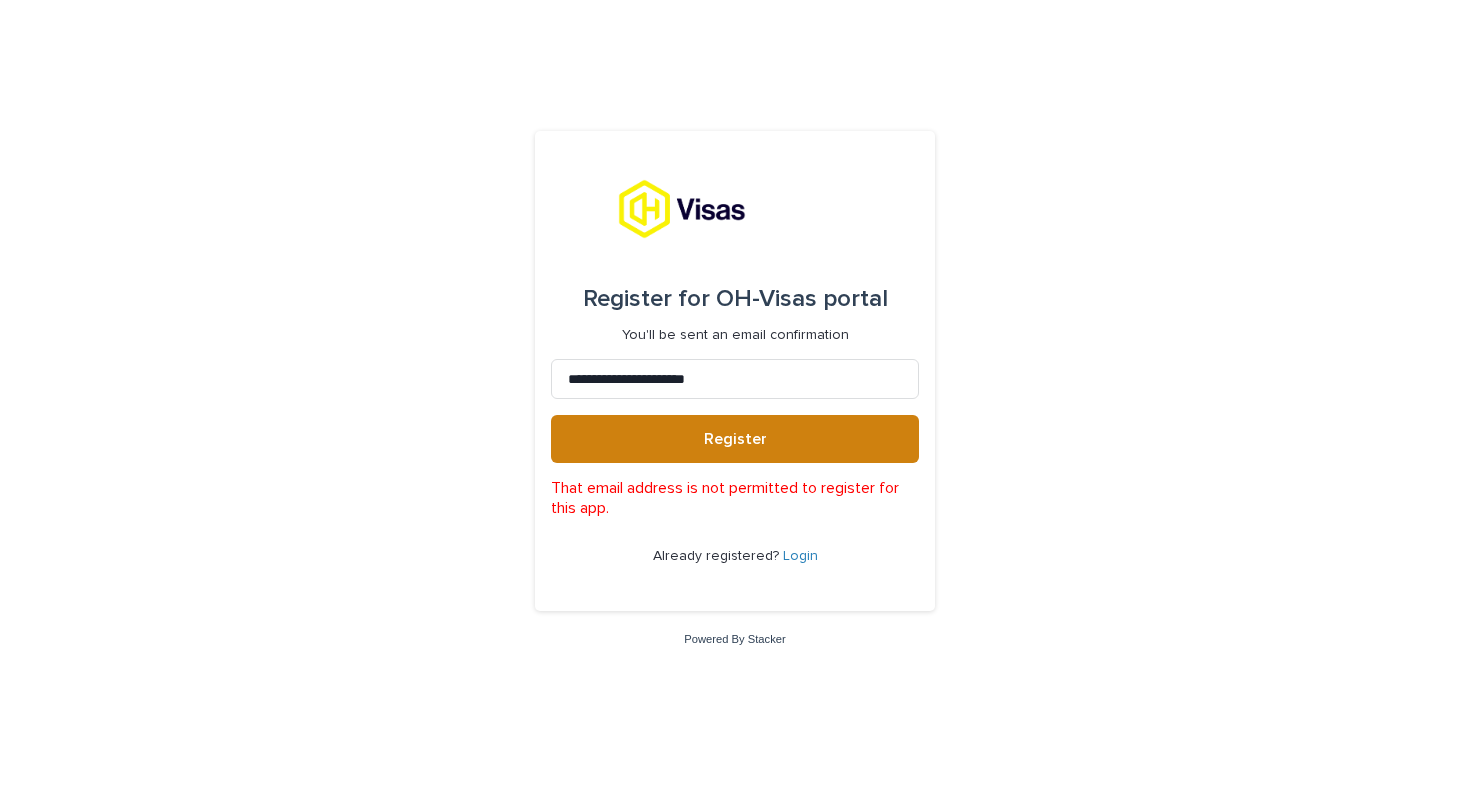 click on "Register" at bounding box center (735, 439) 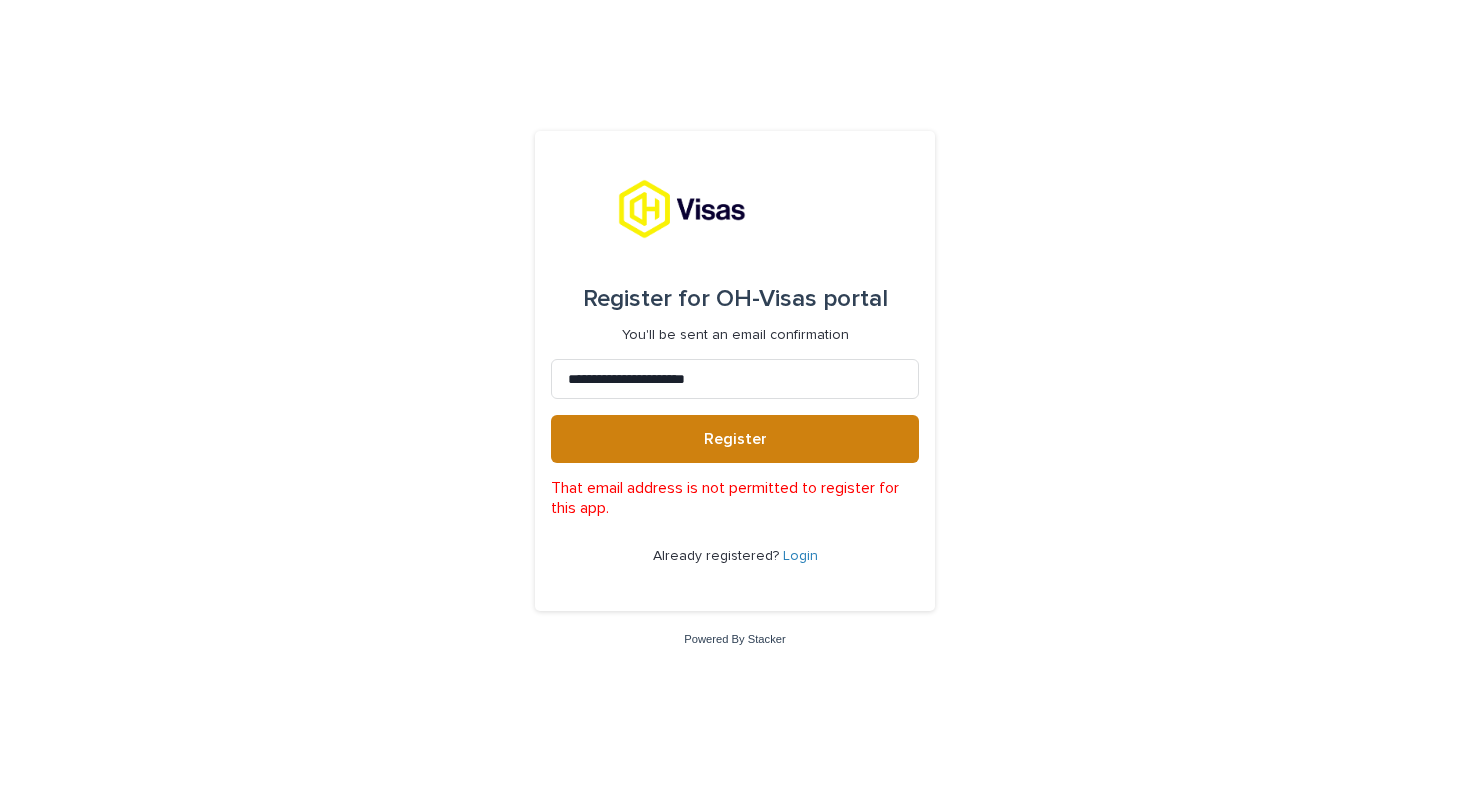 click on "Register" at bounding box center [735, 439] 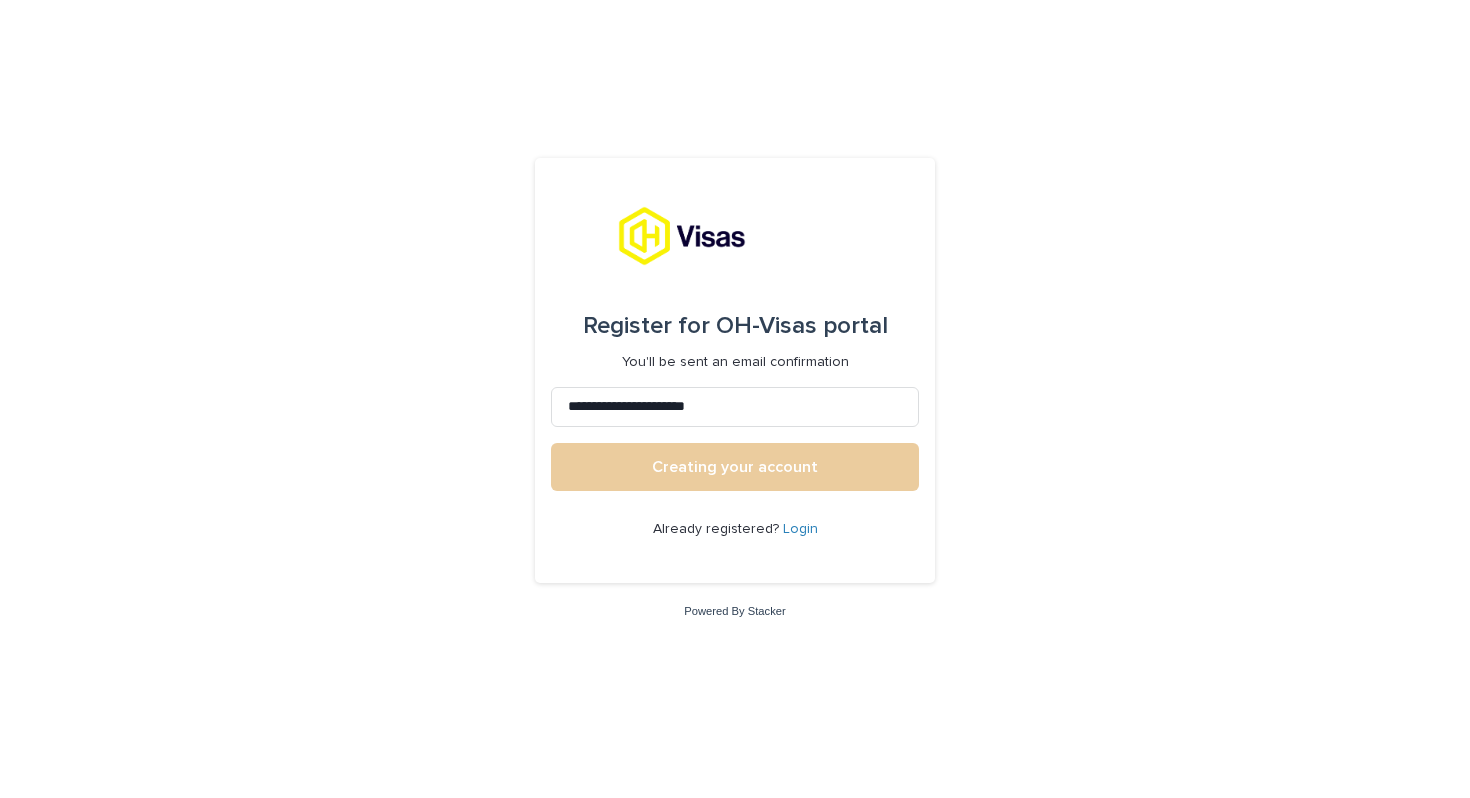 click on "Creating your account" at bounding box center [735, 467] 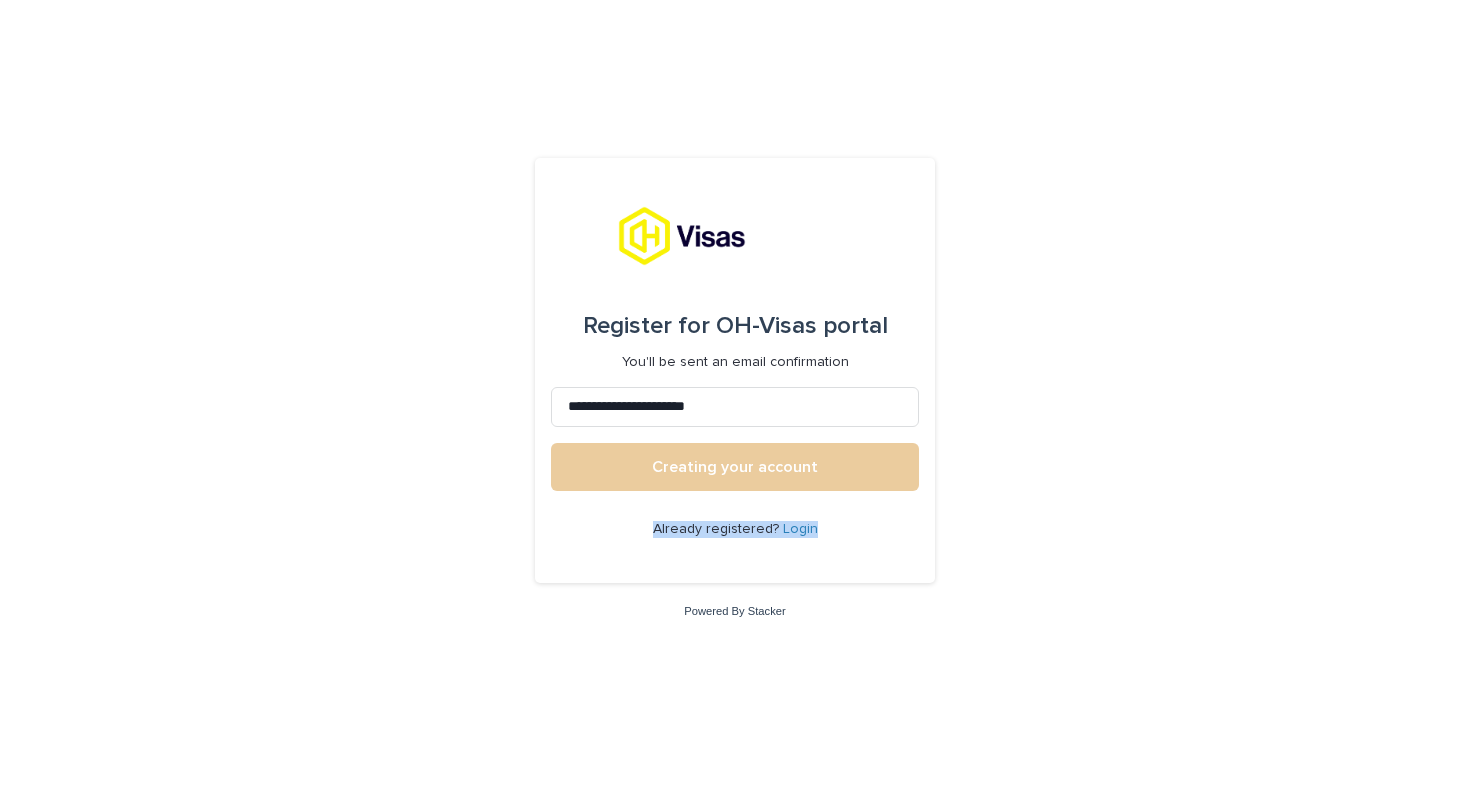 click on "**********" at bounding box center (735, 371) 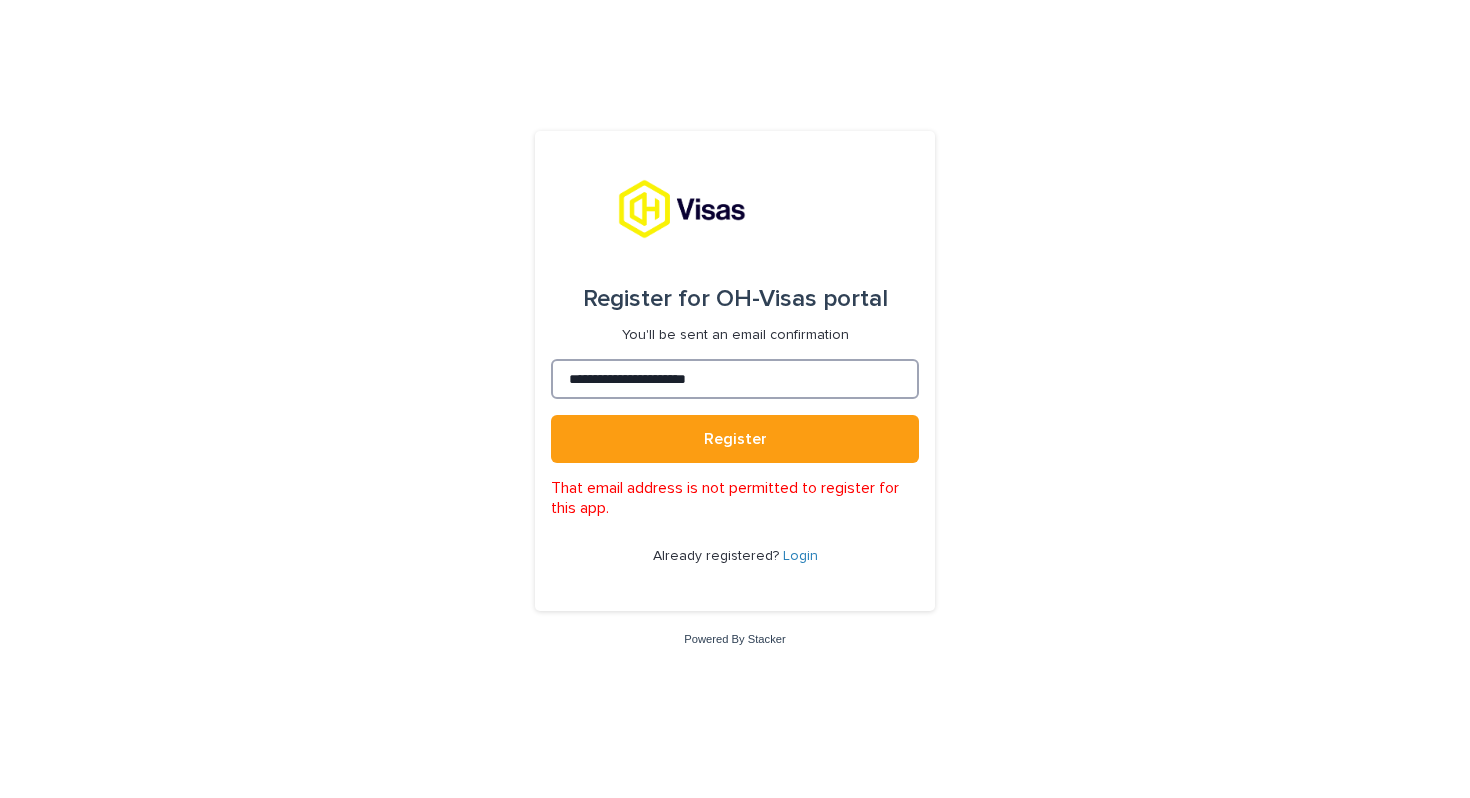 click on "**********" at bounding box center (735, 379) 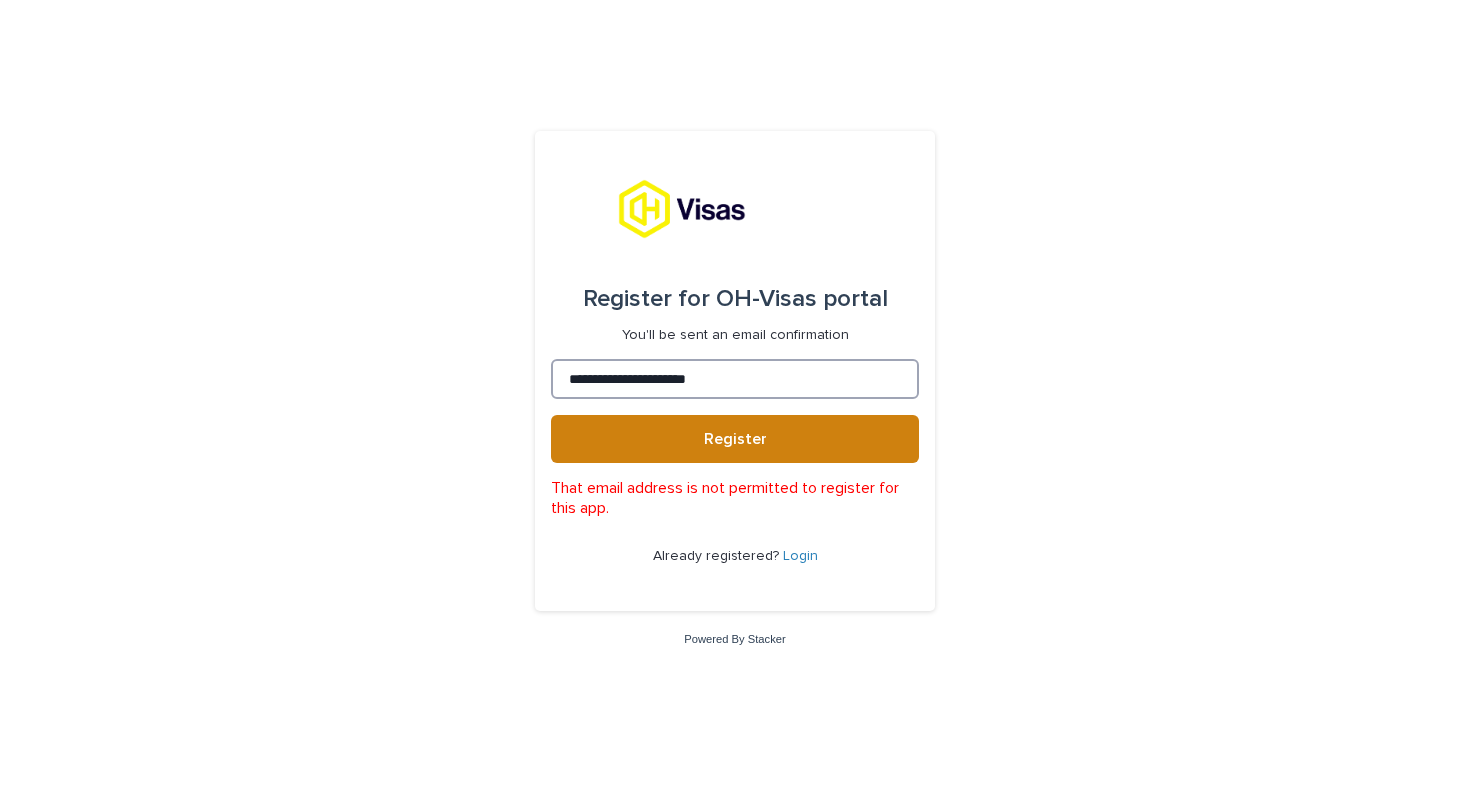 type on "**********" 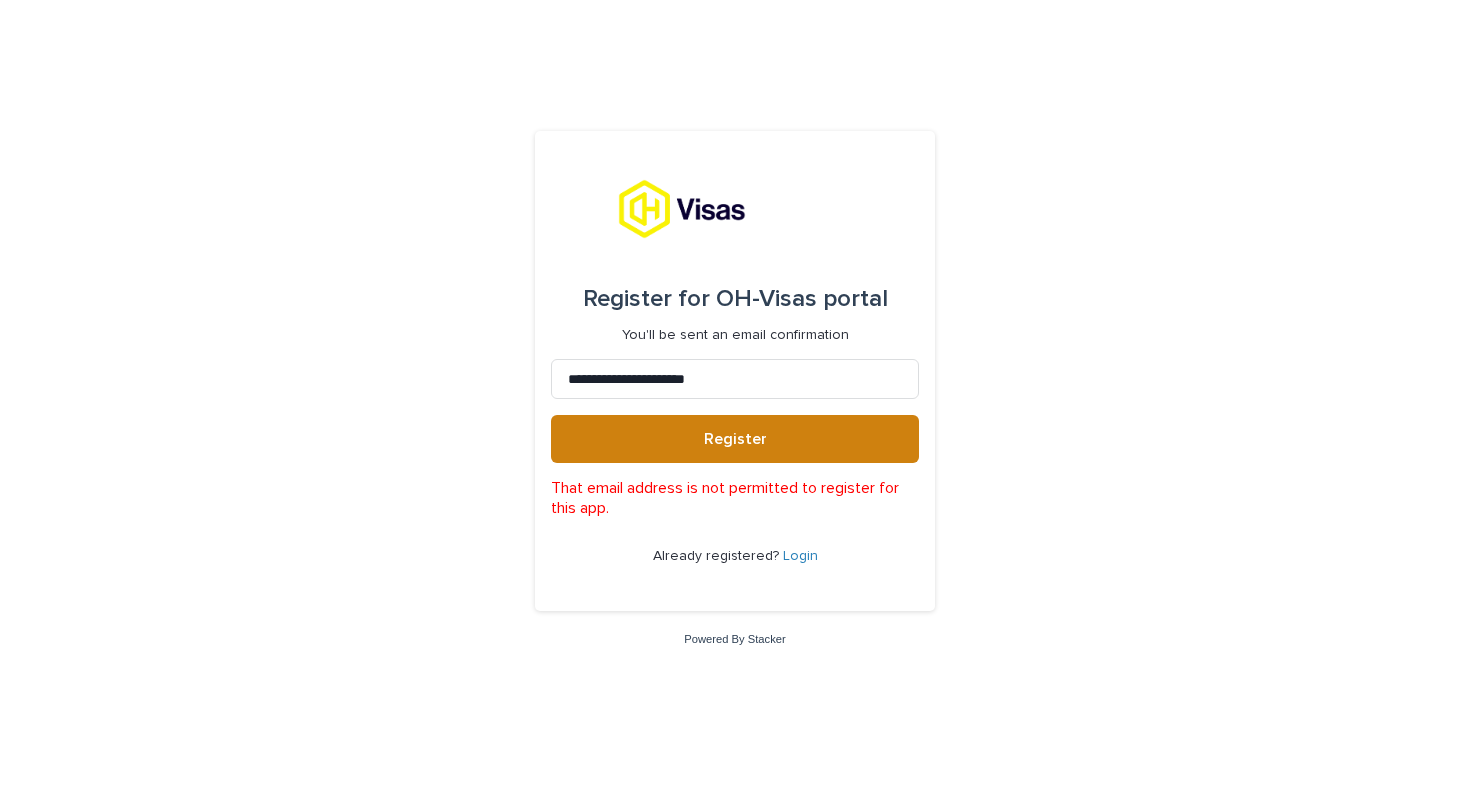 click on "Register" at bounding box center [735, 439] 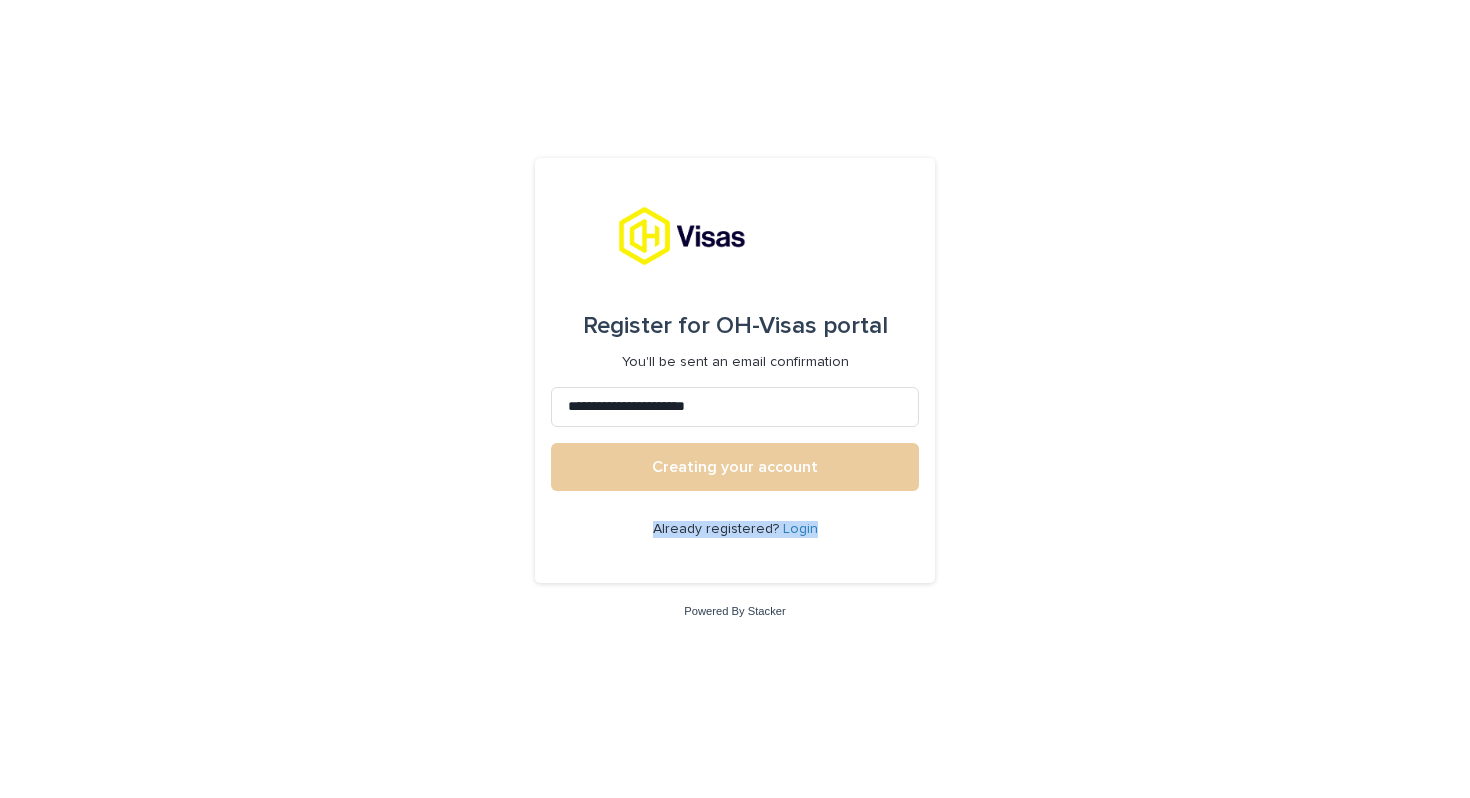 click on "**********" at bounding box center [735, 371] 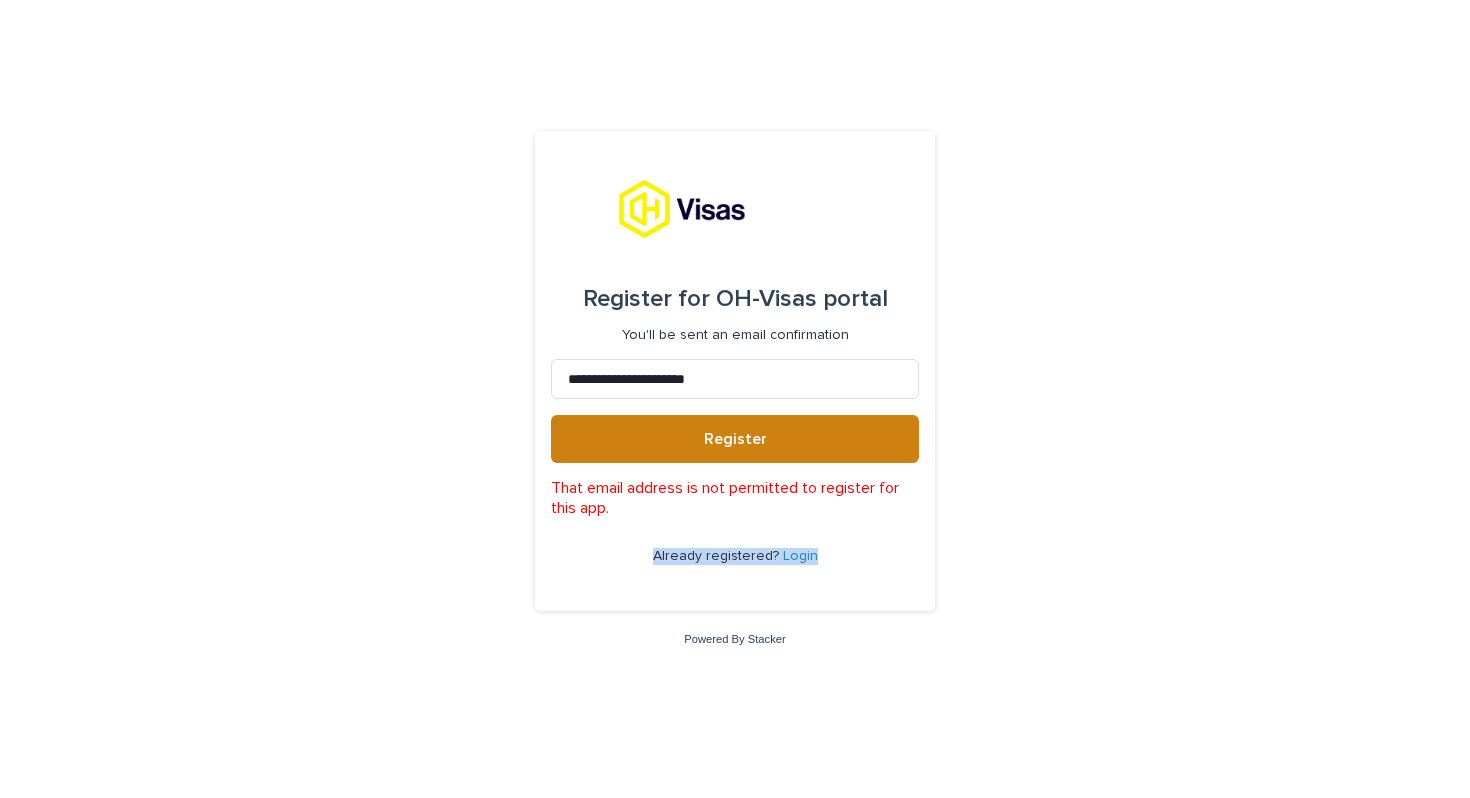 click on "Register" at bounding box center [735, 439] 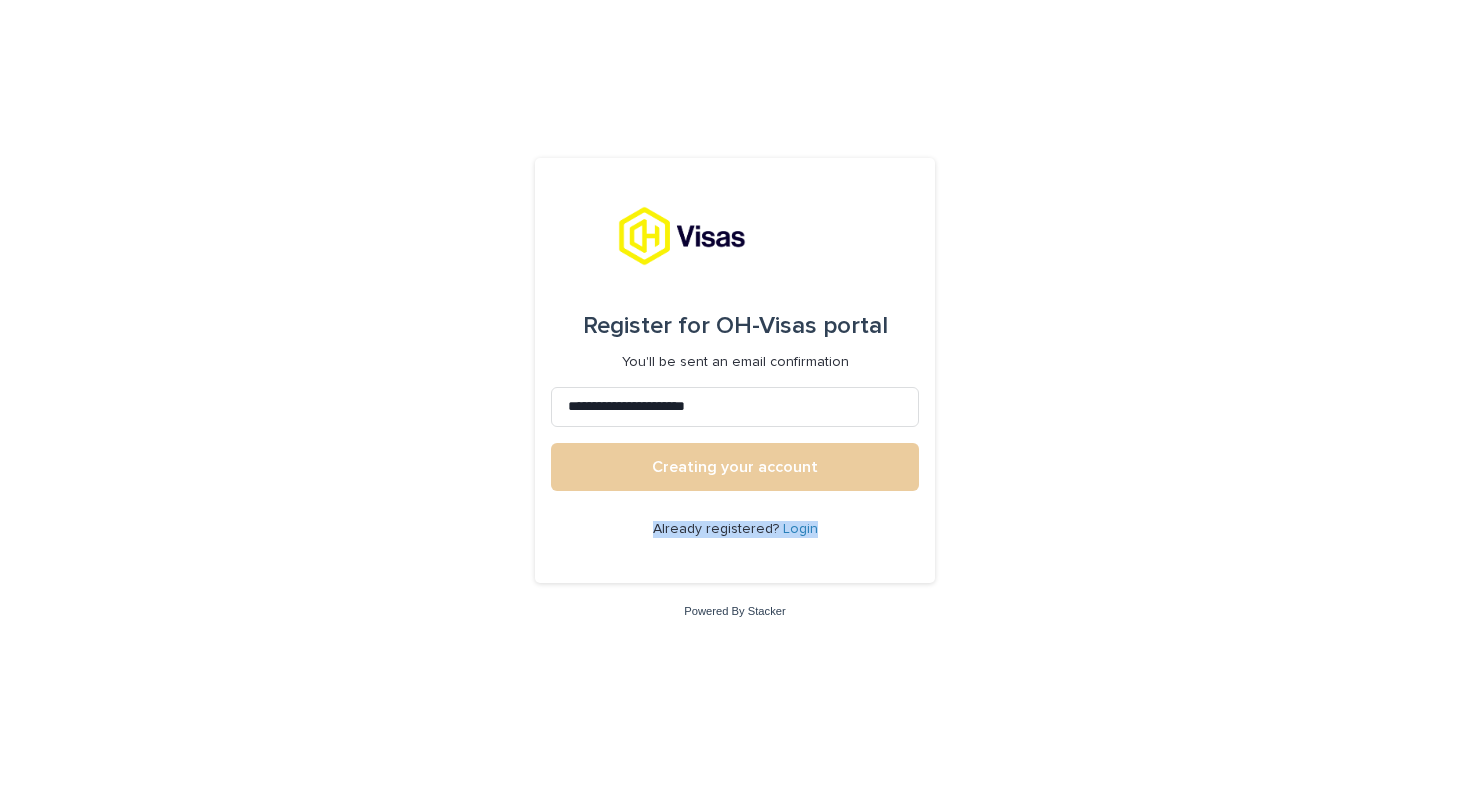 click on "**********" at bounding box center [735, 371] 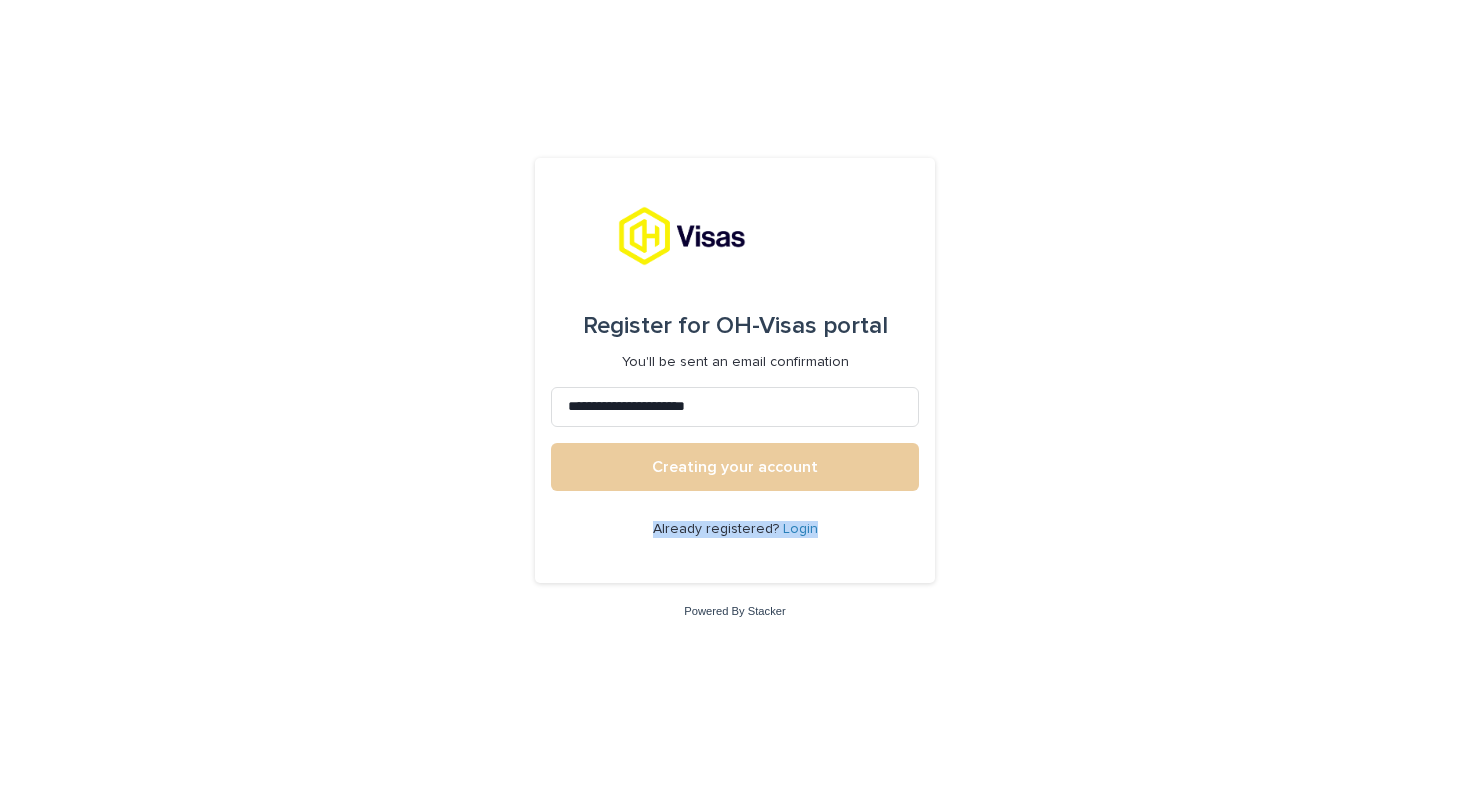 click on "Creating your account" at bounding box center [735, 467] 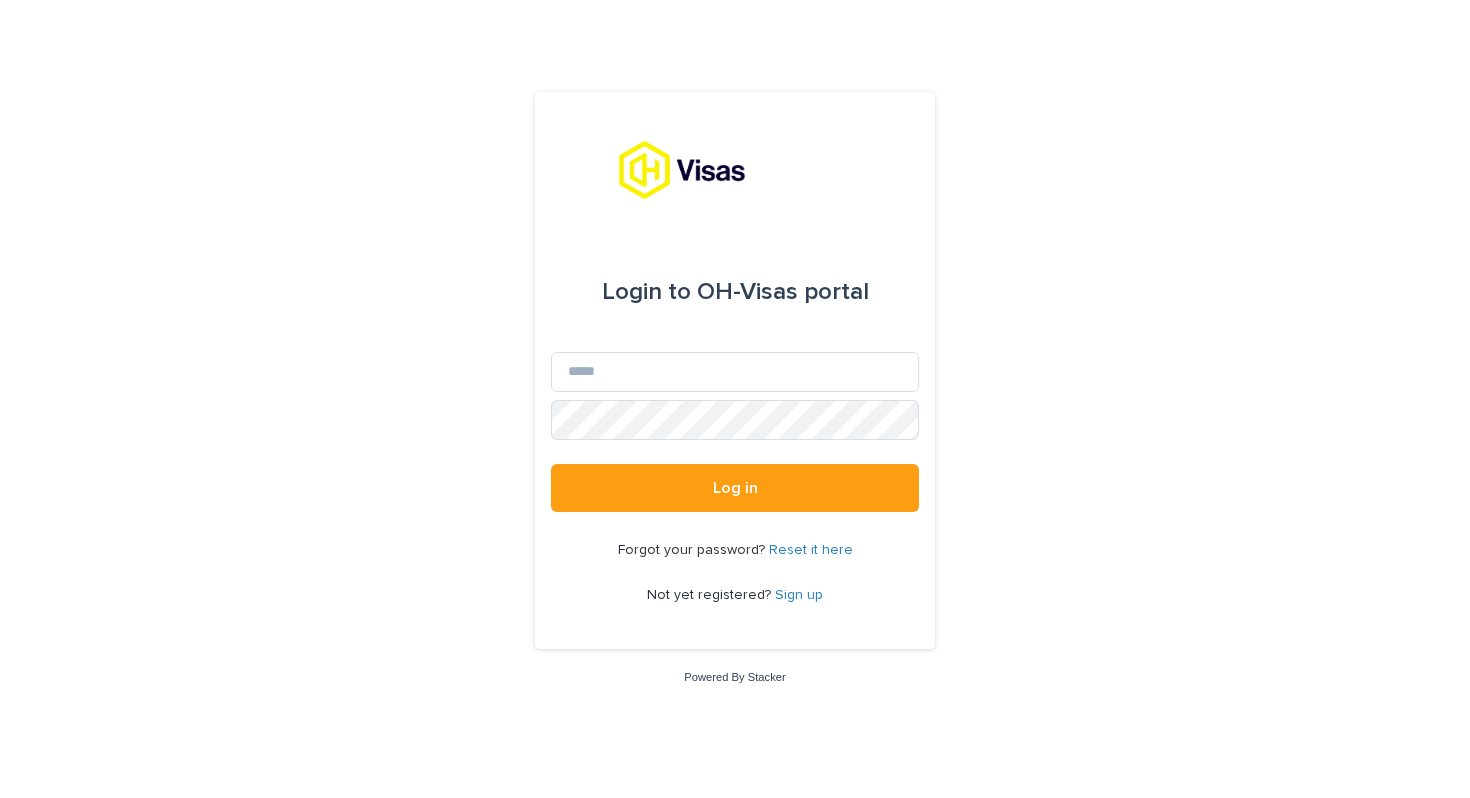 scroll, scrollTop: 0, scrollLeft: 0, axis: both 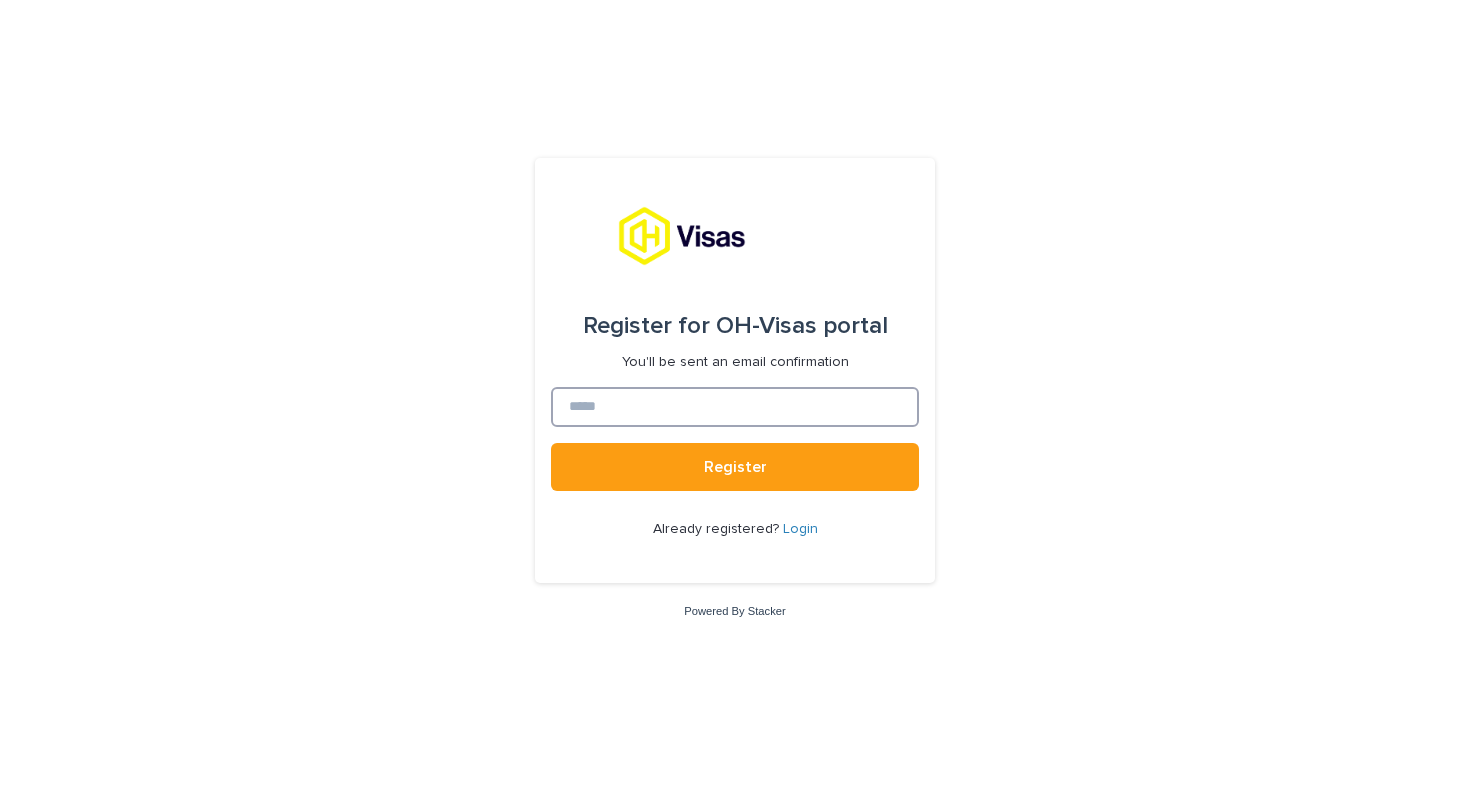 click at bounding box center [735, 407] 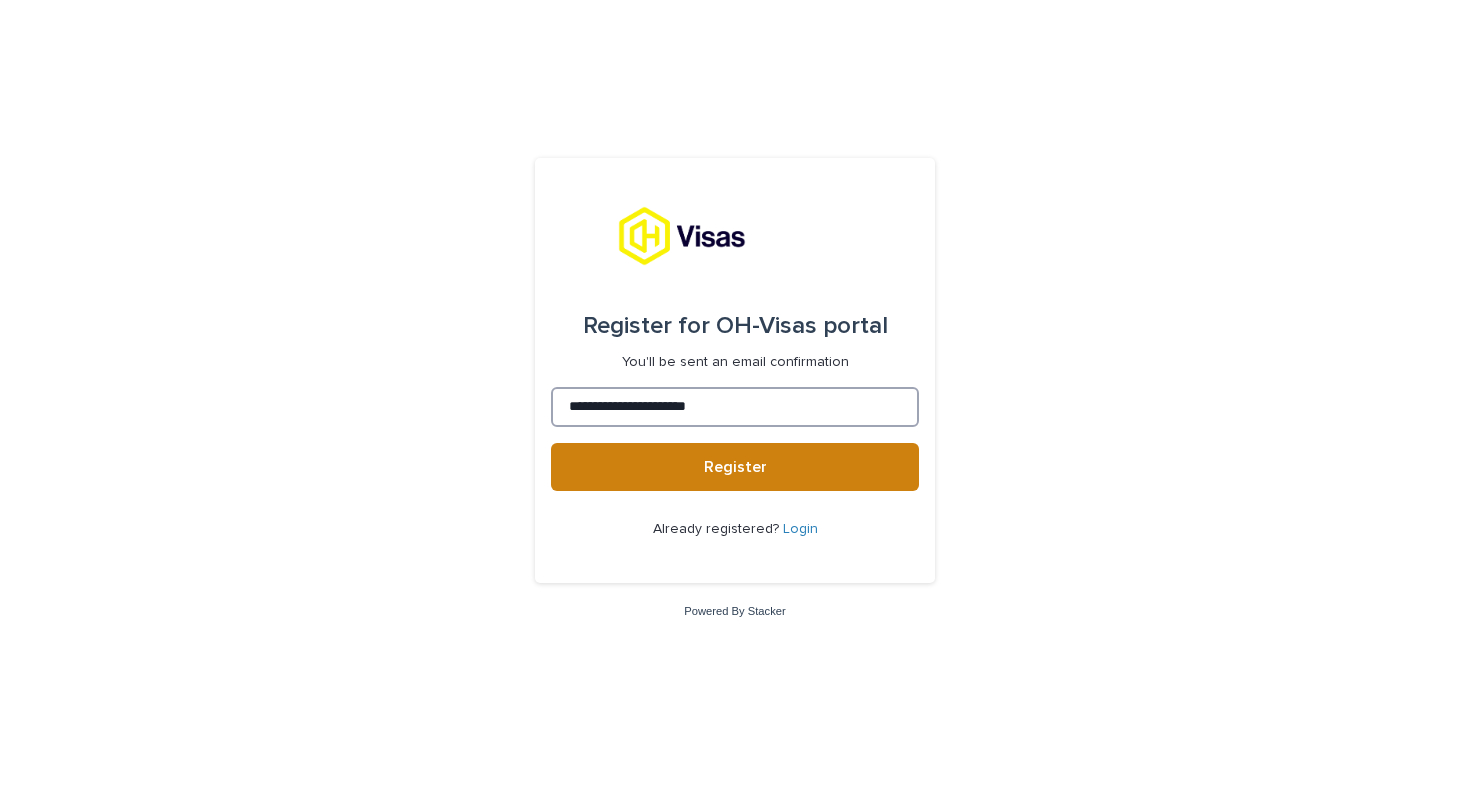 type on "**********" 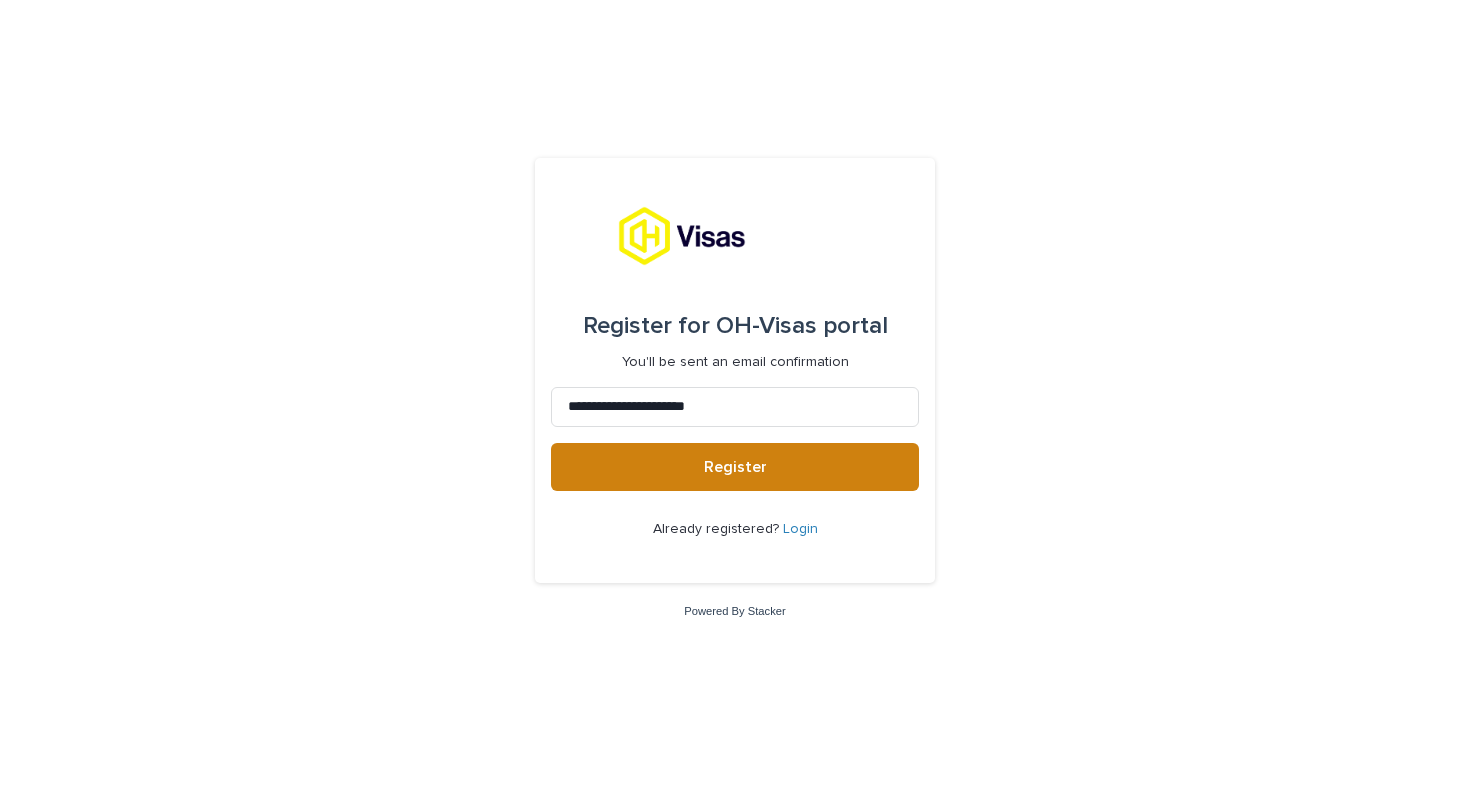 click on "Register" at bounding box center [735, 467] 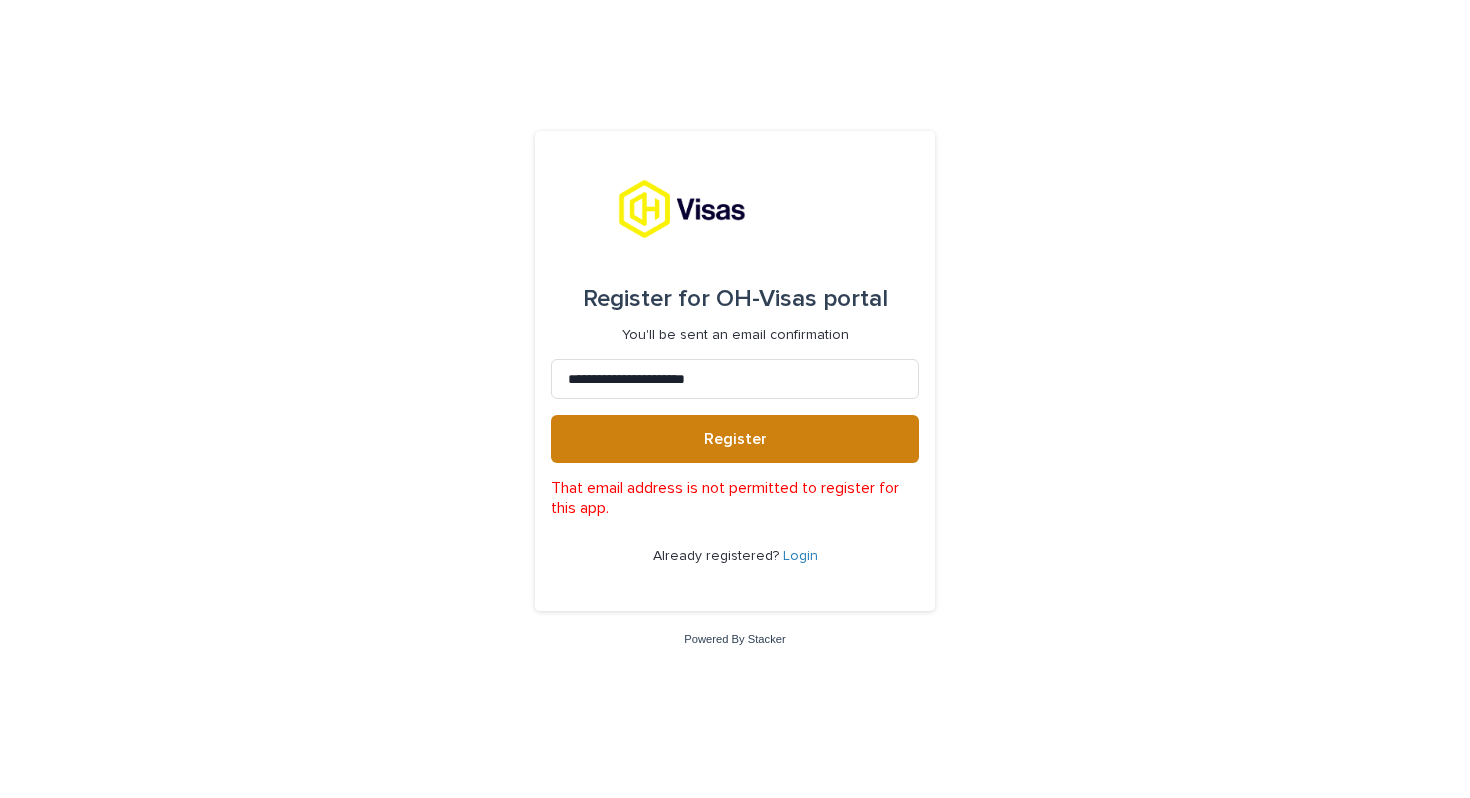 click on "Register" at bounding box center [735, 439] 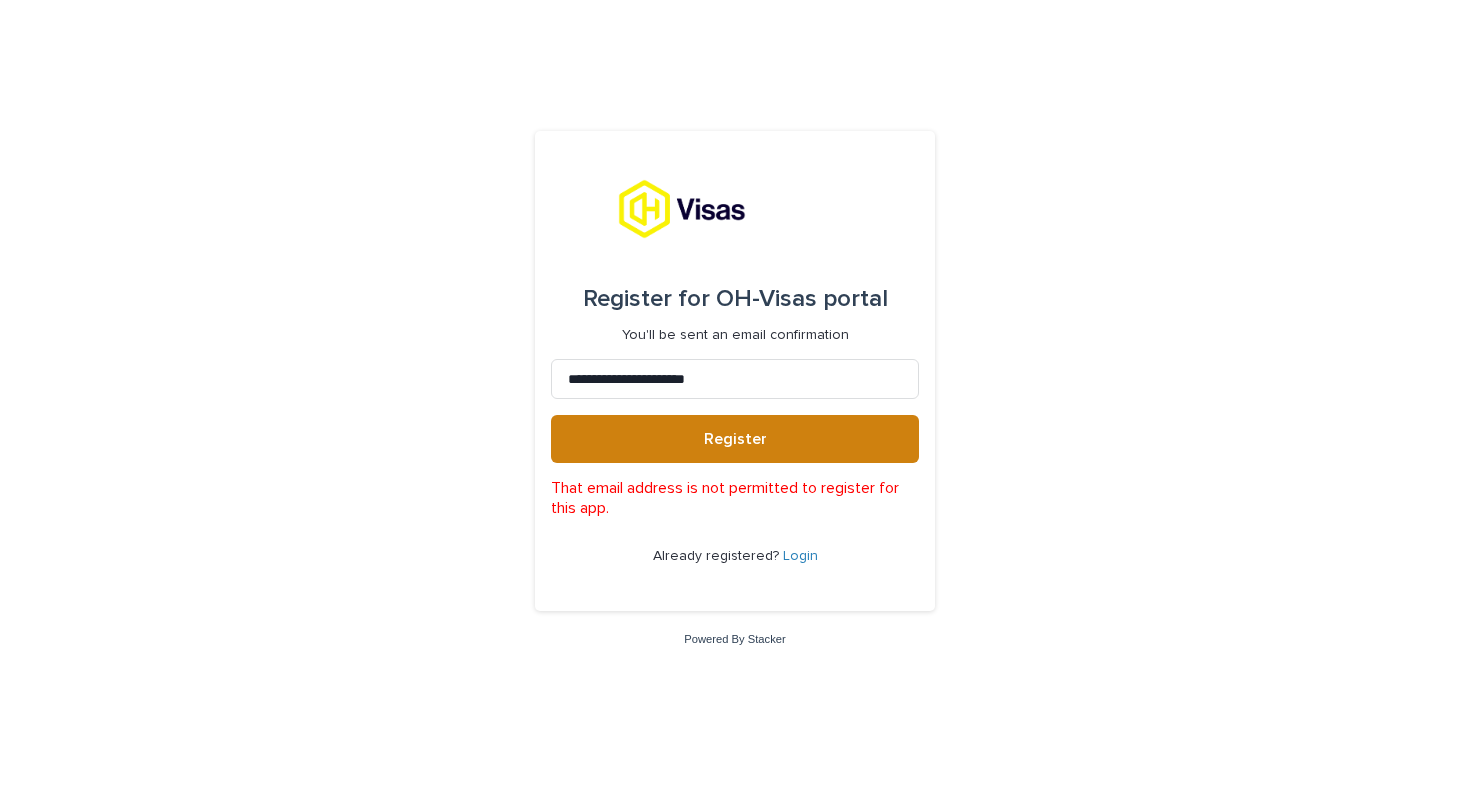 click on "Register" at bounding box center [735, 439] 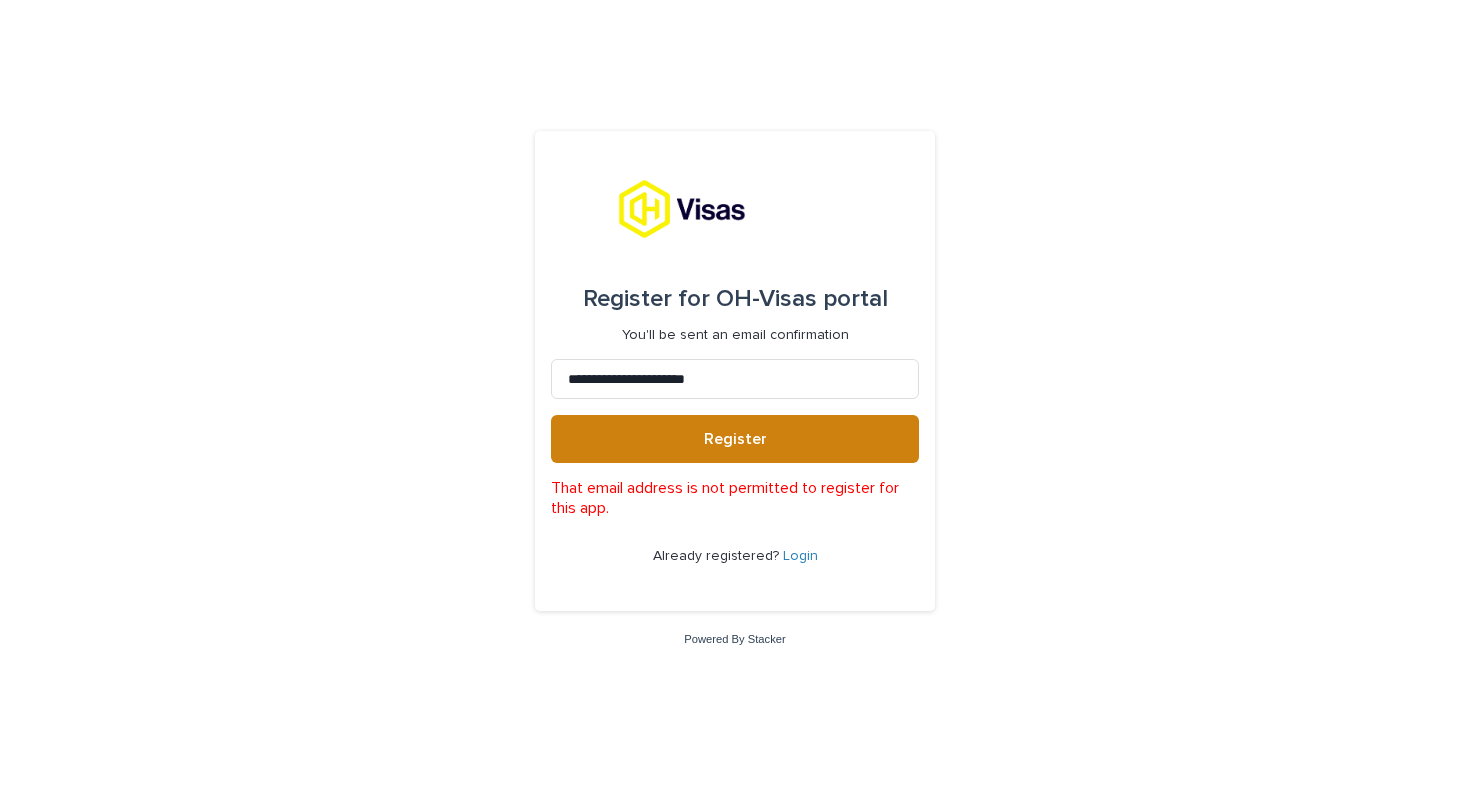 click on "Register" at bounding box center [735, 439] 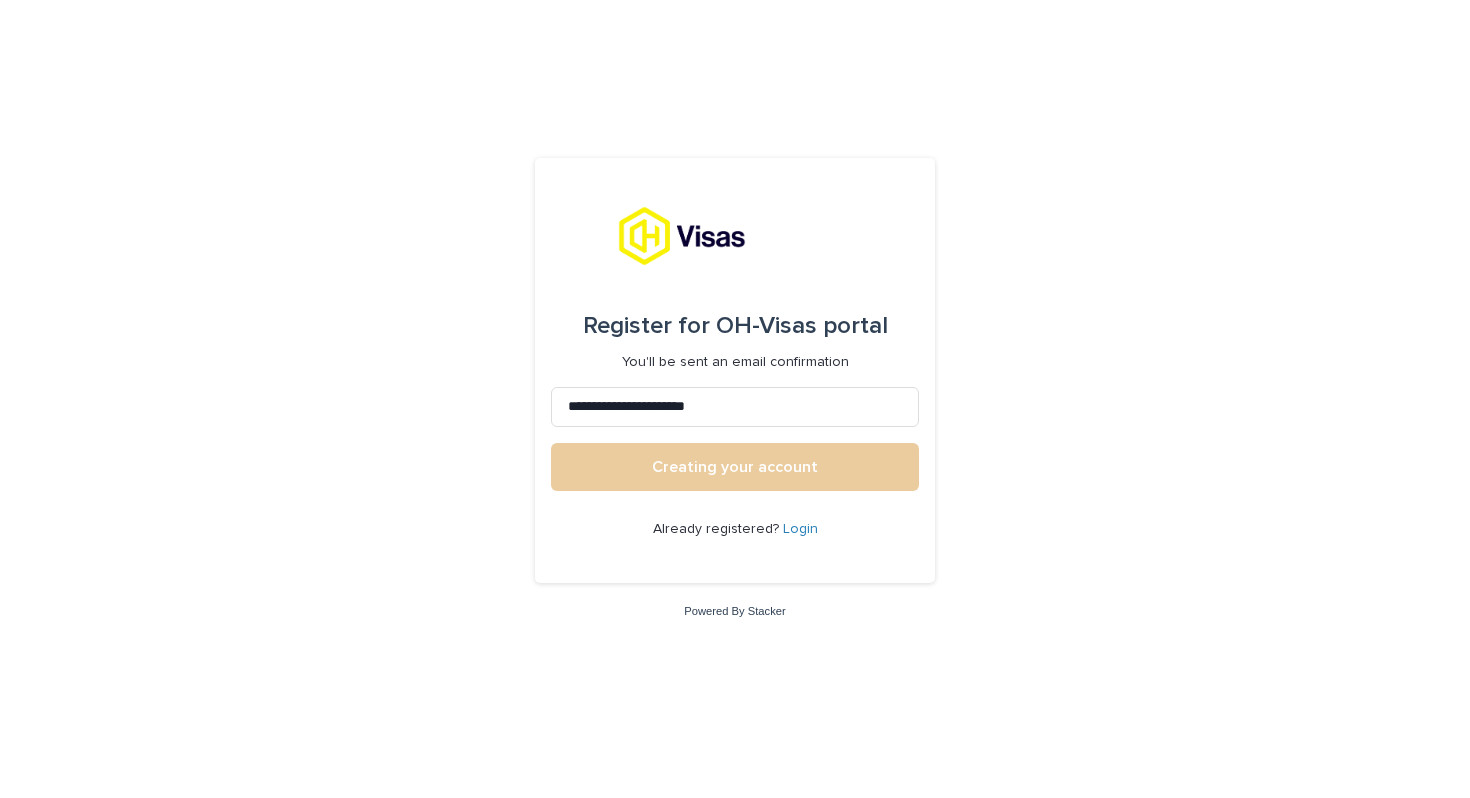 click on "Creating your account" at bounding box center (735, 467) 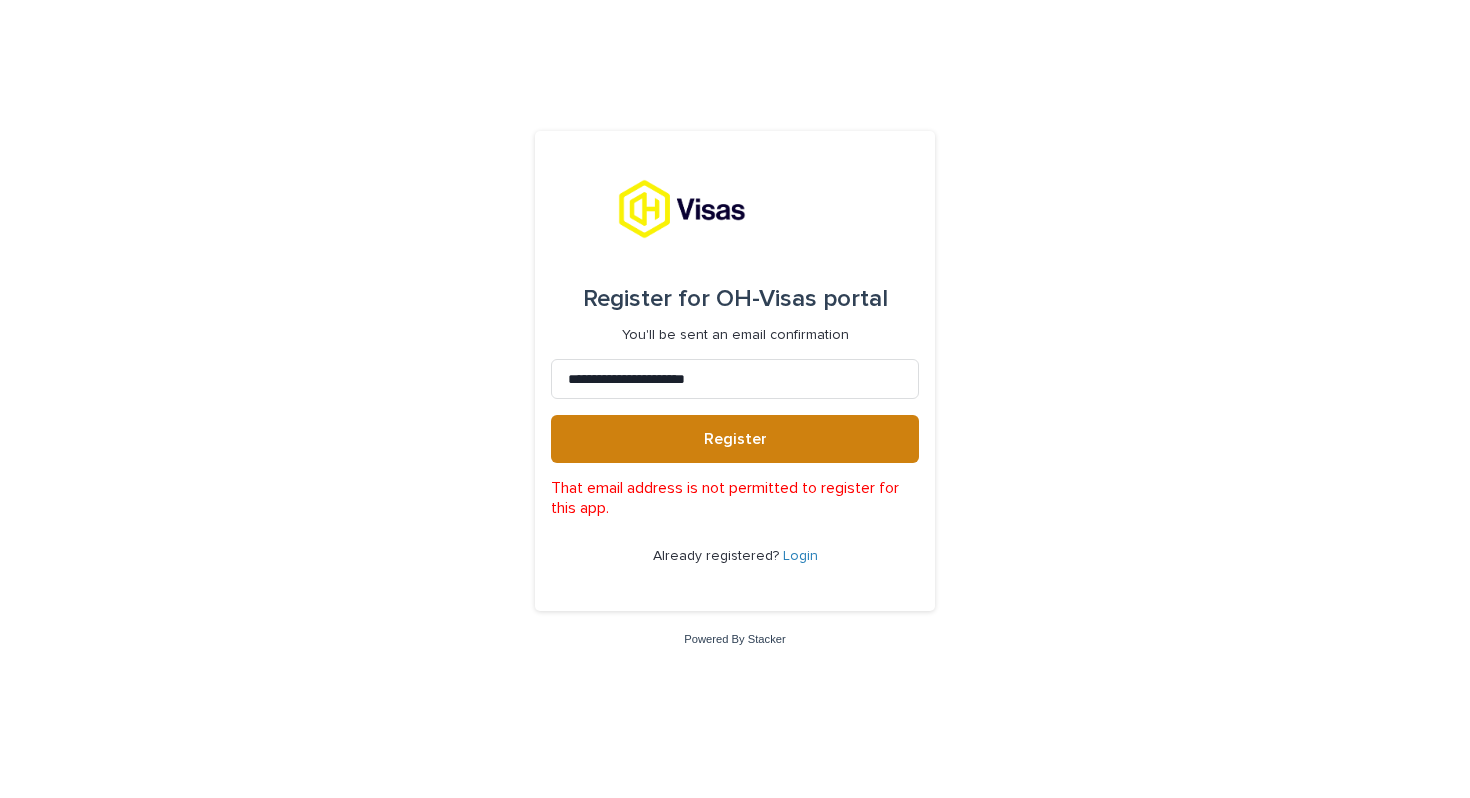 click on "Register" at bounding box center [735, 439] 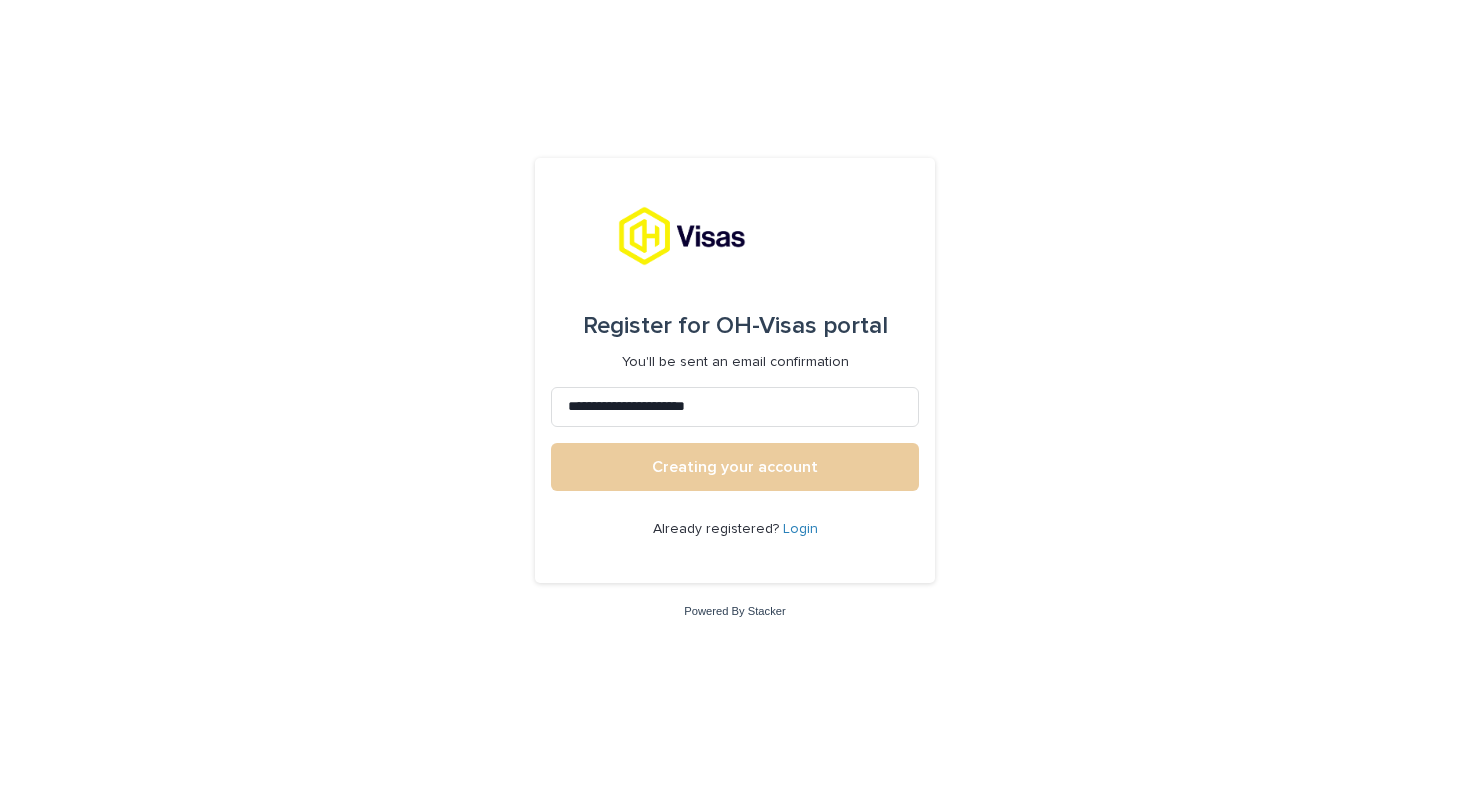 click on "Creating your account" at bounding box center [735, 467] 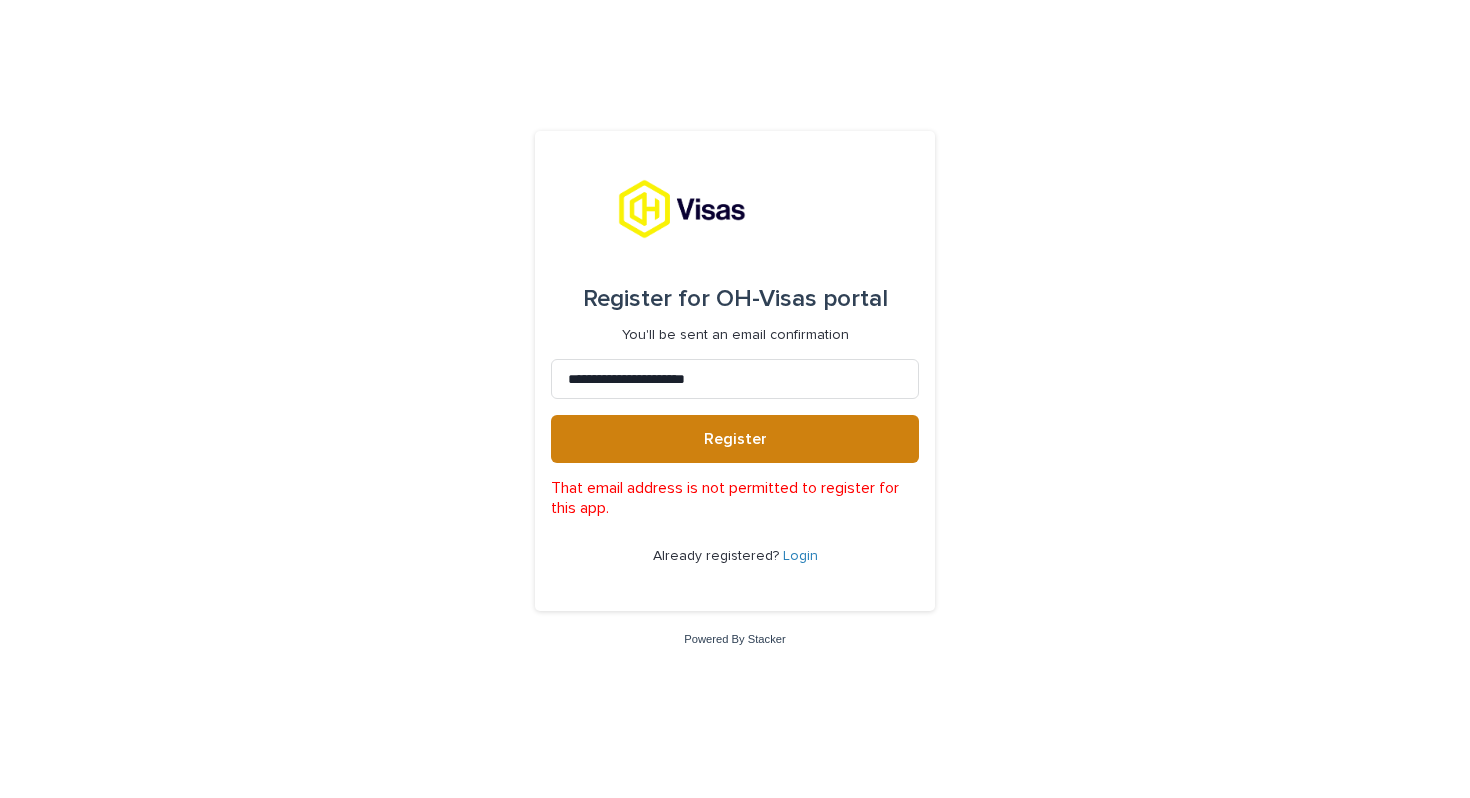 click on "Register" at bounding box center [735, 439] 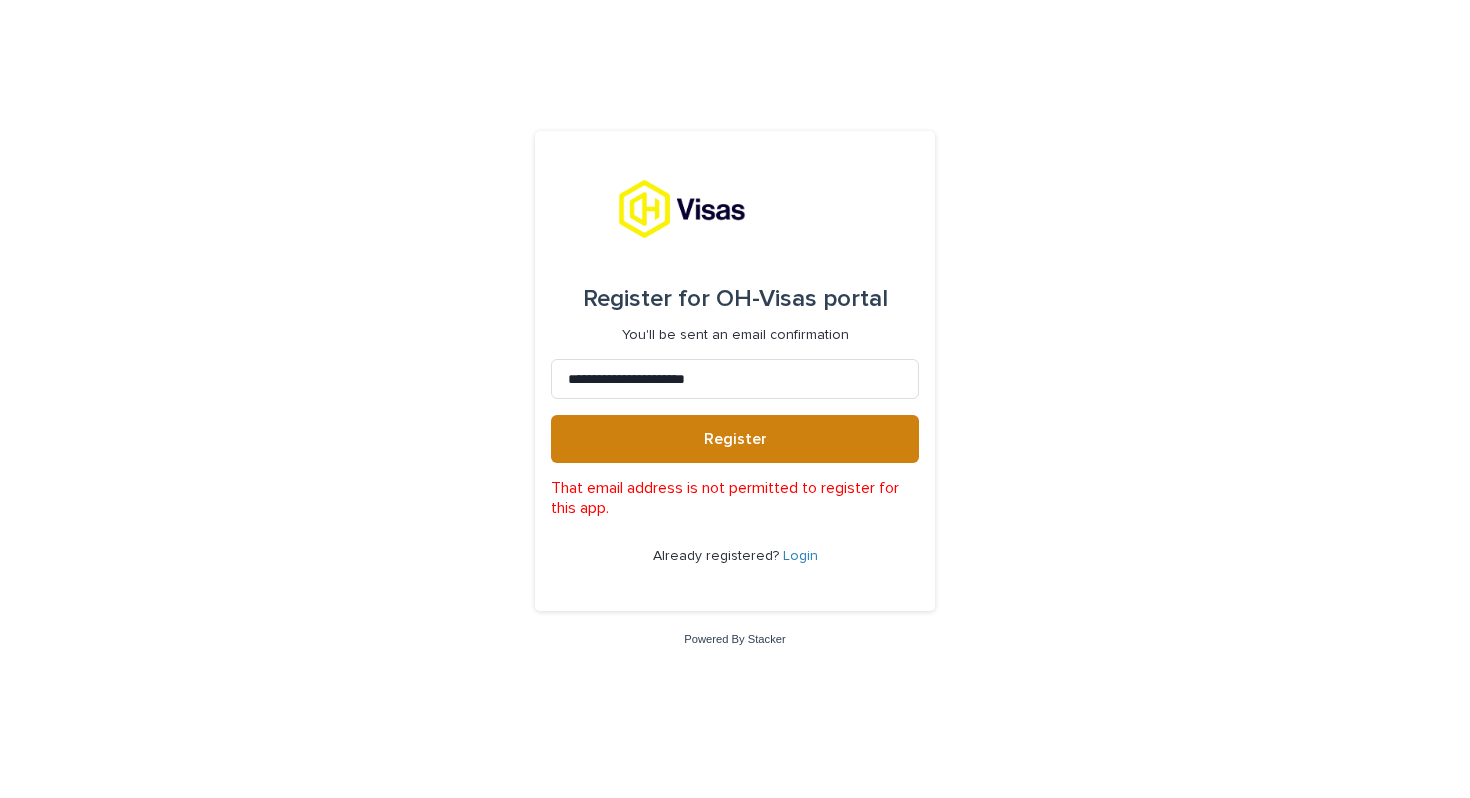 click on "Register" at bounding box center [735, 439] 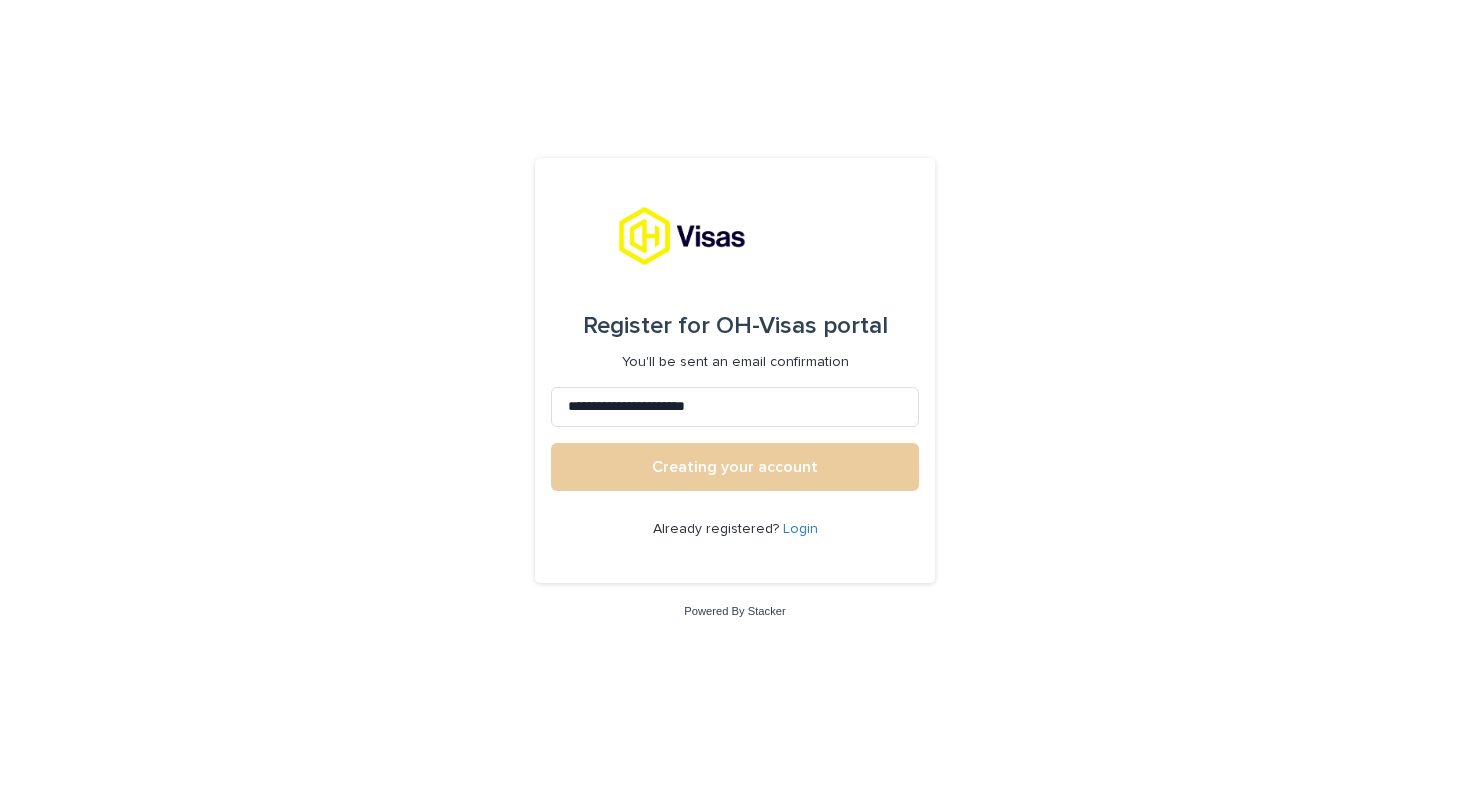 click on "Creating your account" at bounding box center (735, 467) 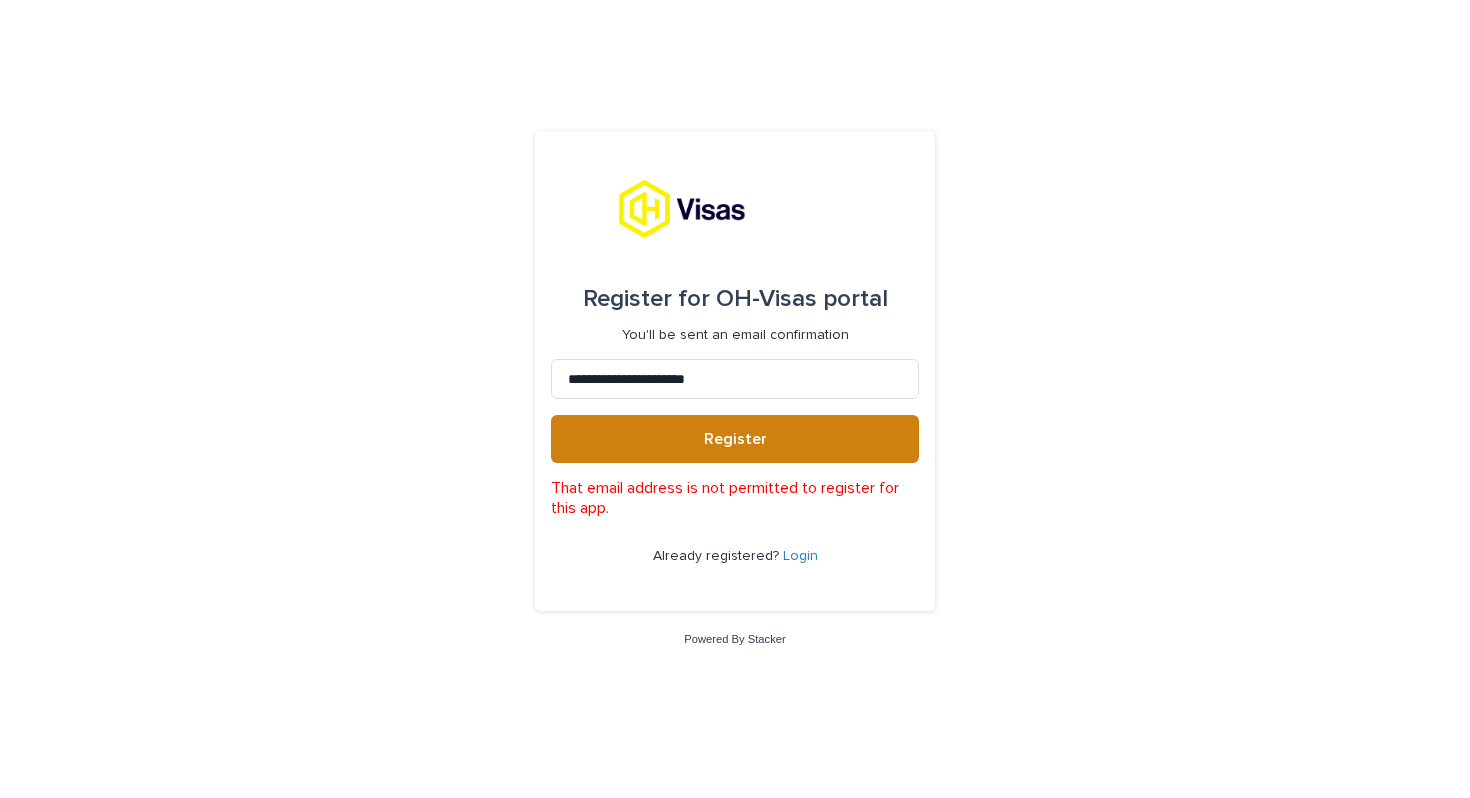 click on "Register" at bounding box center [735, 439] 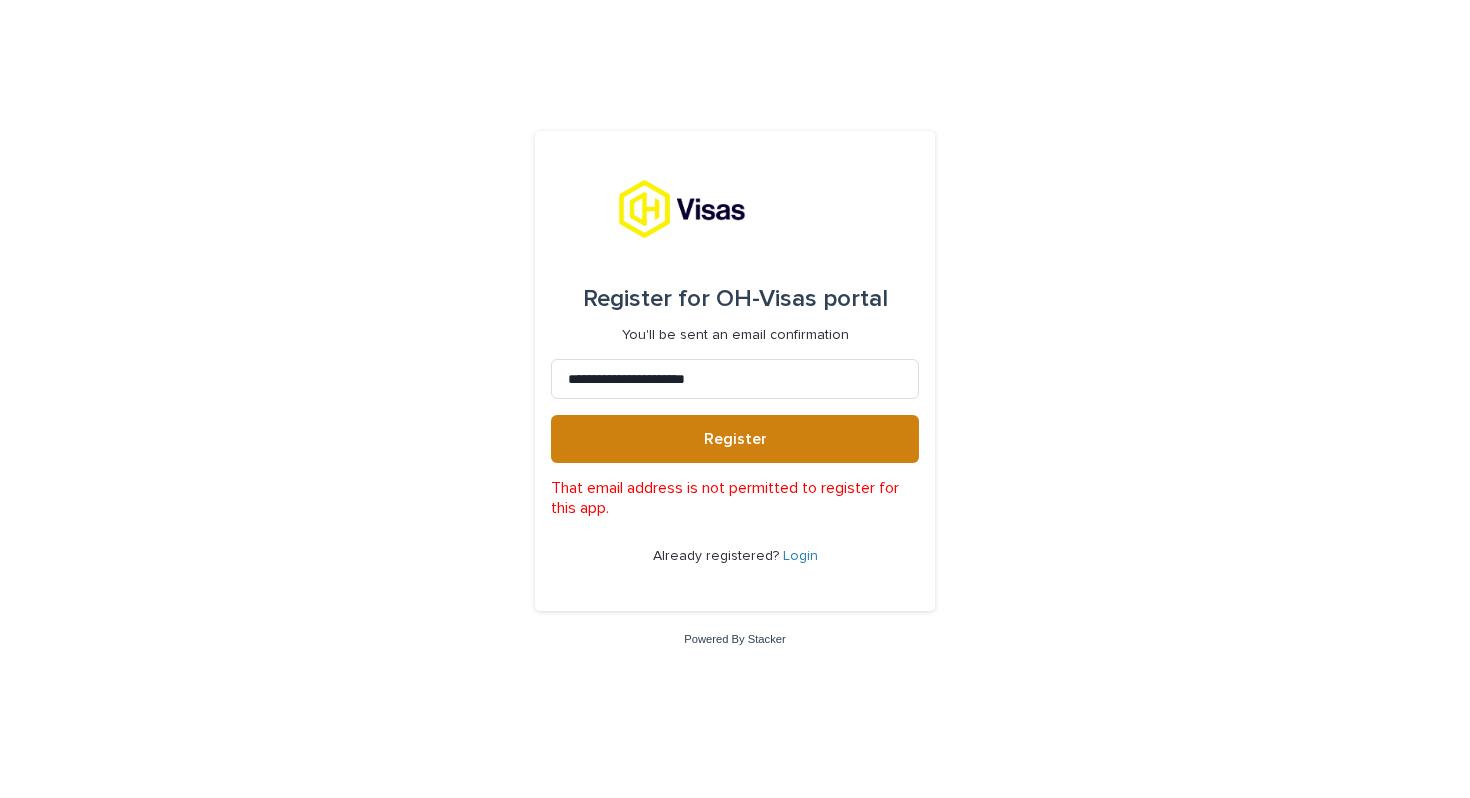 click on "Register" at bounding box center (735, 439) 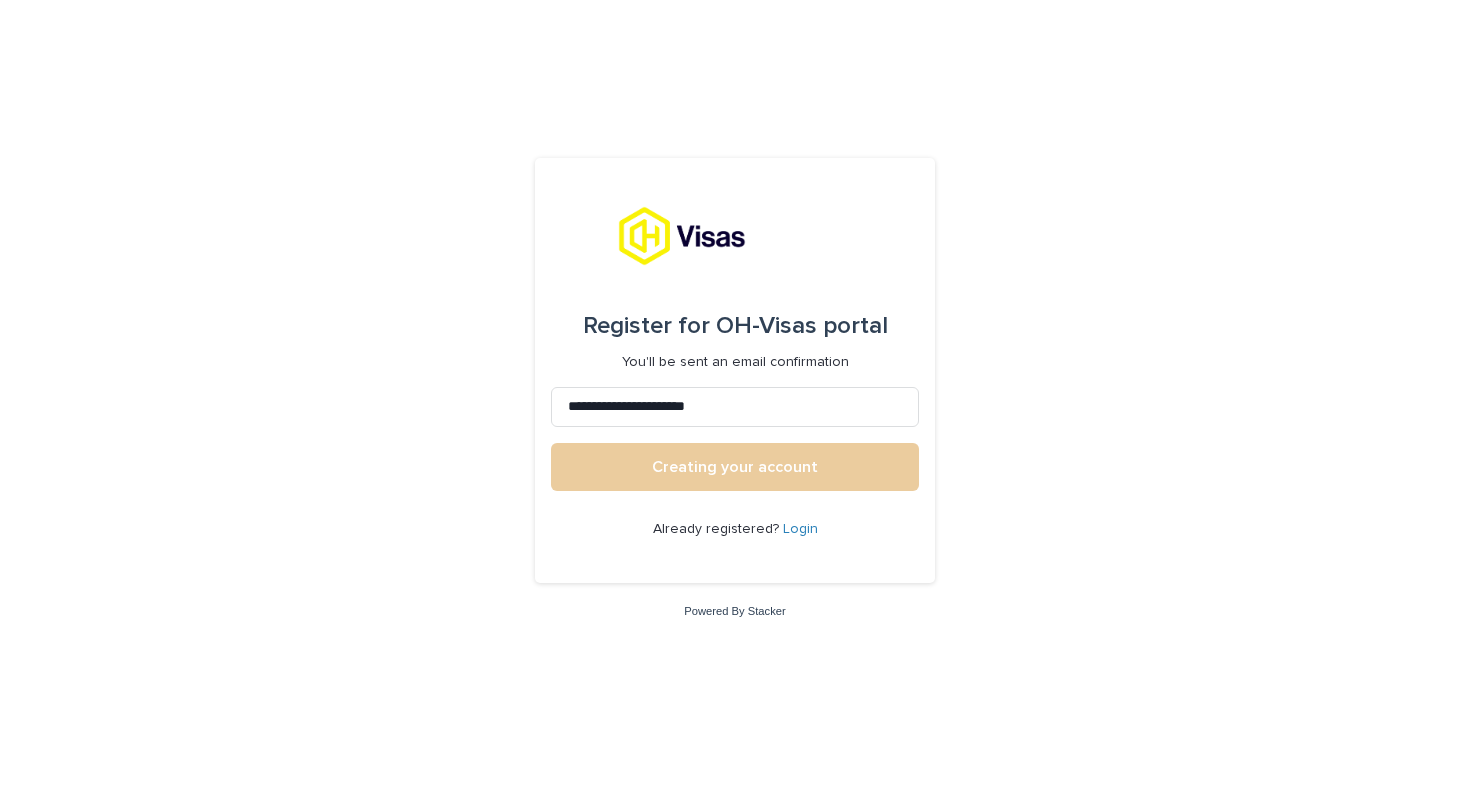 click on "Creating your account" at bounding box center [735, 467] 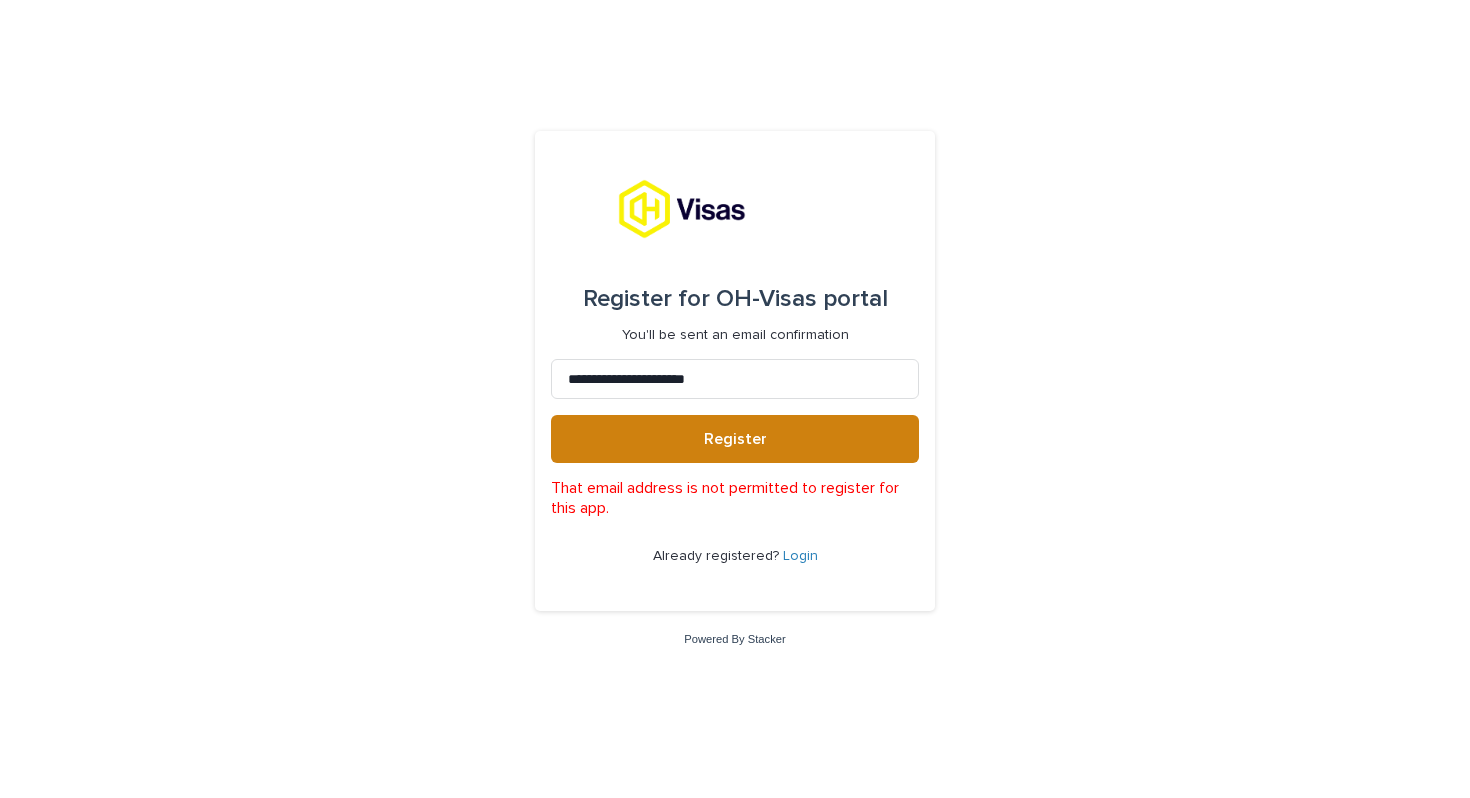 click on "Register" at bounding box center [735, 439] 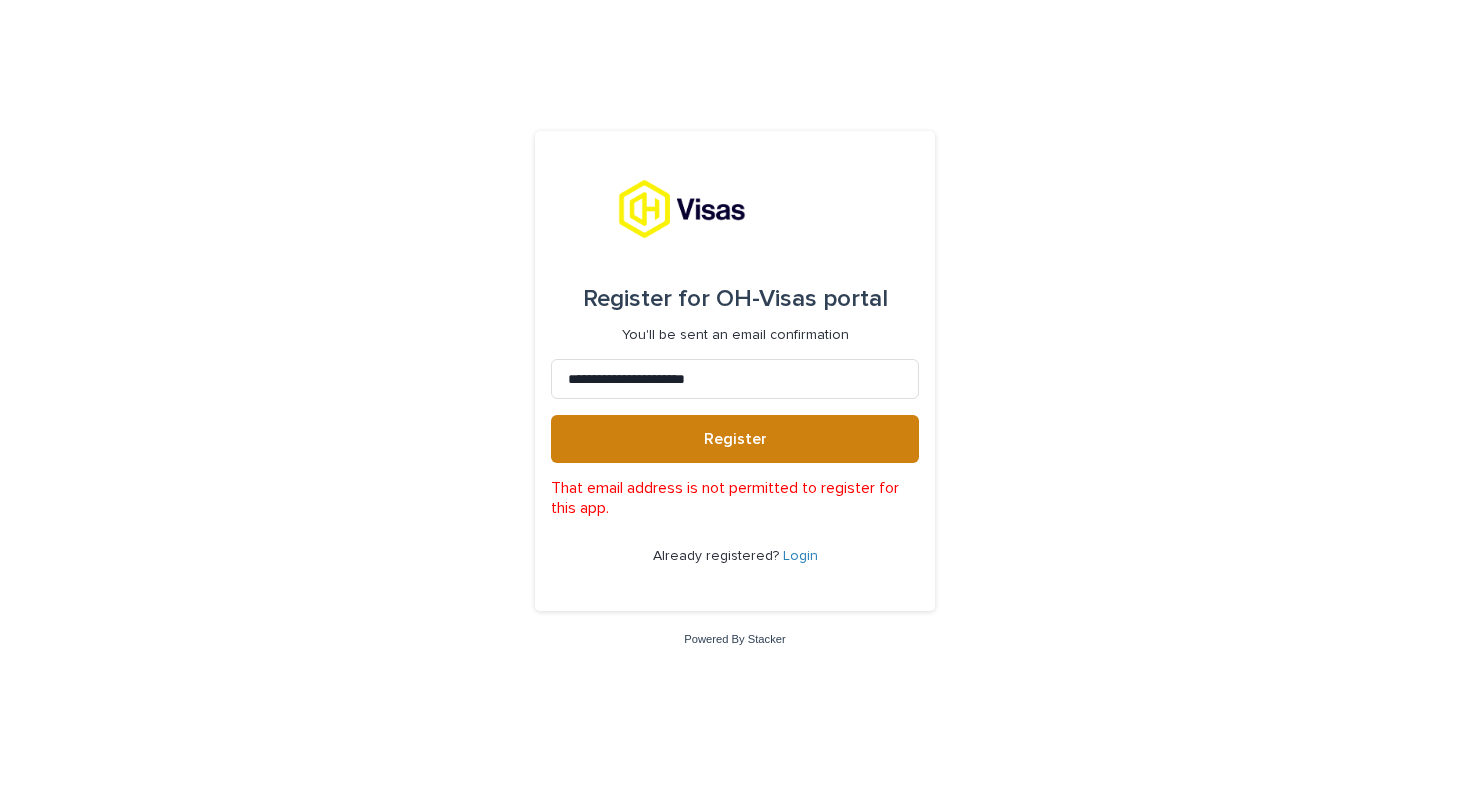 click on "Register" at bounding box center [735, 439] 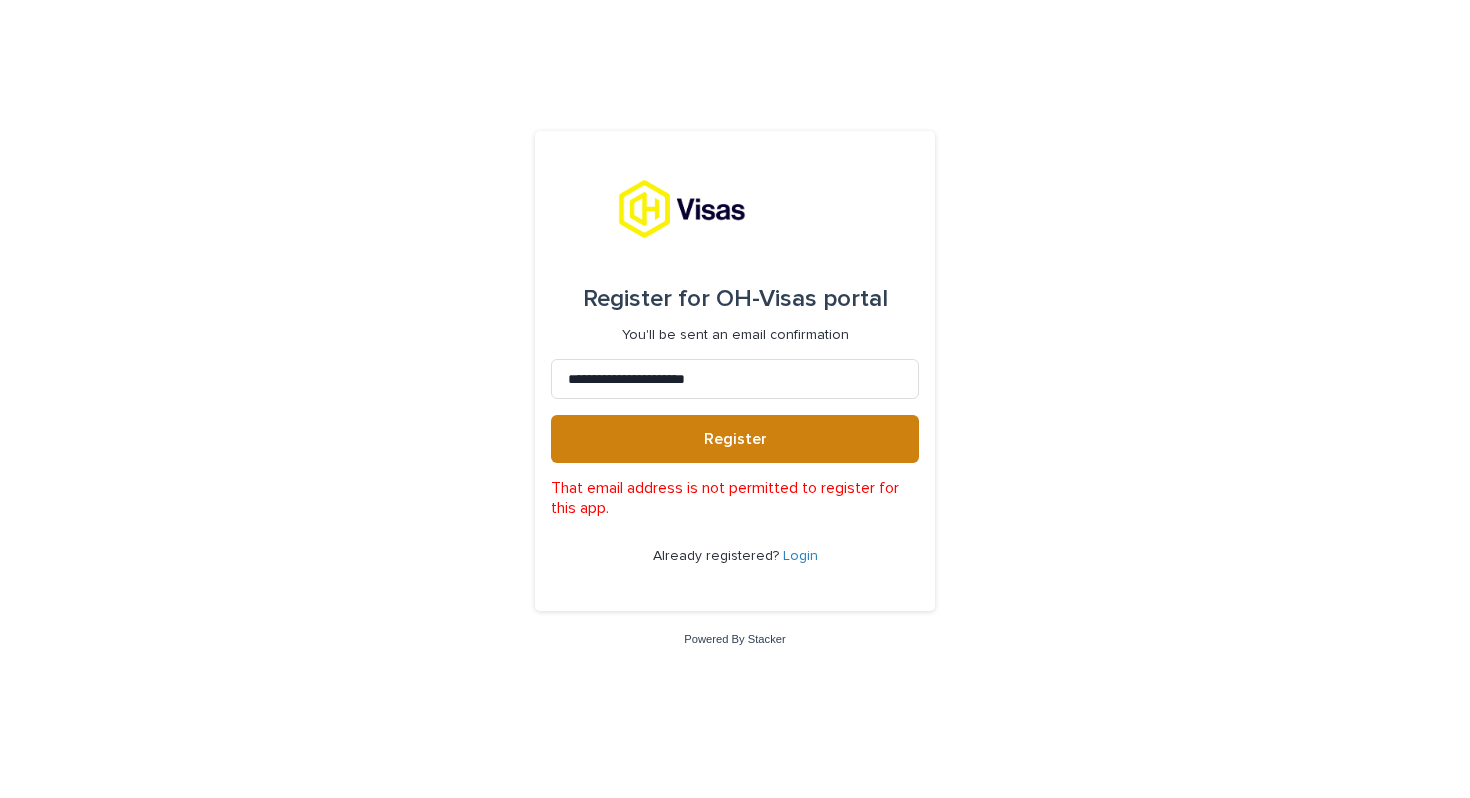 click on "Register" at bounding box center [735, 439] 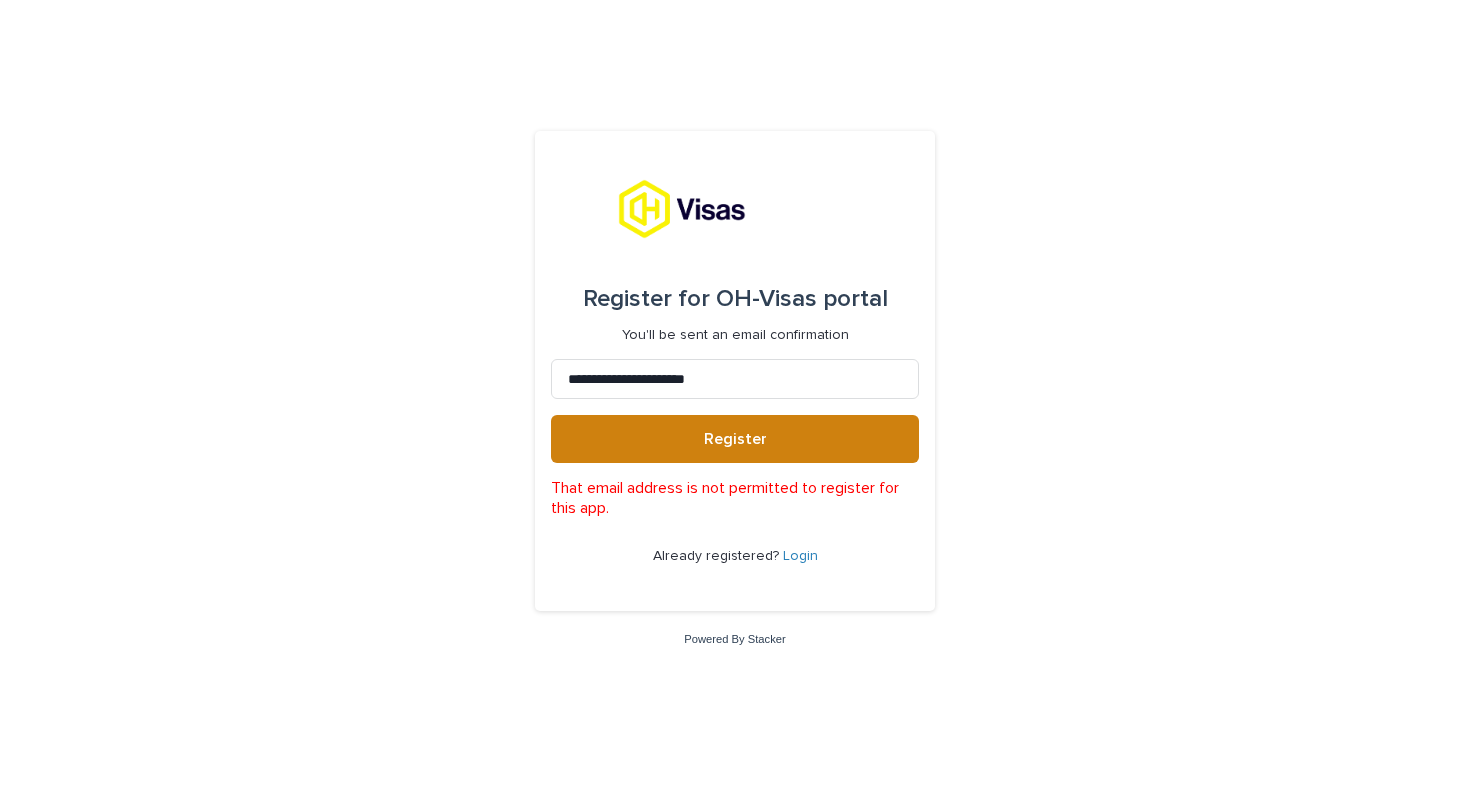 click on "Register" at bounding box center (735, 439) 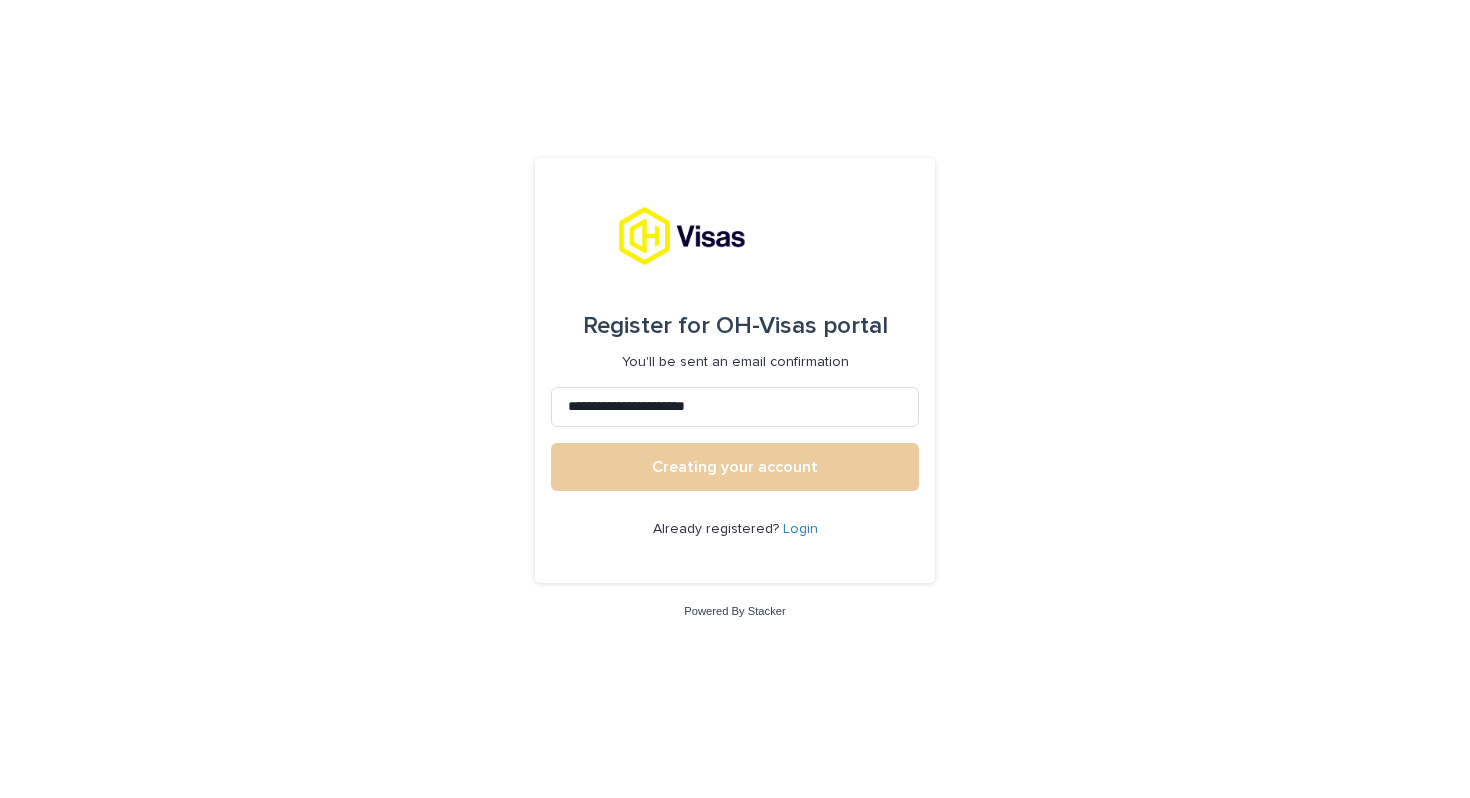 click on "Creating your account" at bounding box center [735, 467] 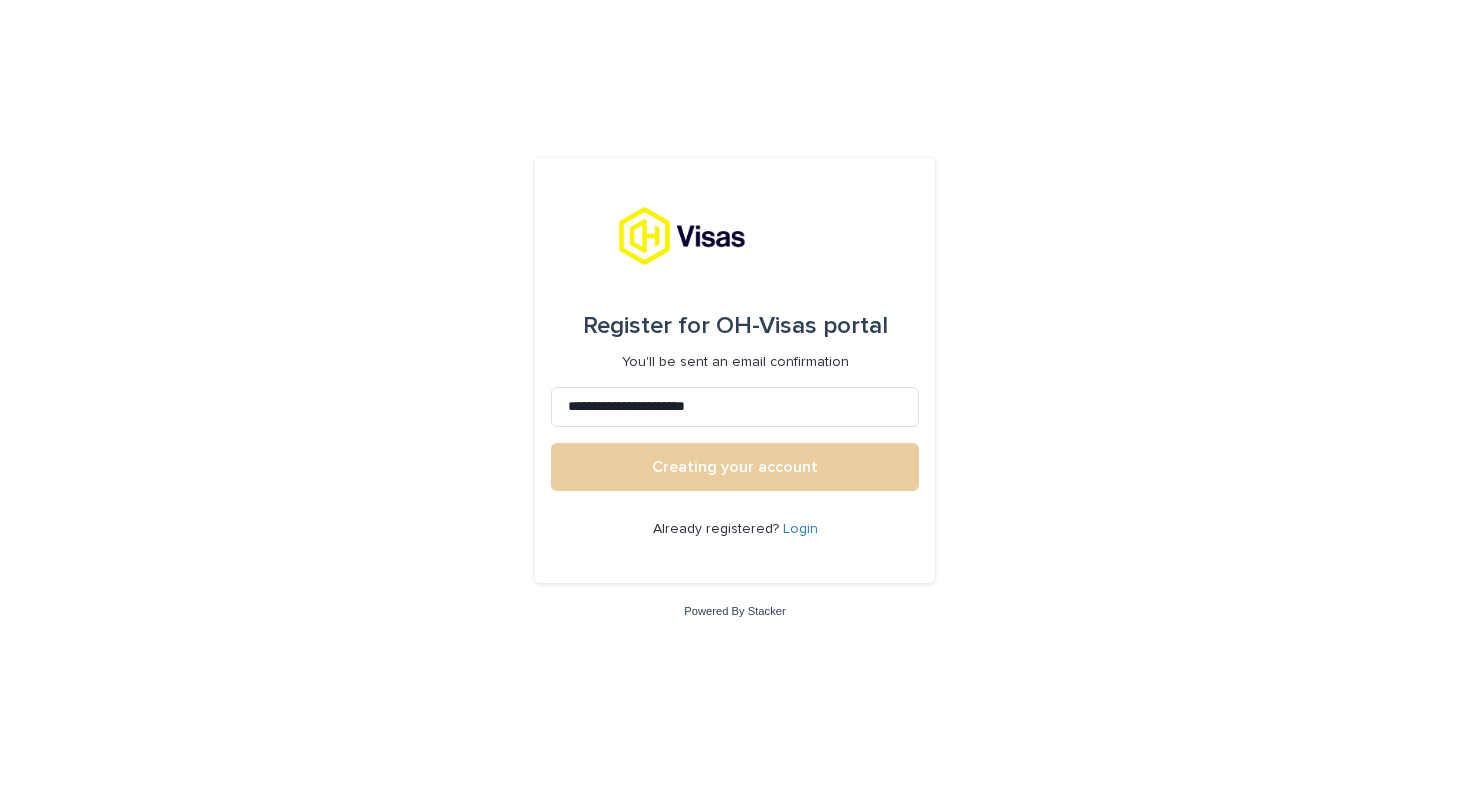 click on "Creating your account" at bounding box center [735, 467] 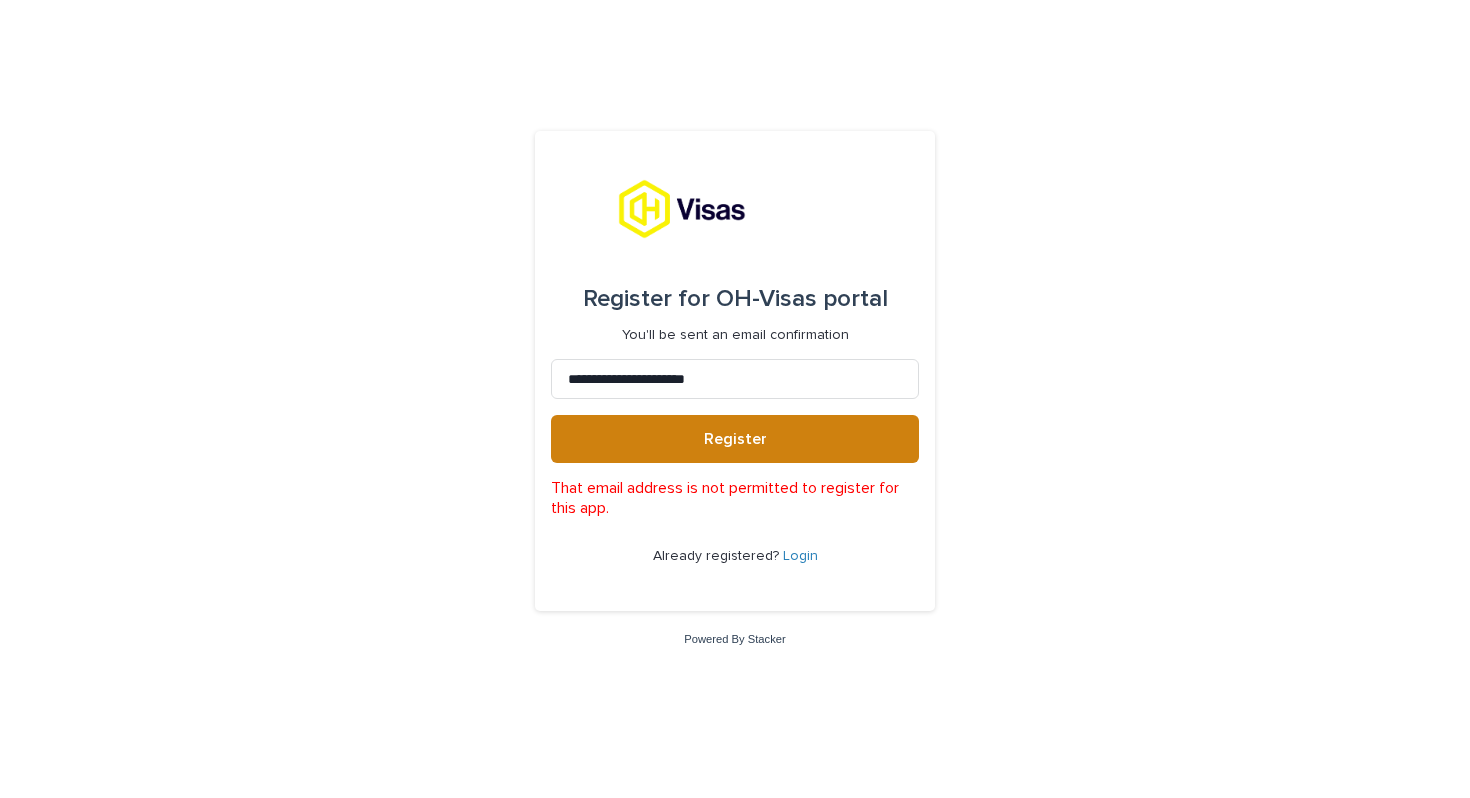 click on "Register" at bounding box center (735, 439) 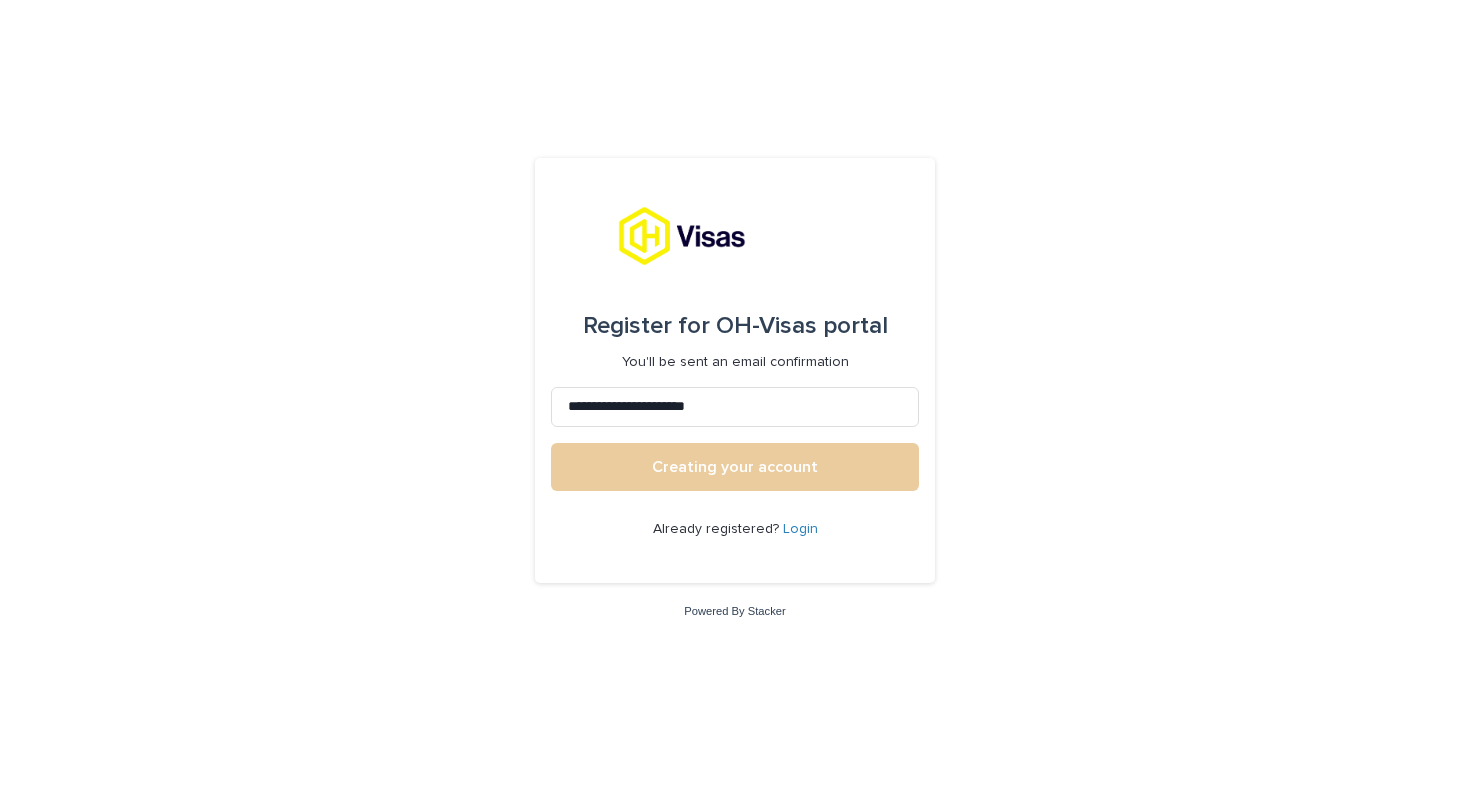 click on "Creating your account" at bounding box center (735, 467) 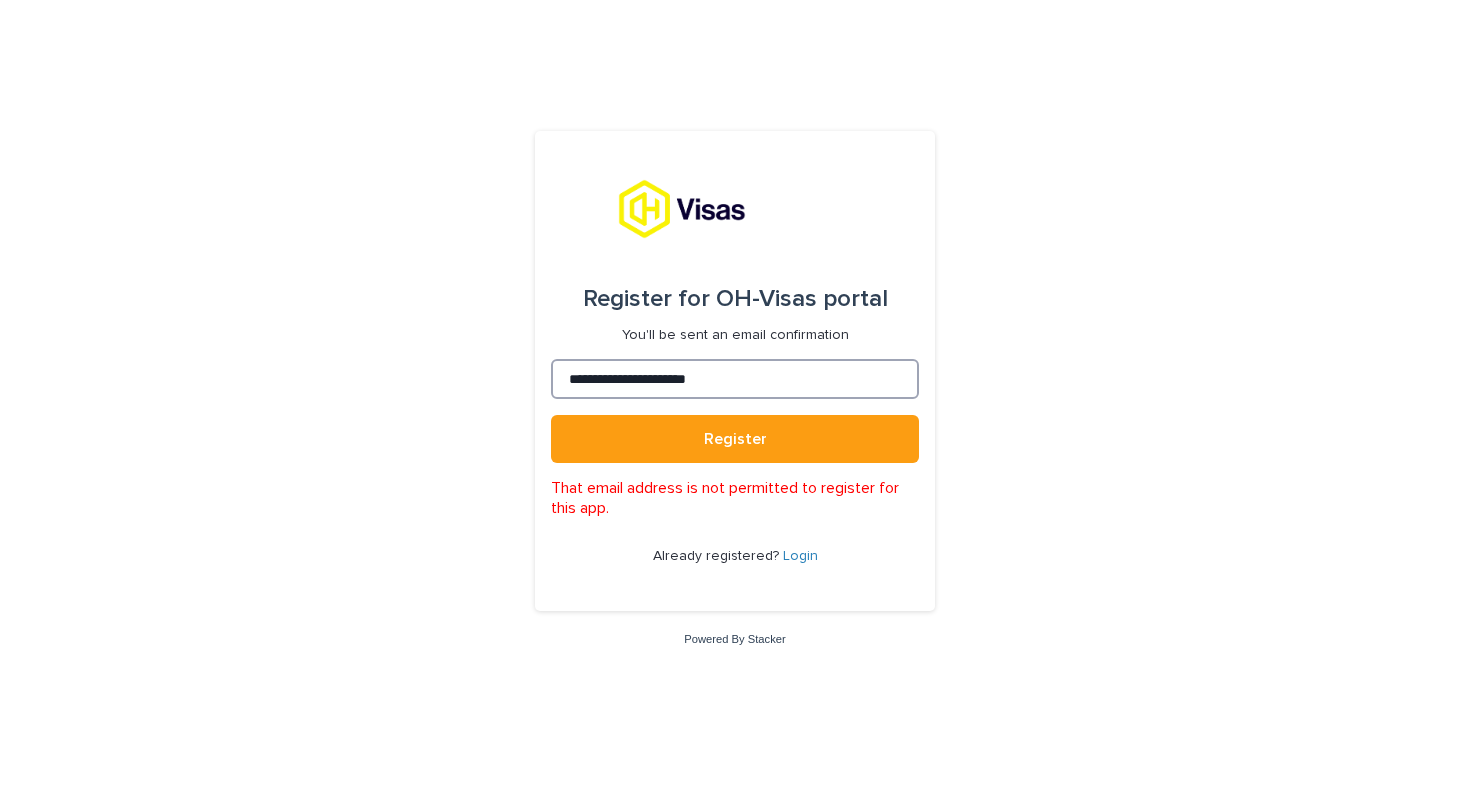 click on "**********" at bounding box center [735, 379] 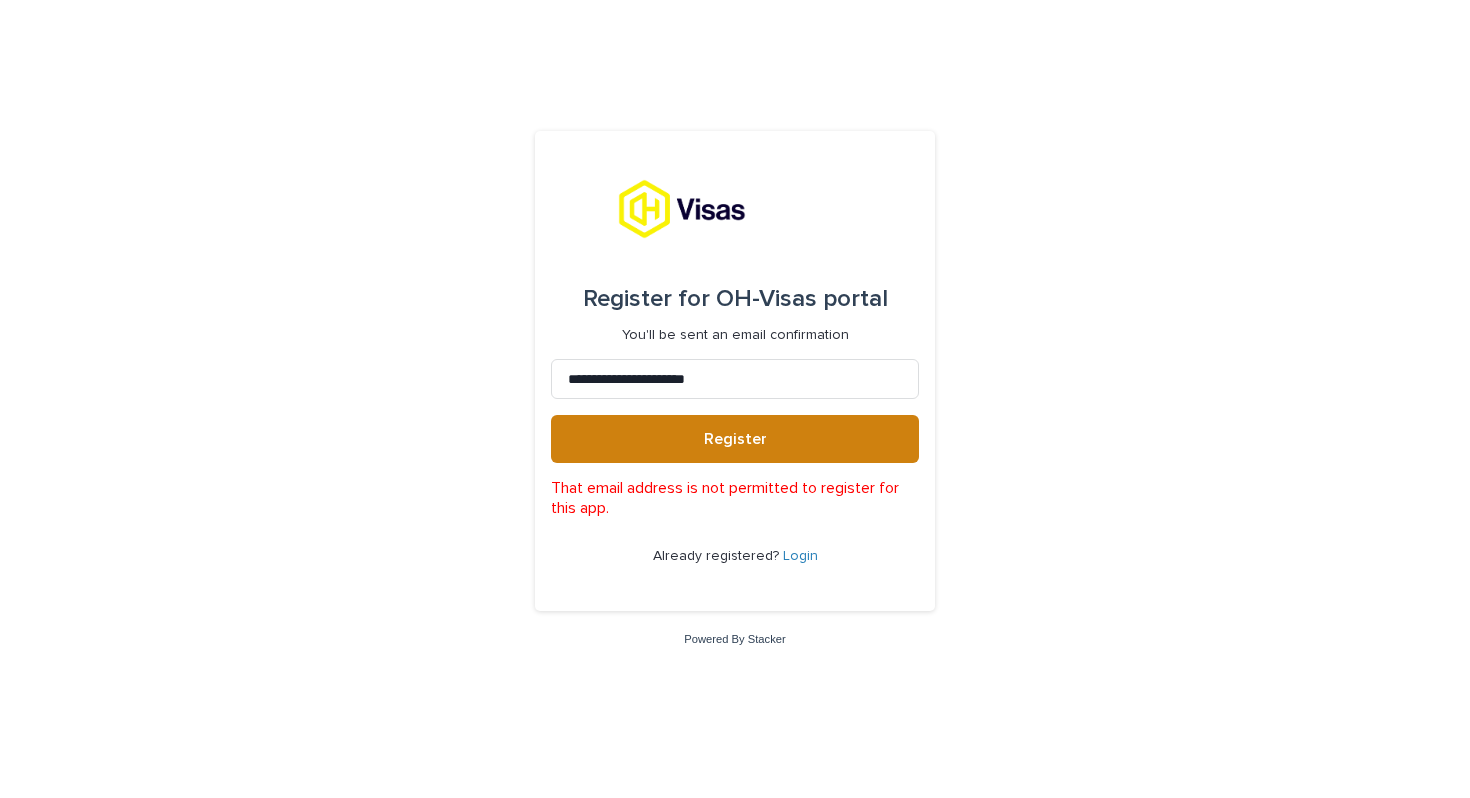 click on "Register" at bounding box center (735, 439) 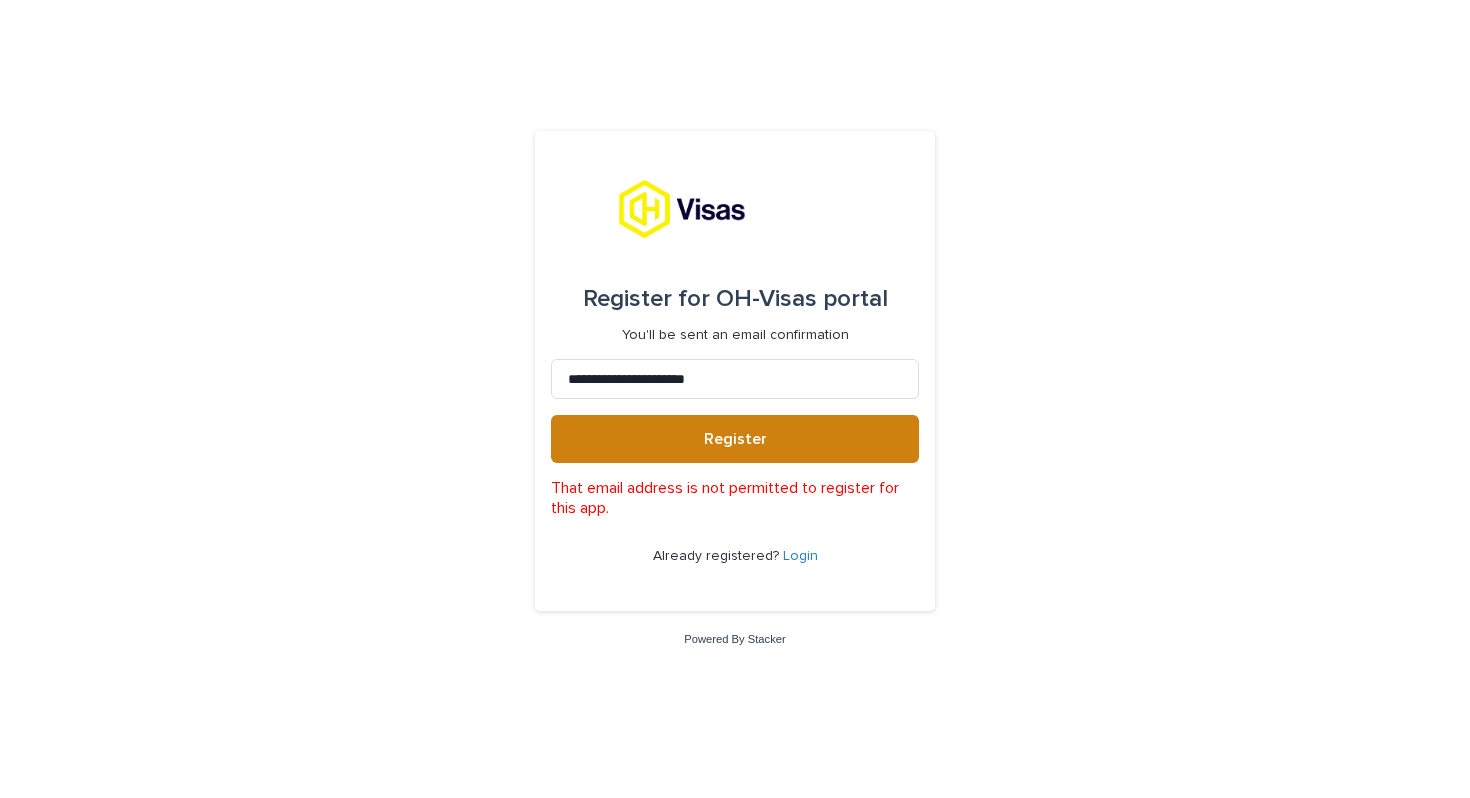 click on "Register" at bounding box center (735, 439) 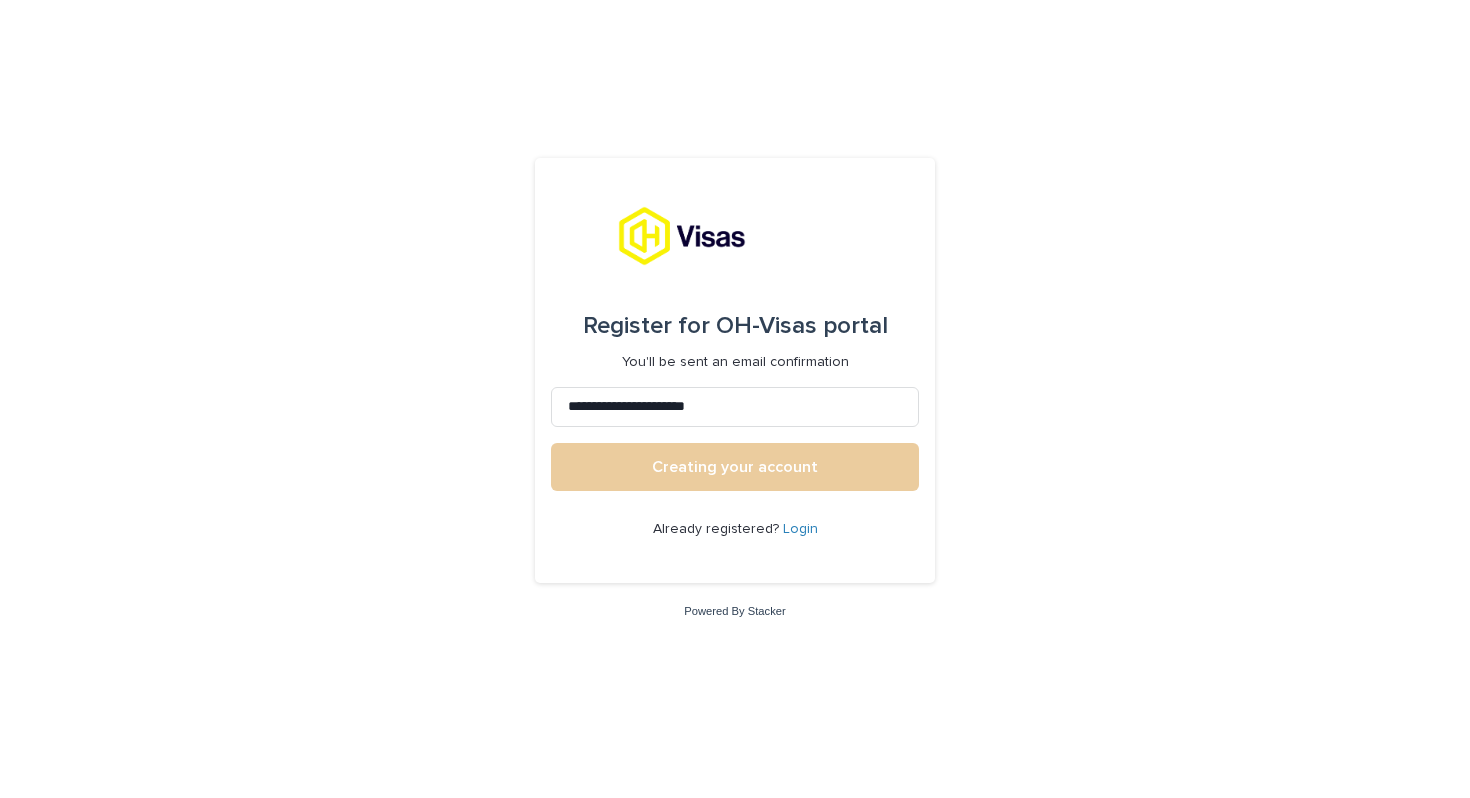 click on "Creating your account" at bounding box center [735, 467] 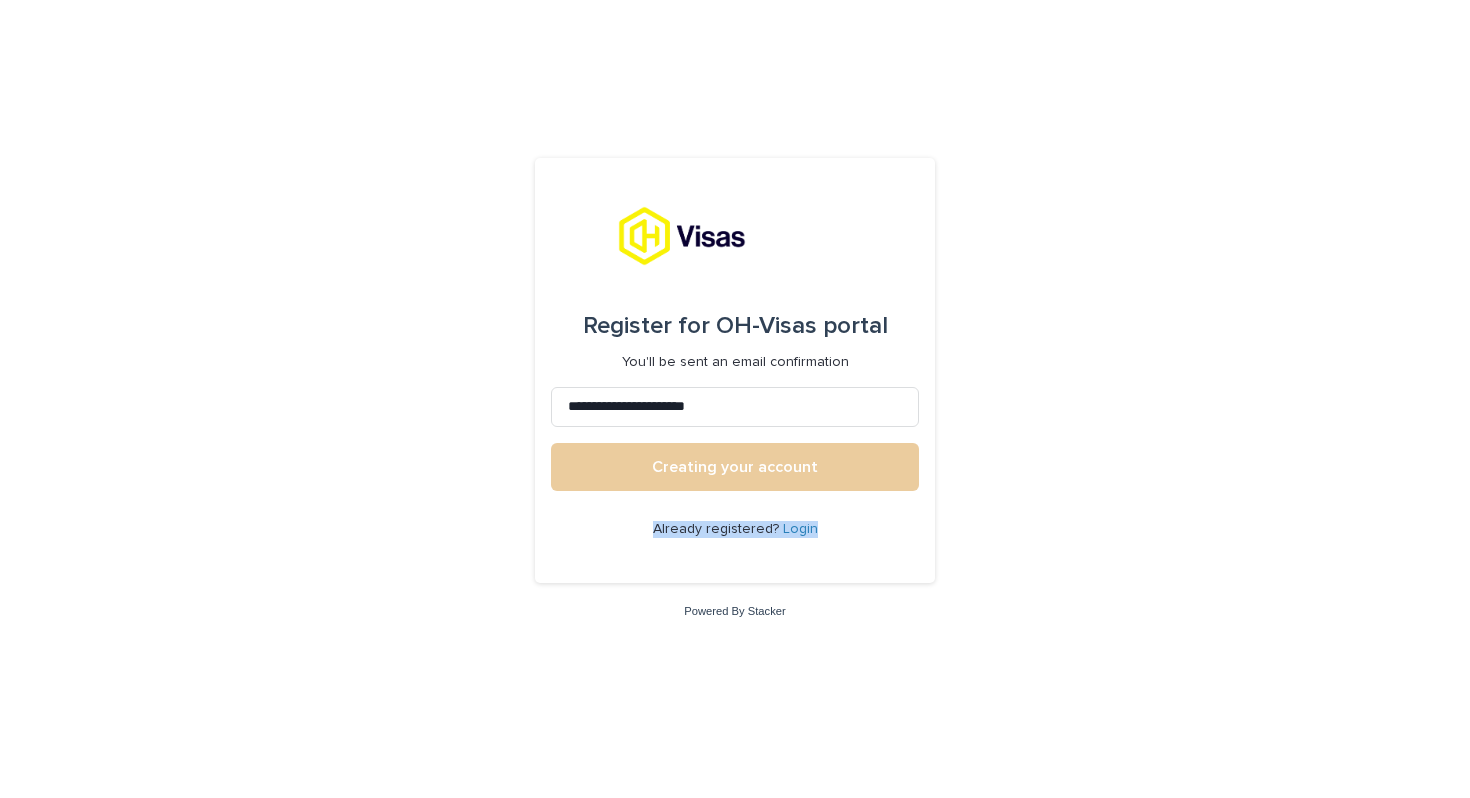 click on "**********" at bounding box center [735, 371] 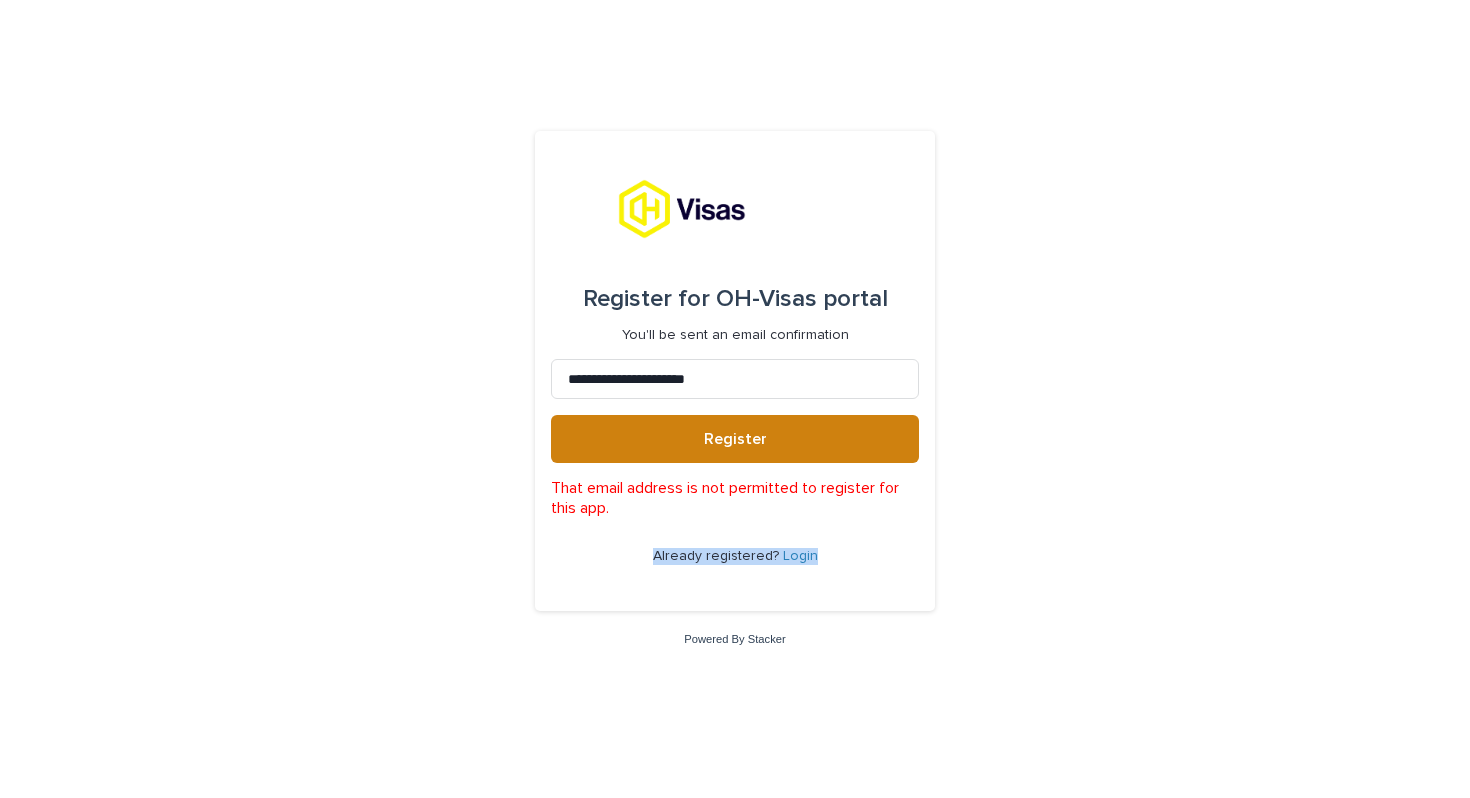 click on "Register" at bounding box center (735, 439) 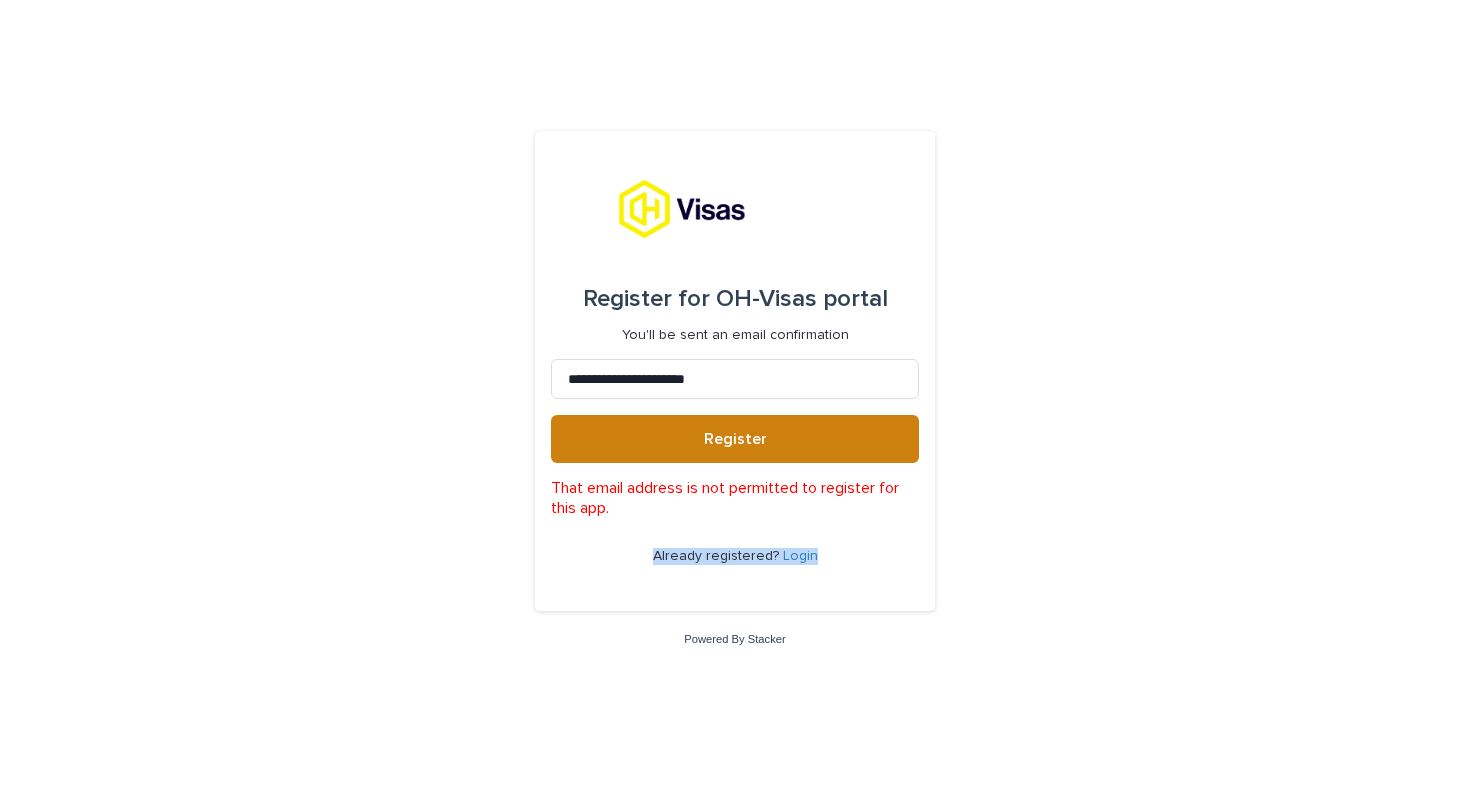 click on "Register" at bounding box center (735, 439) 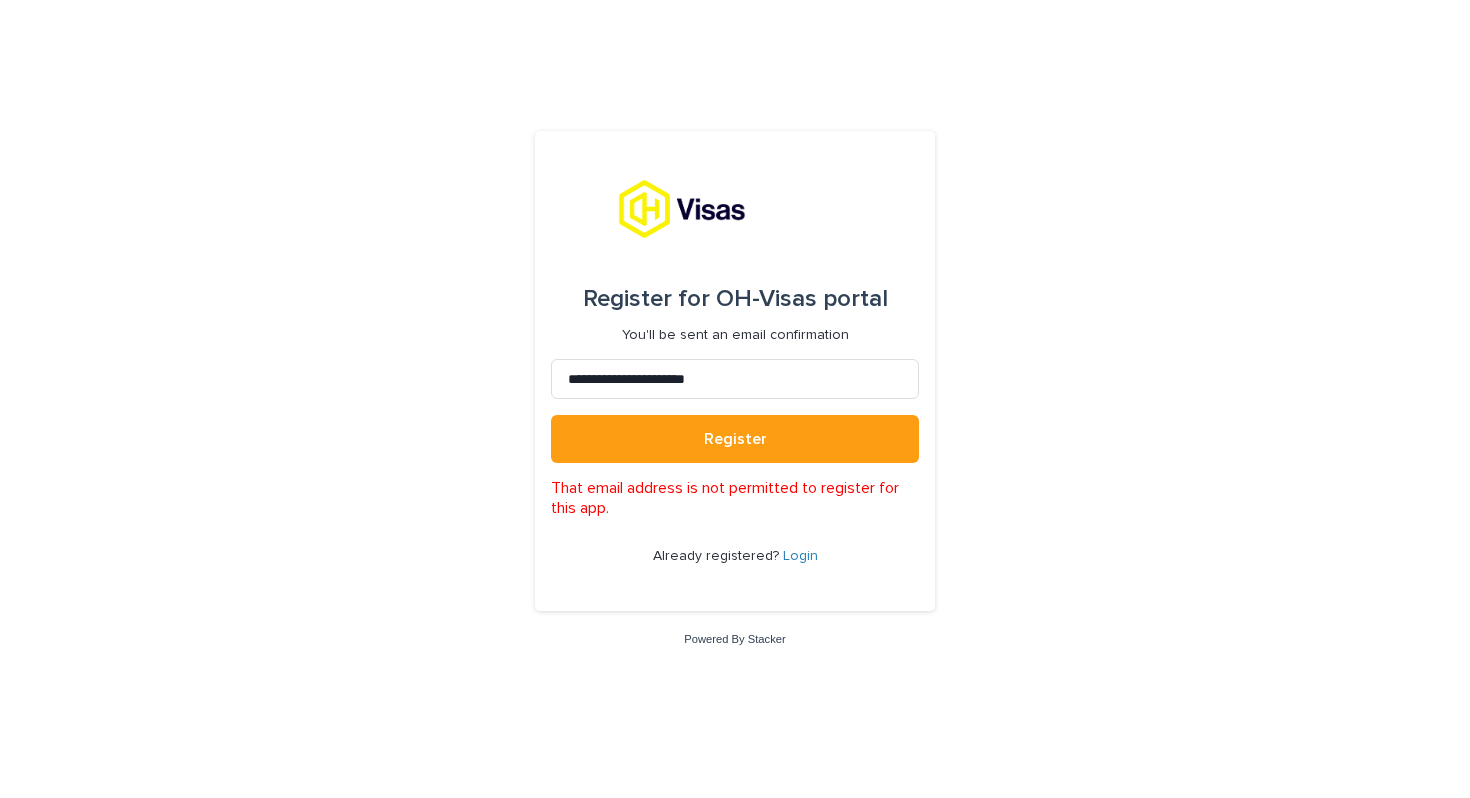 click on "**********" at bounding box center (735, 399) 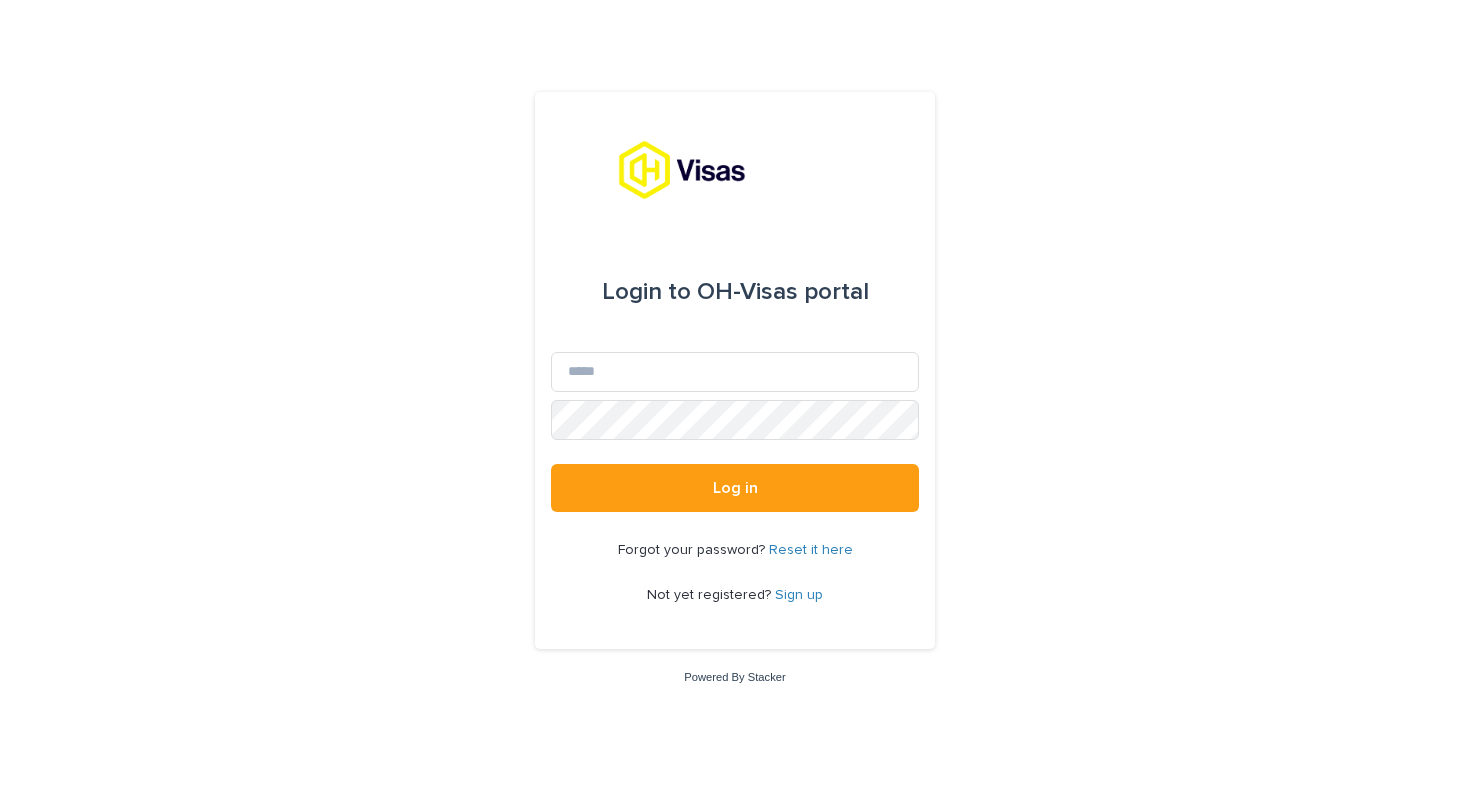 scroll, scrollTop: 0, scrollLeft: 0, axis: both 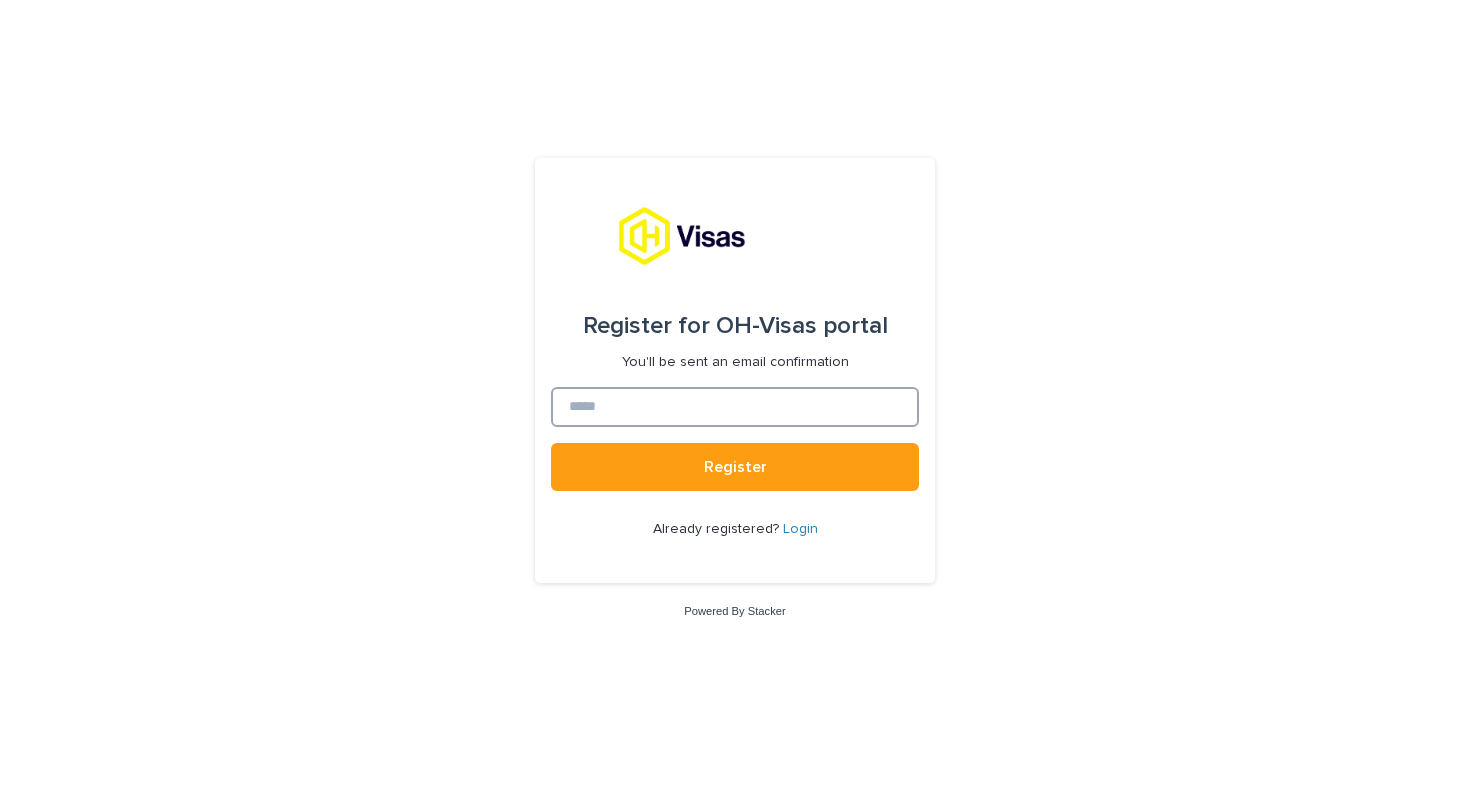 click at bounding box center [735, 407] 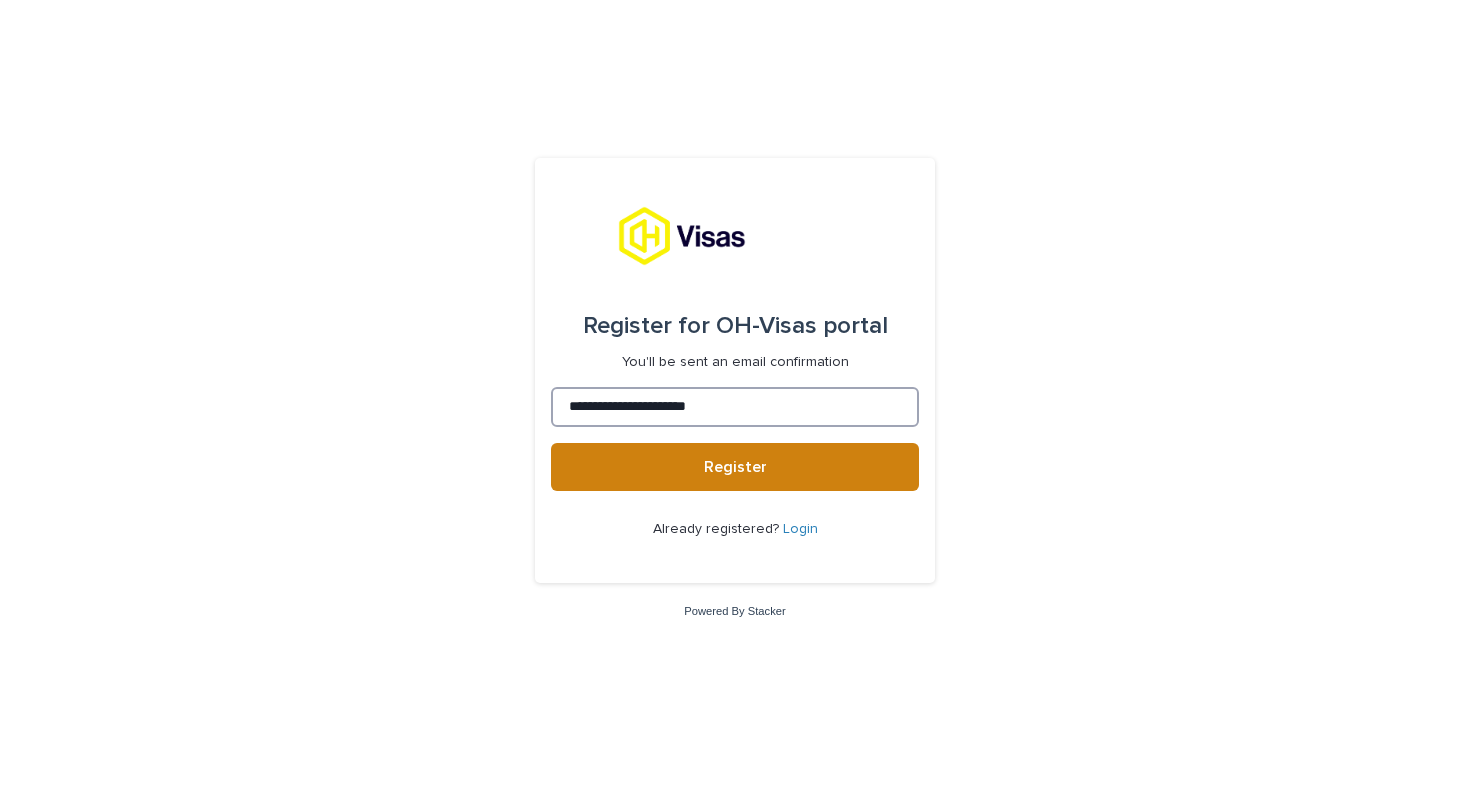 type on "**********" 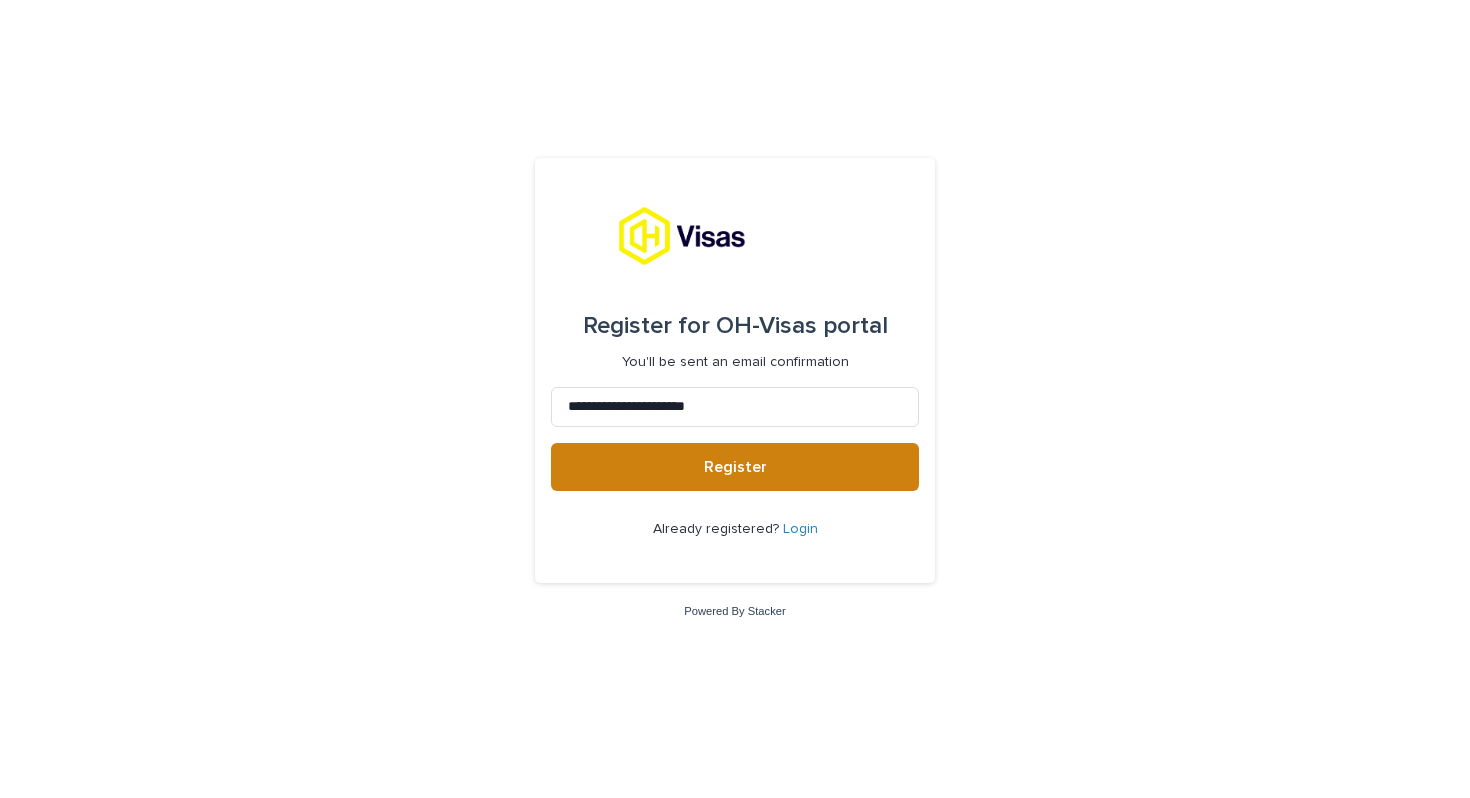 click on "Register" at bounding box center [735, 467] 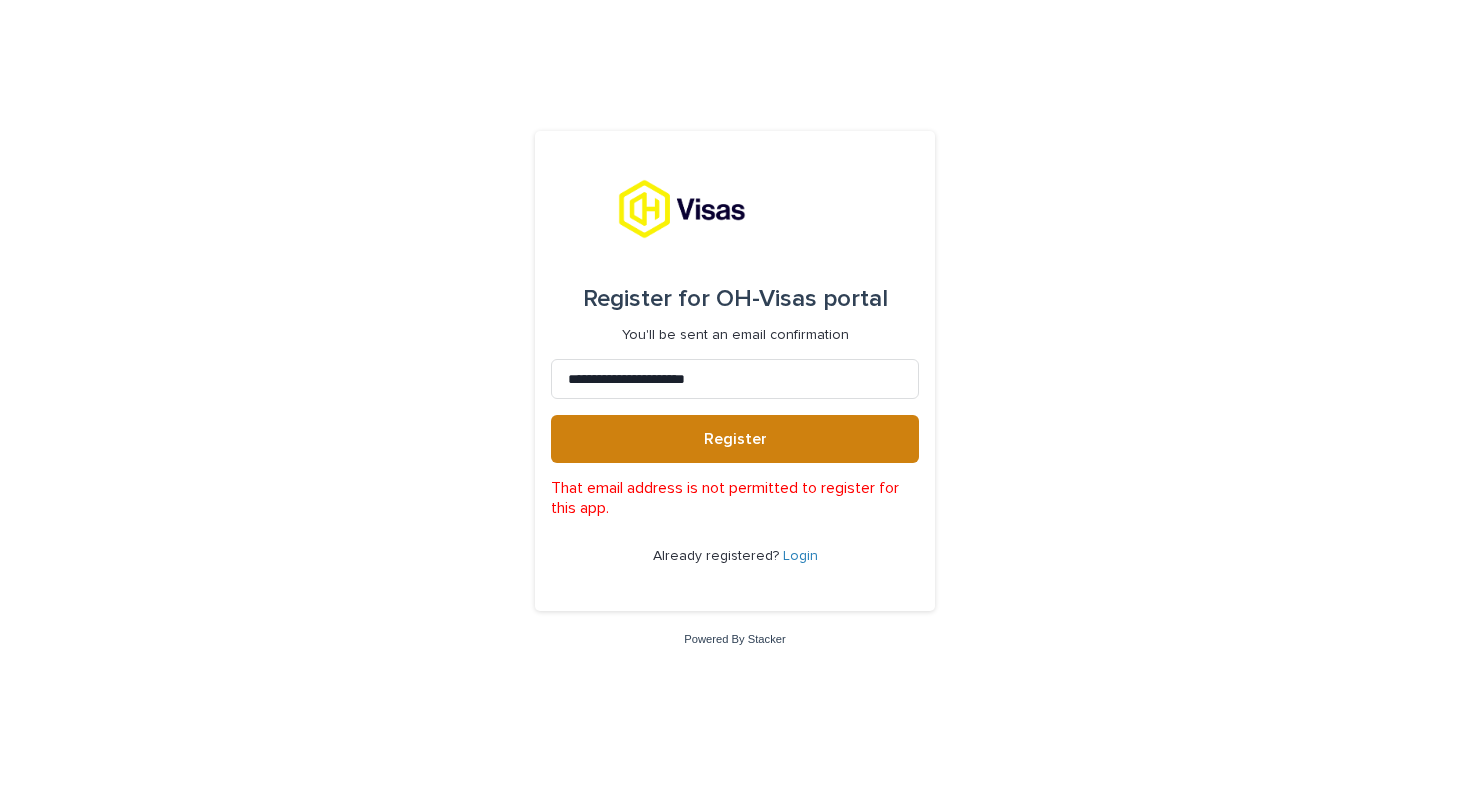 click on "Register" at bounding box center [735, 439] 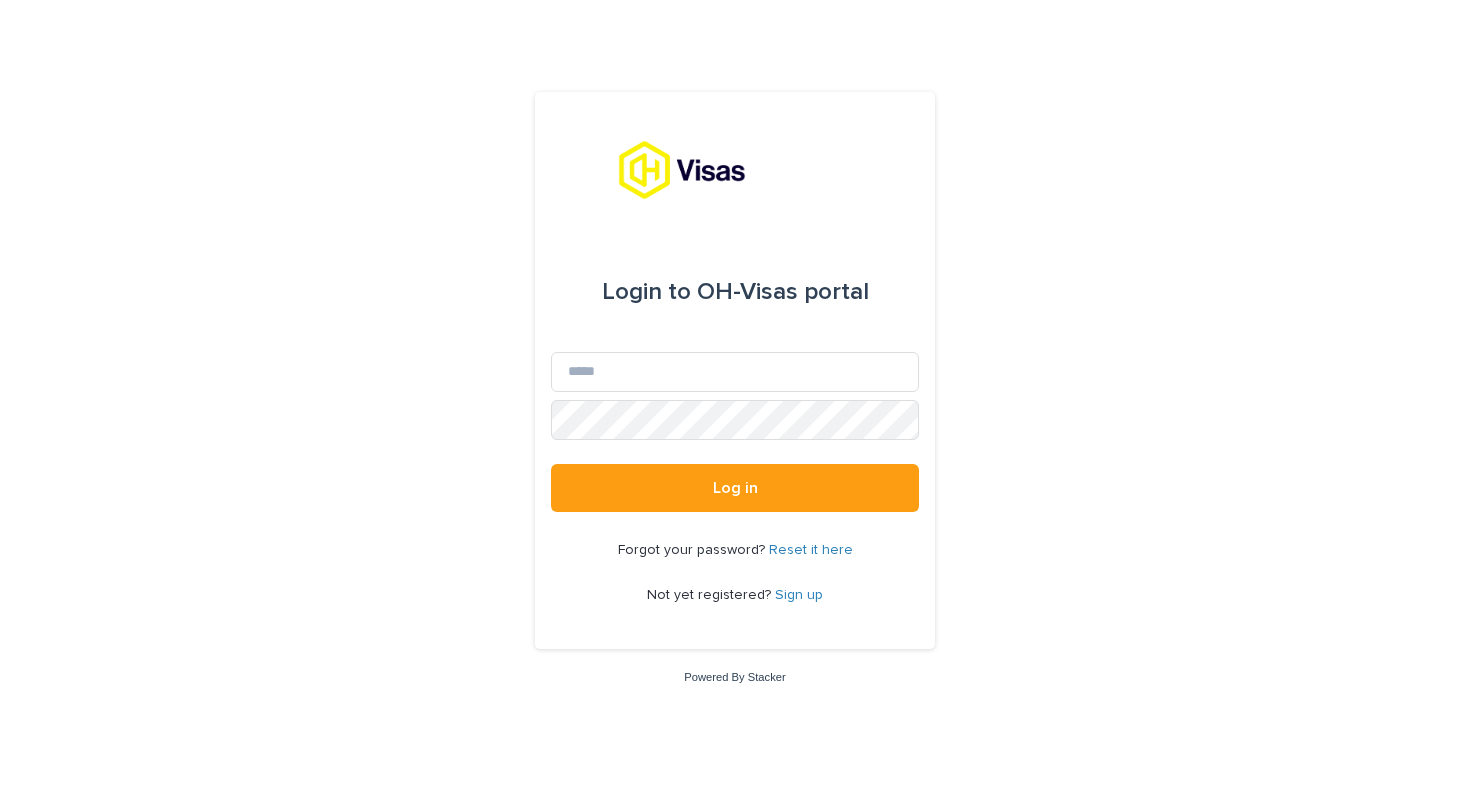 scroll, scrollTop: 0, scrollLeft: 0, axis: both 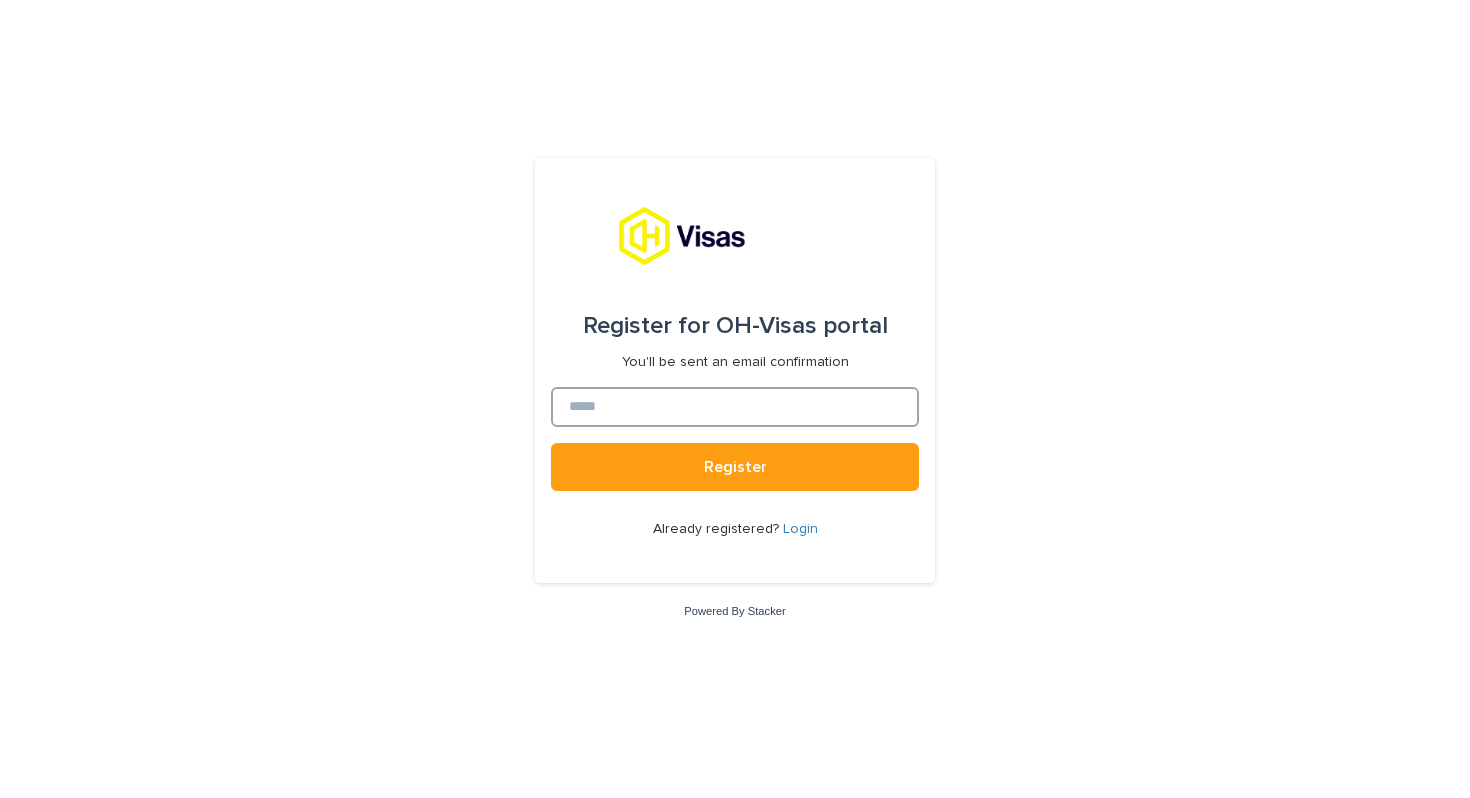 click at bounding box center (735, 407) 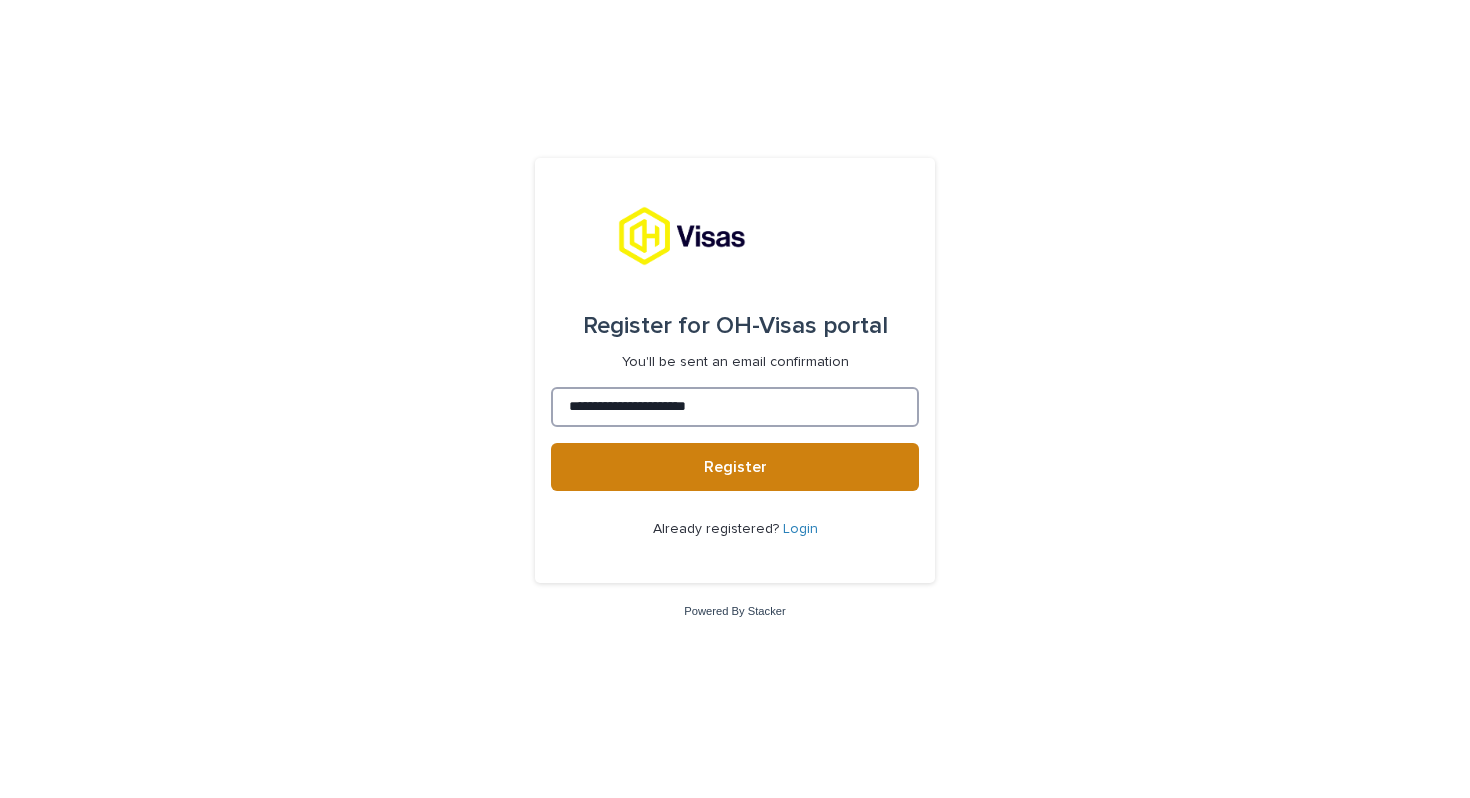 type on "**********" 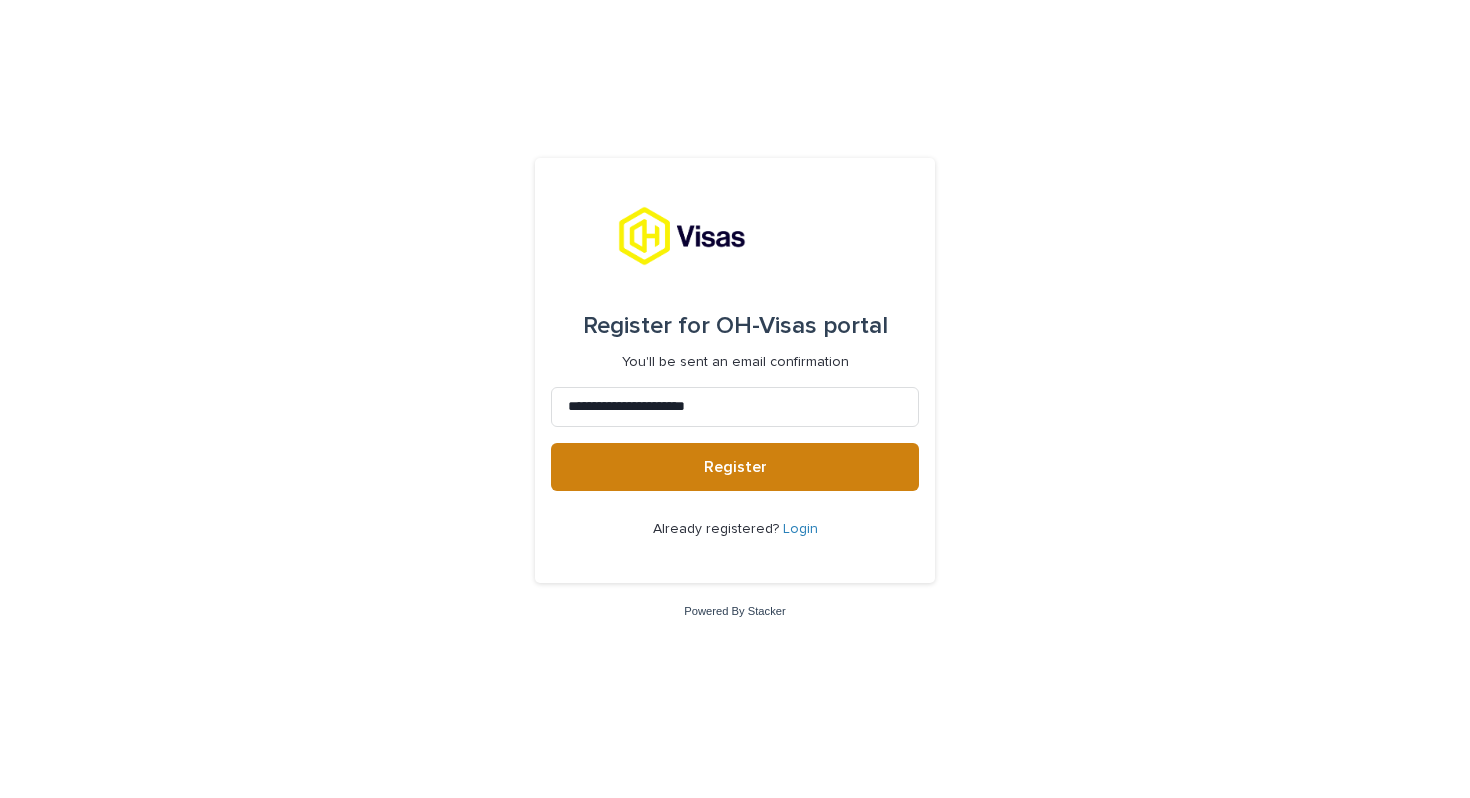 click on "Register" at bounding box center (735, 467) 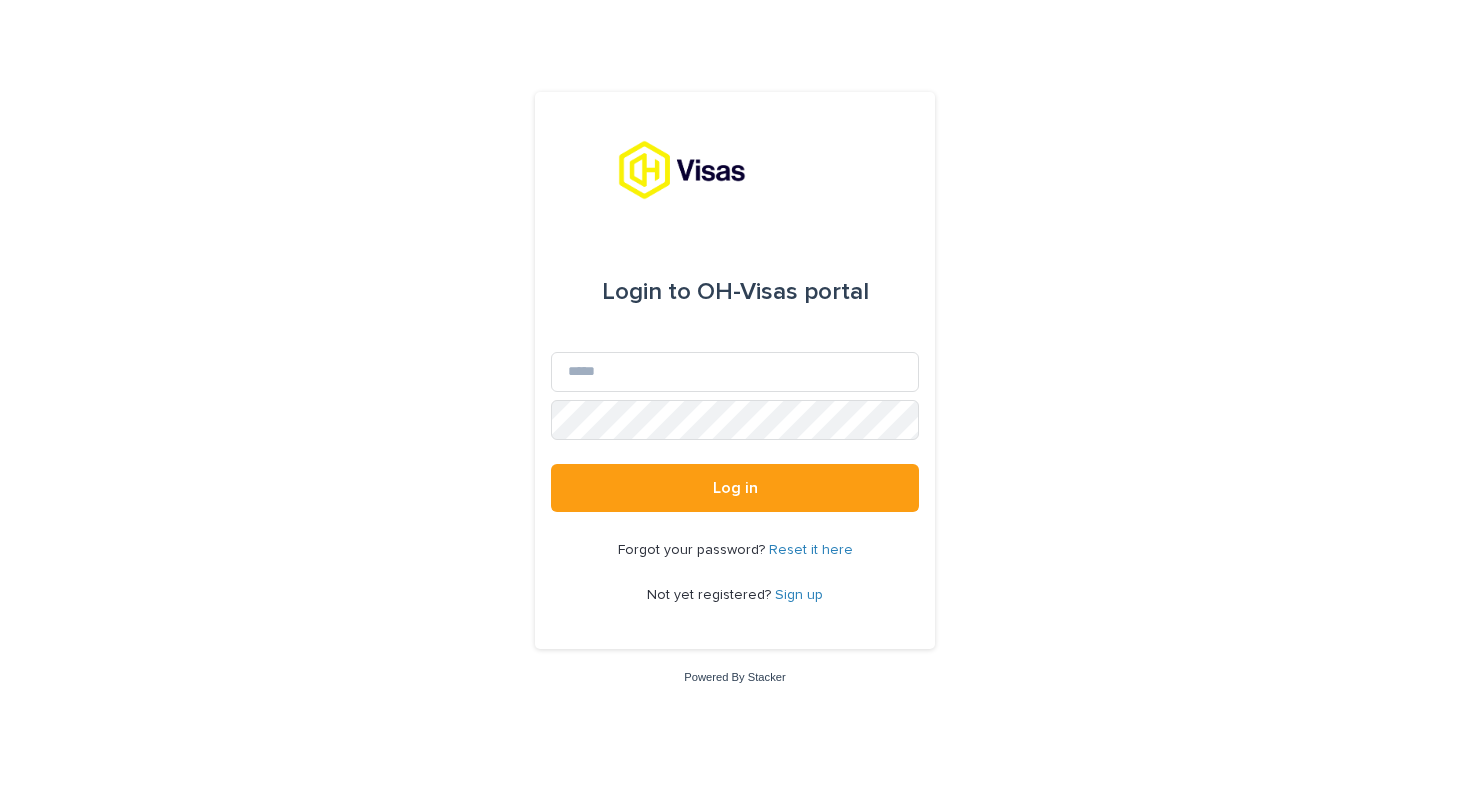 scroll, scrollTop: 0, scrollLeft: 0, axis: both 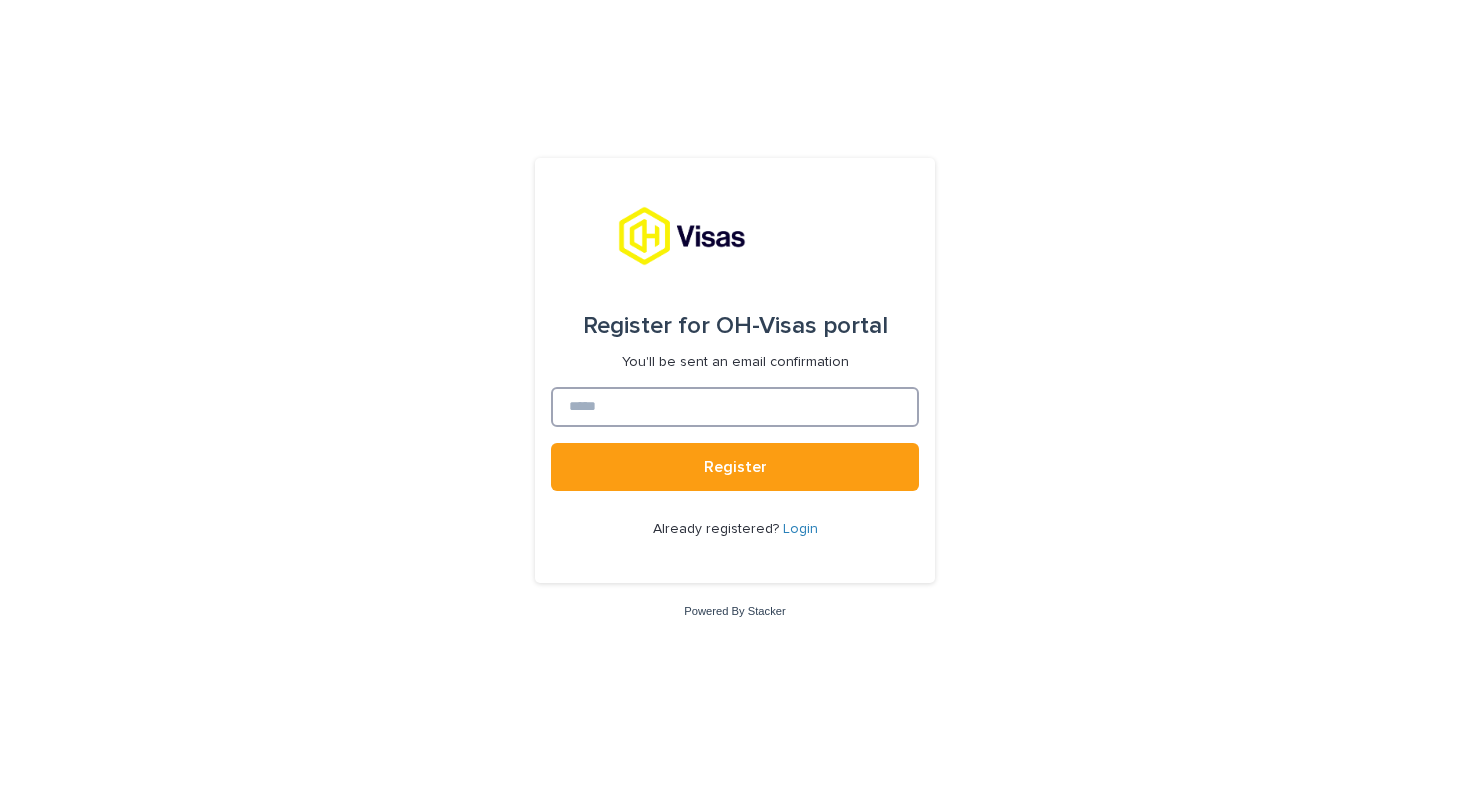 click at bounding box center [735, 407] 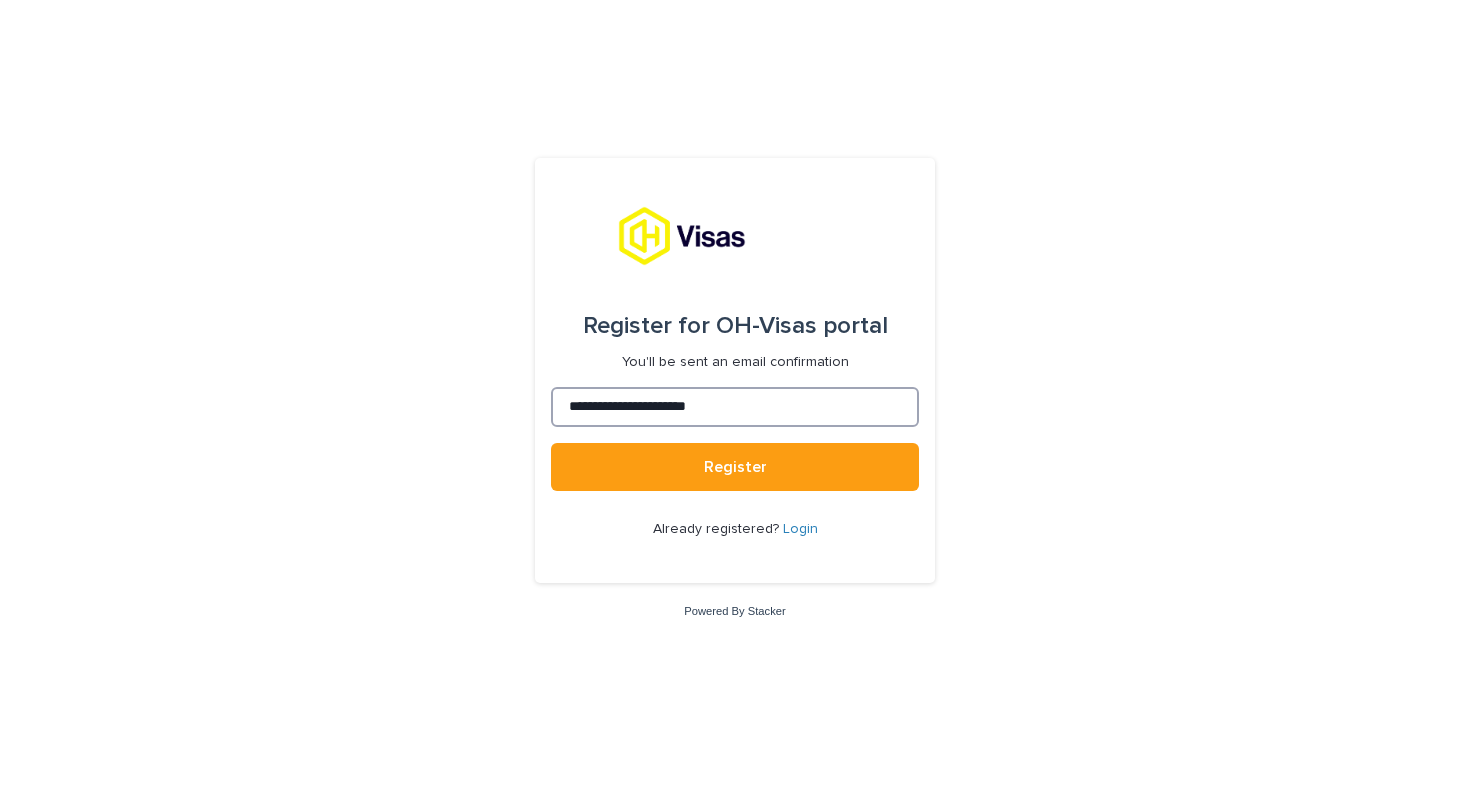 click on "**********" at bounding box center [735, 407] 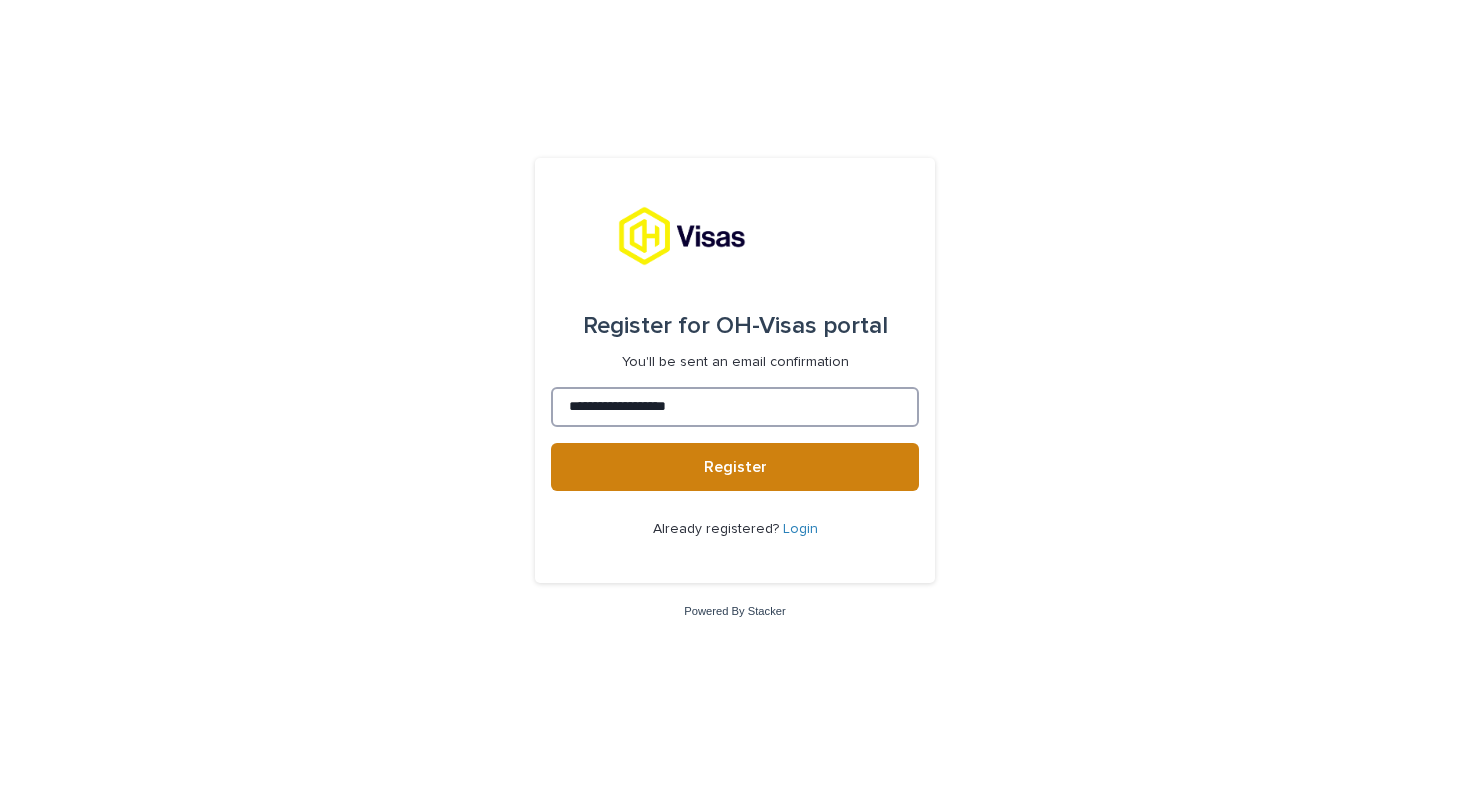 type on "**********" 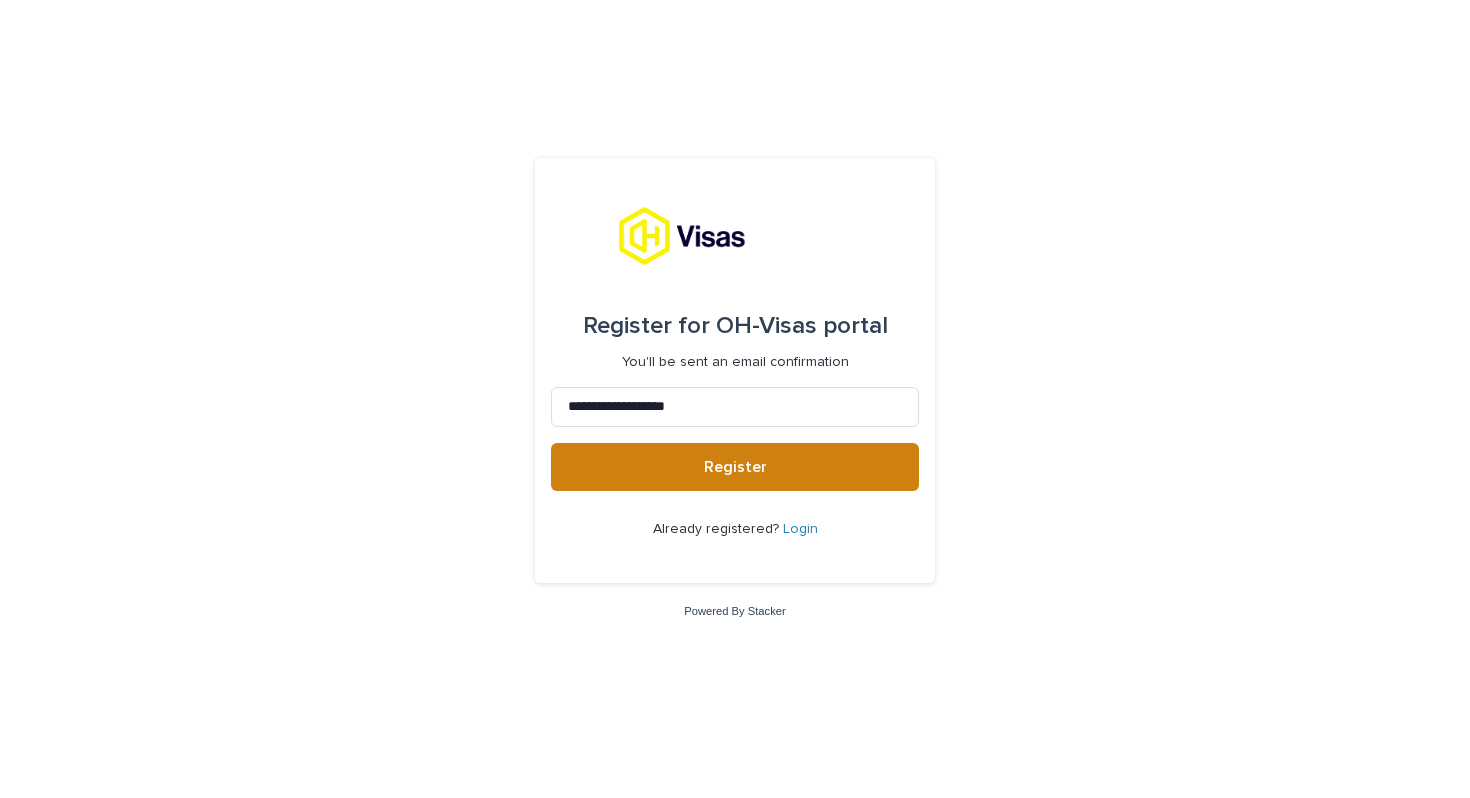click on "Register" at bounding box center [735, 467] 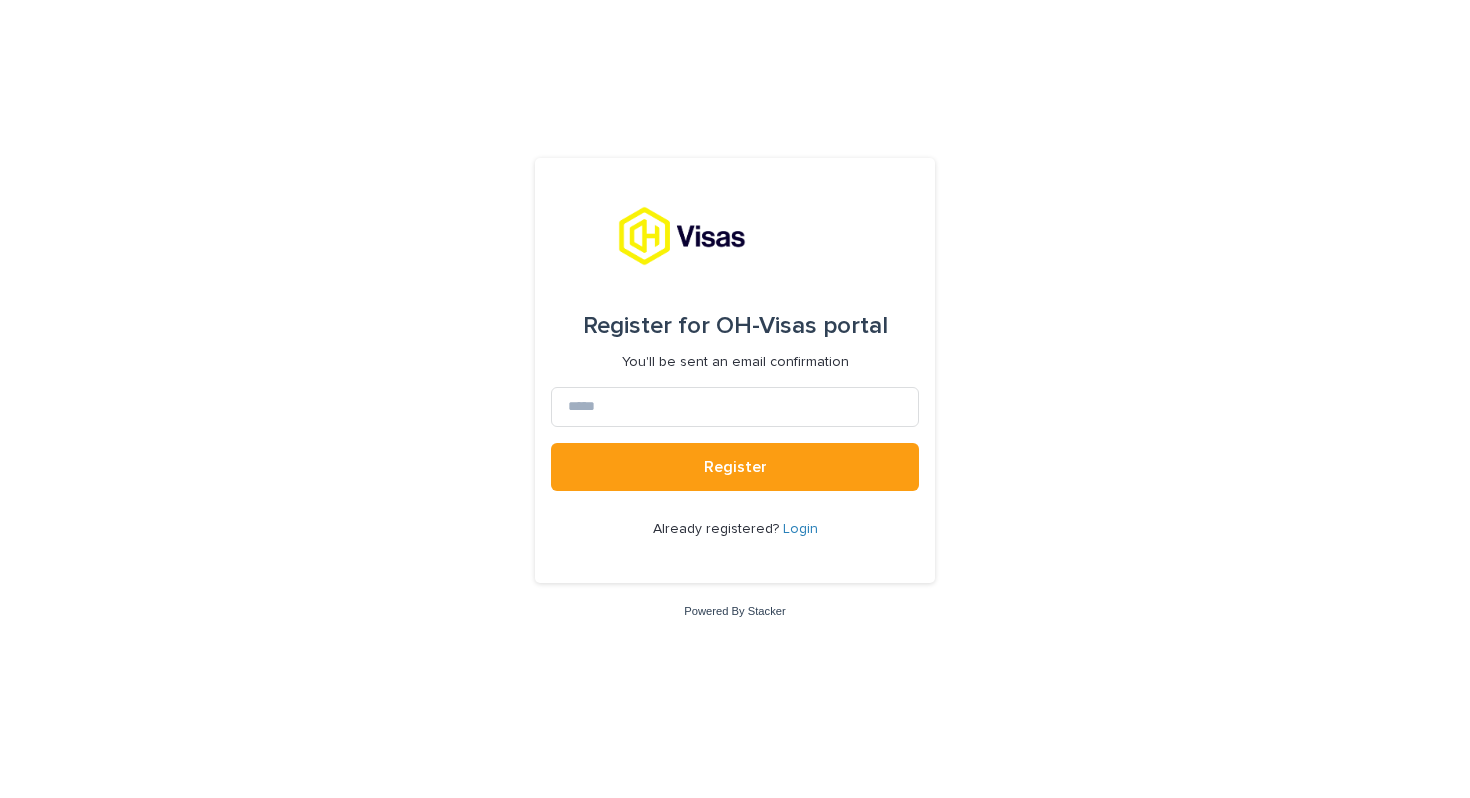 scroll, scrollTop: 0, scrollLeft: 0, axis: both 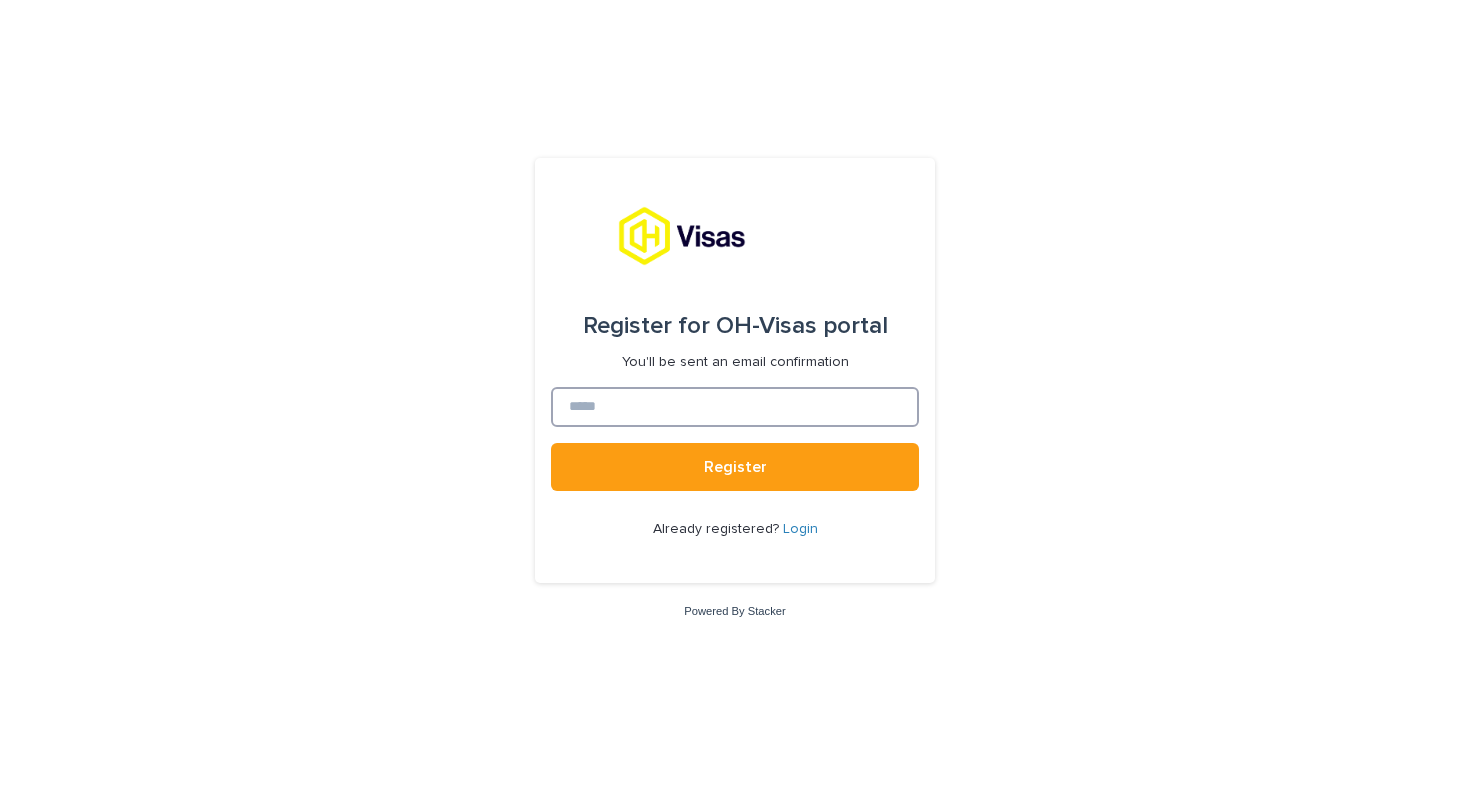 click at bounding box center [735, 407] 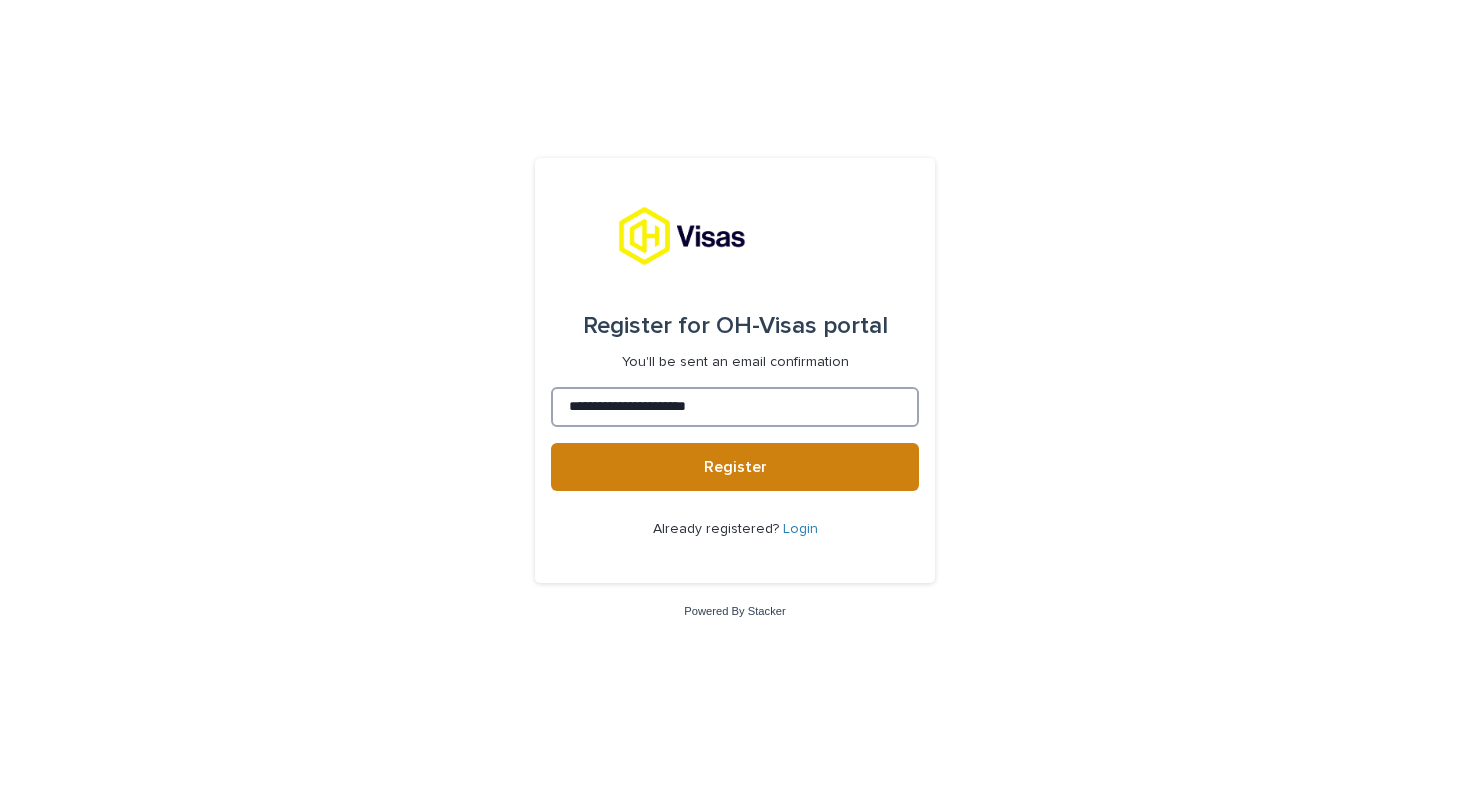 type on "**********" 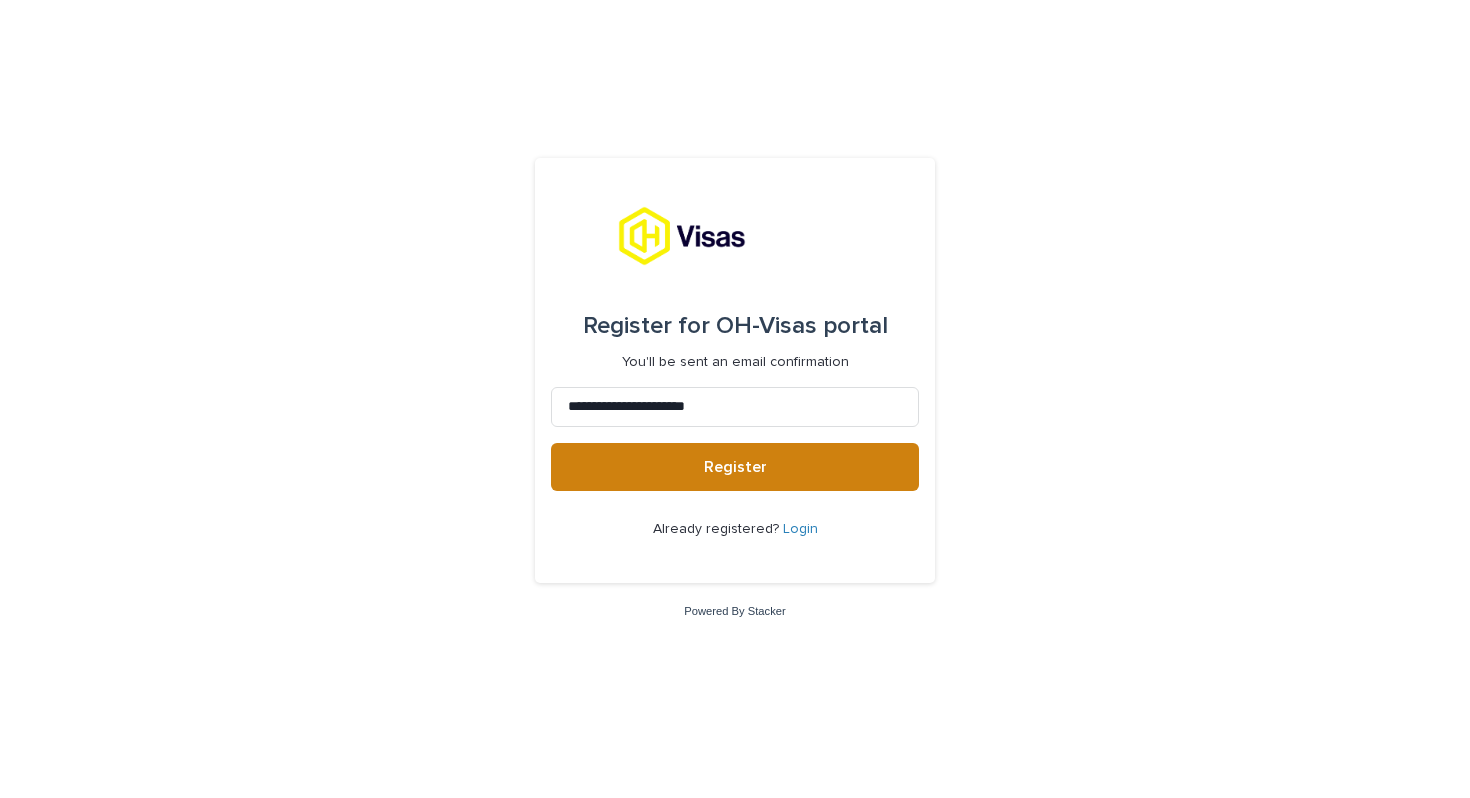 click on "Register" at bounding box center (735, 467) 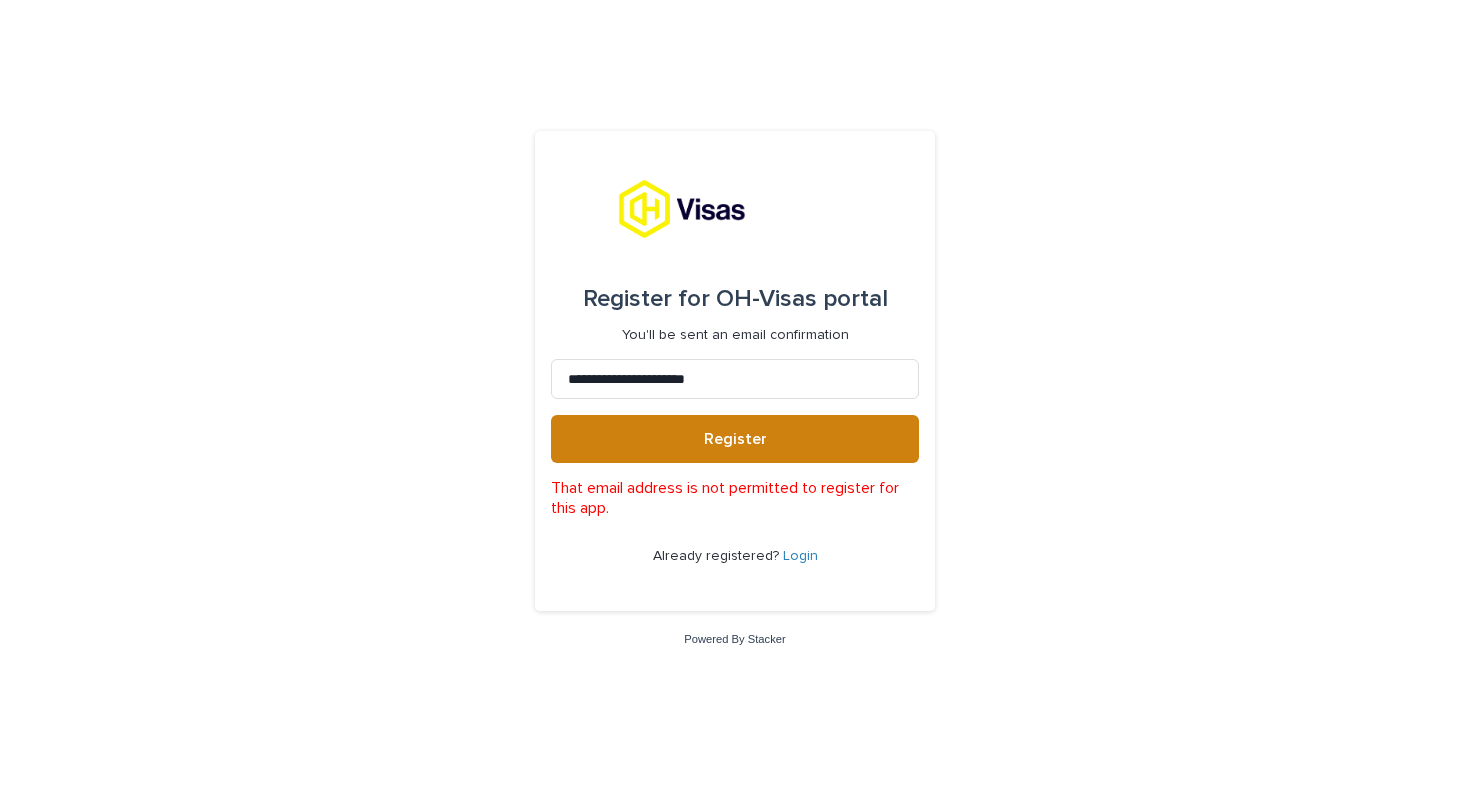 click on "Register" at bounding box center [735, 439] 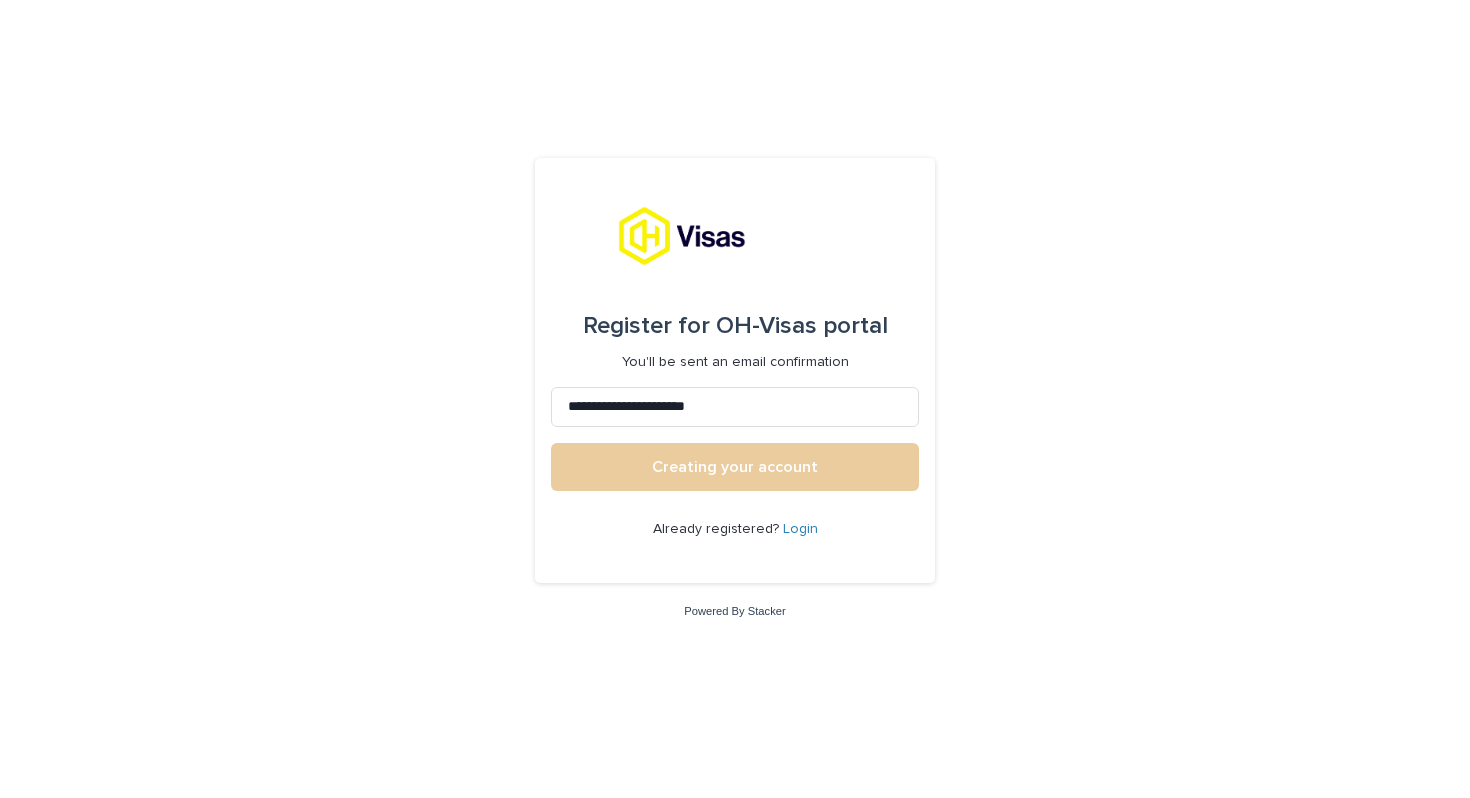 click on "Creating your account" at bounding box center [735, 467] 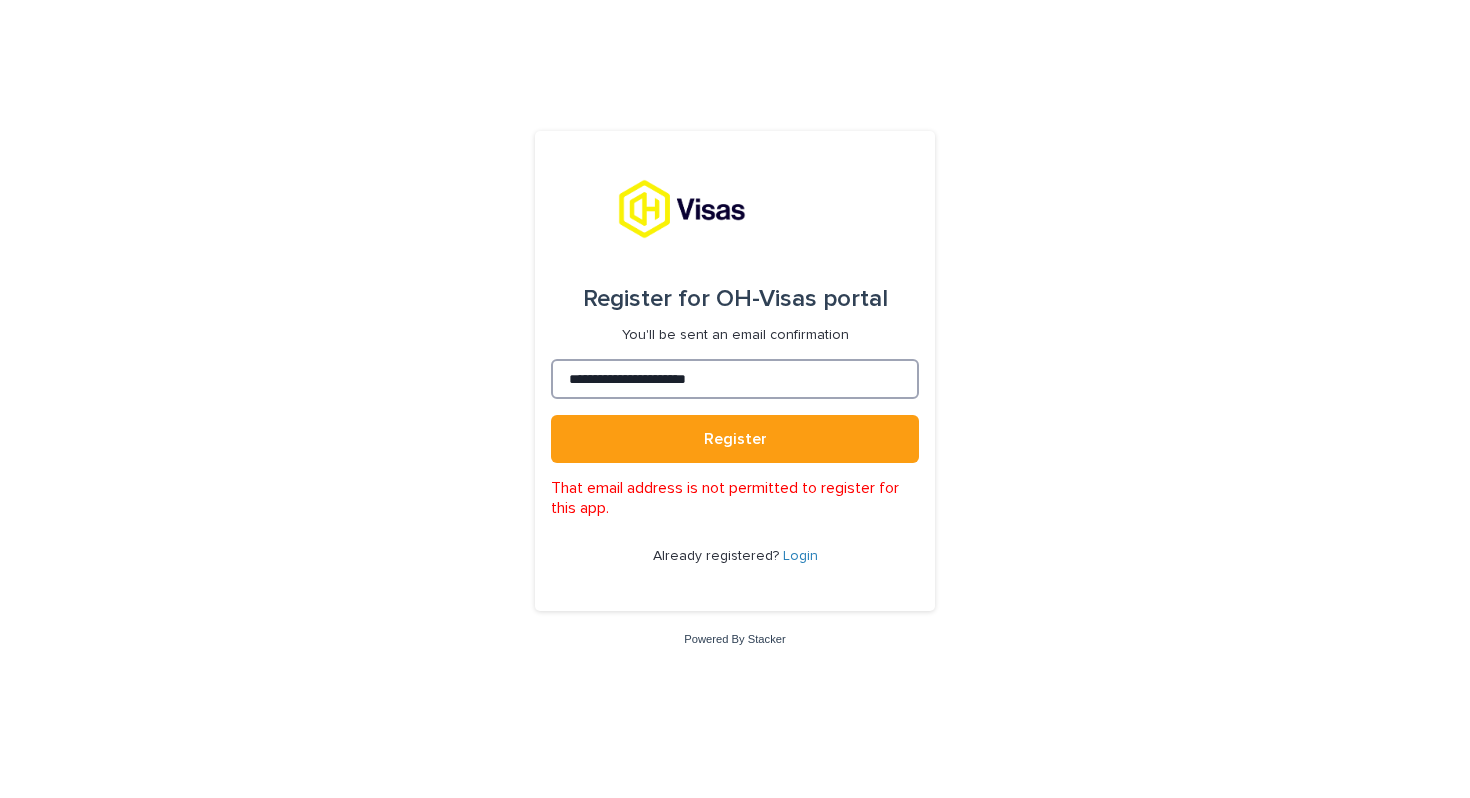 click on "**********" at bounding box center (735, 379) 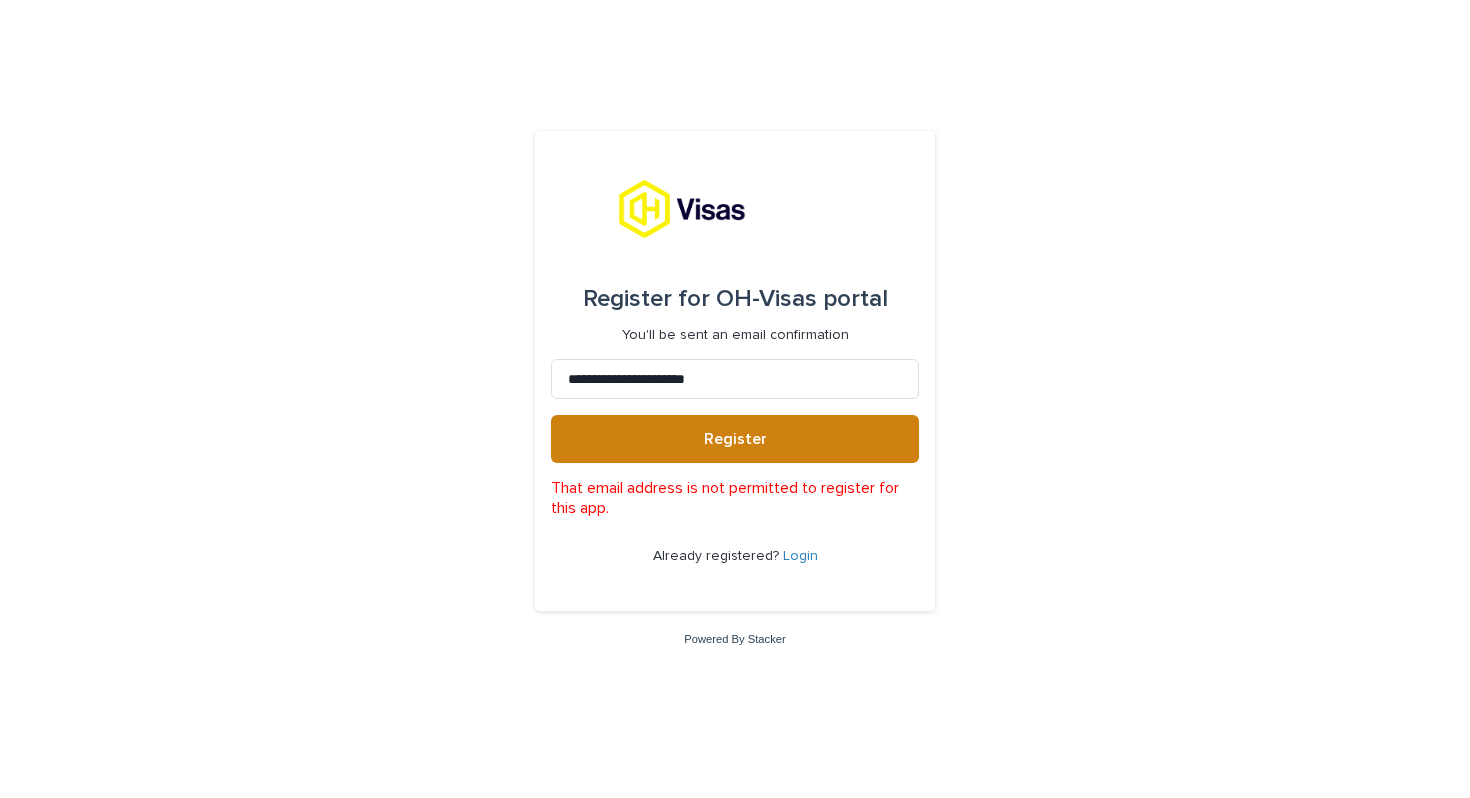 click on "Register" at bounding box center [735, 439] 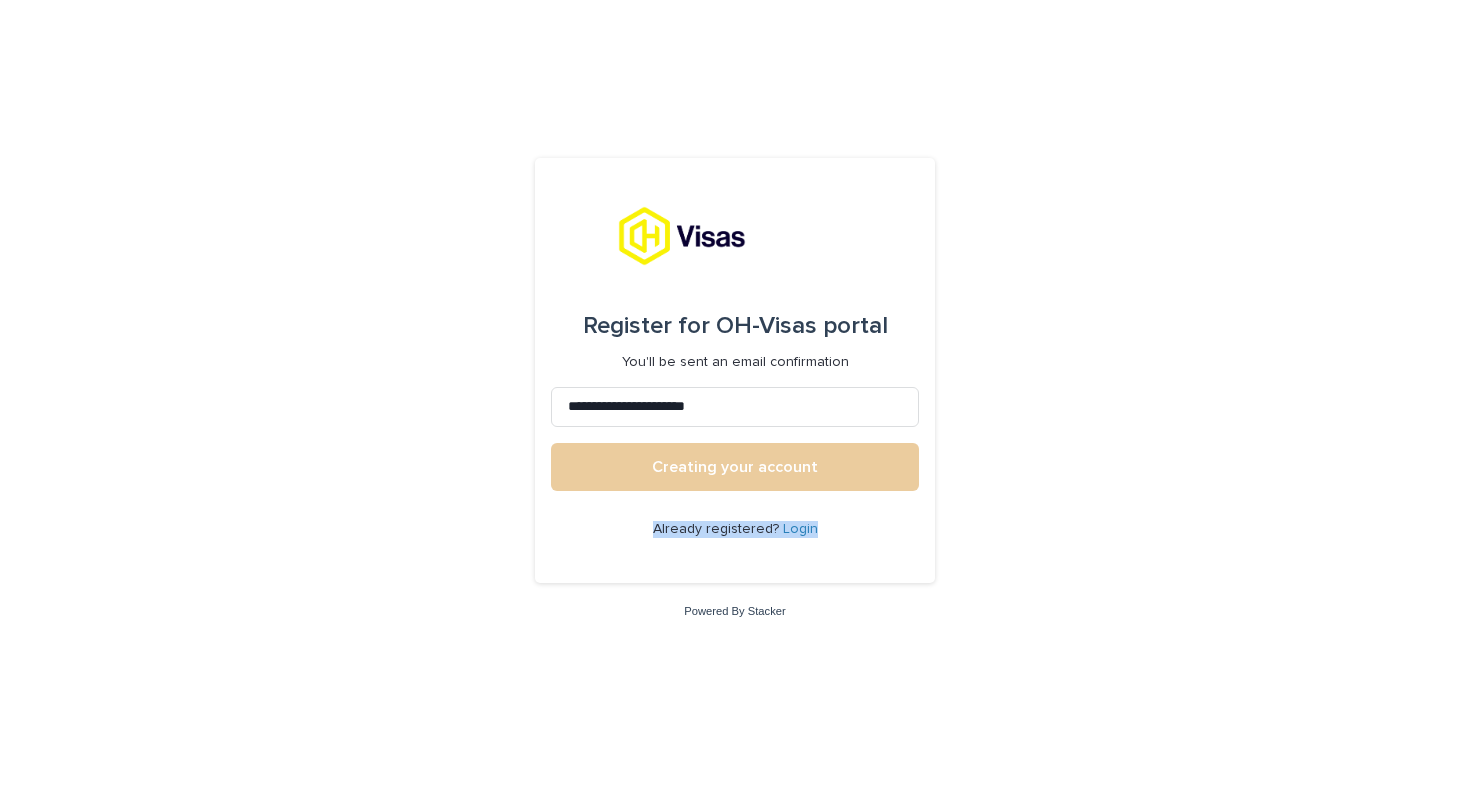 click on "**********" at bounding box center [735, 371] 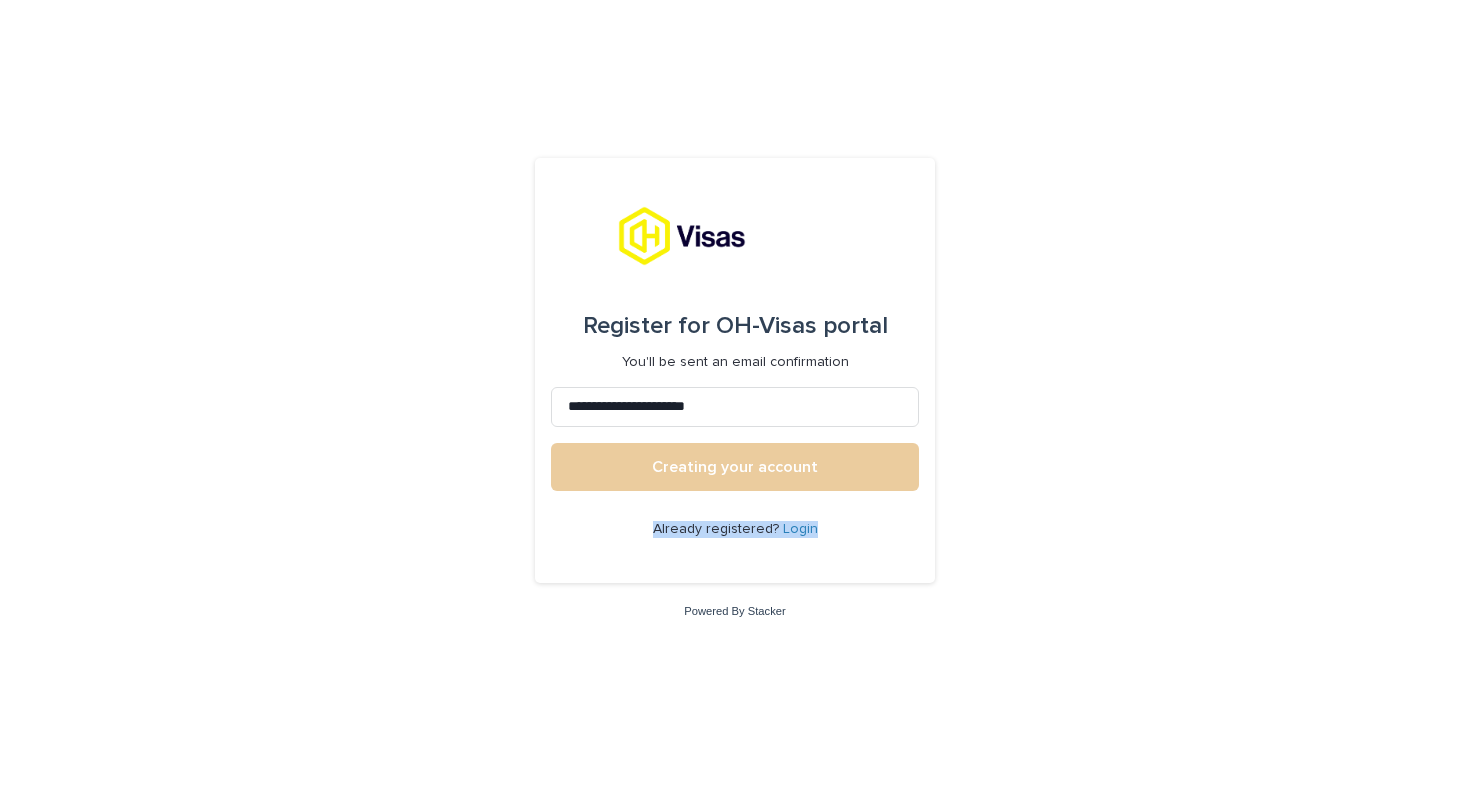 click on "Creating your account" at bounding box center (735, 467) 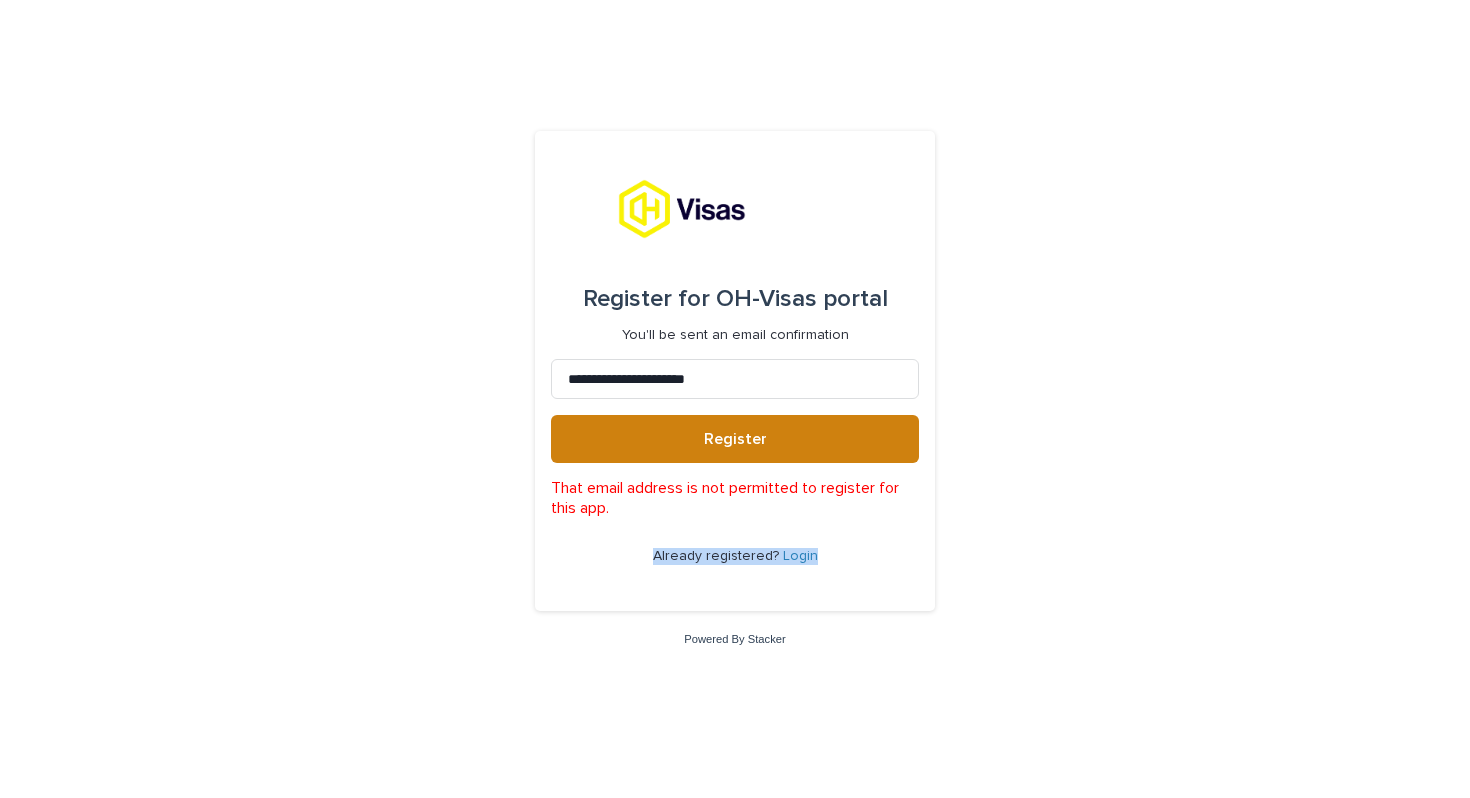 click on "Register" at bounding box center (735, 439) 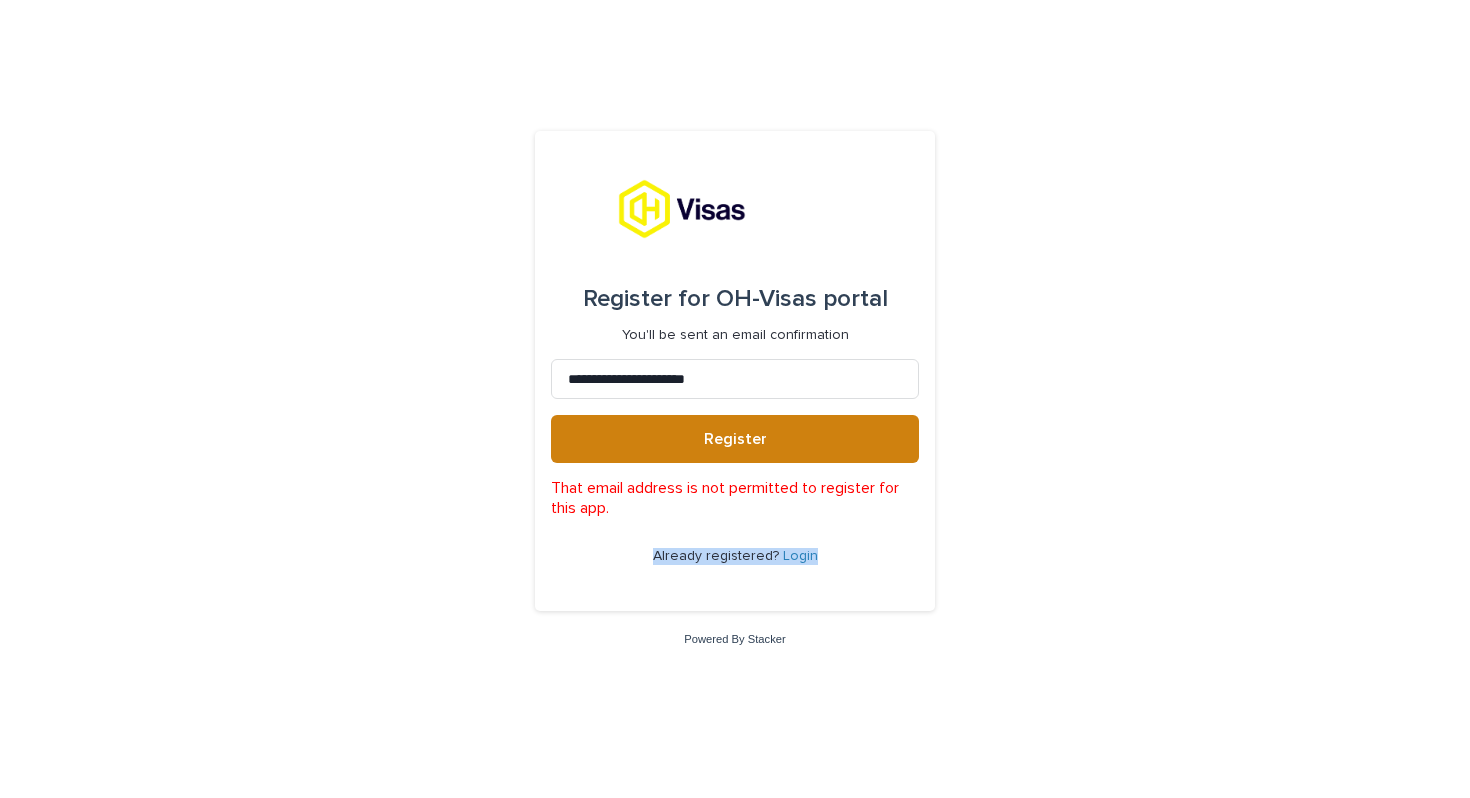 click on "**********" at bounding box center [735, 371] 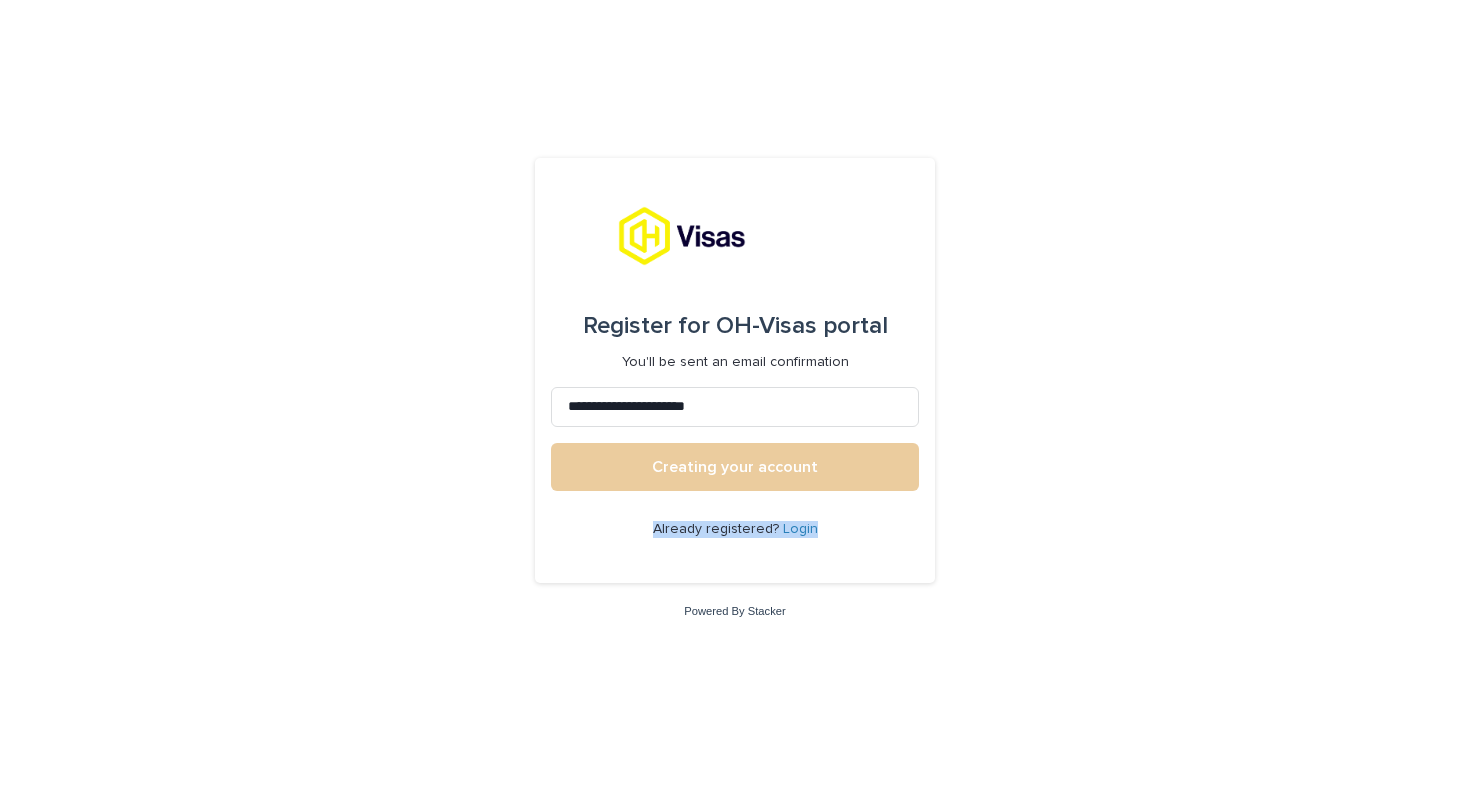 click on "Creating your account" at bounding box center [735, 467] 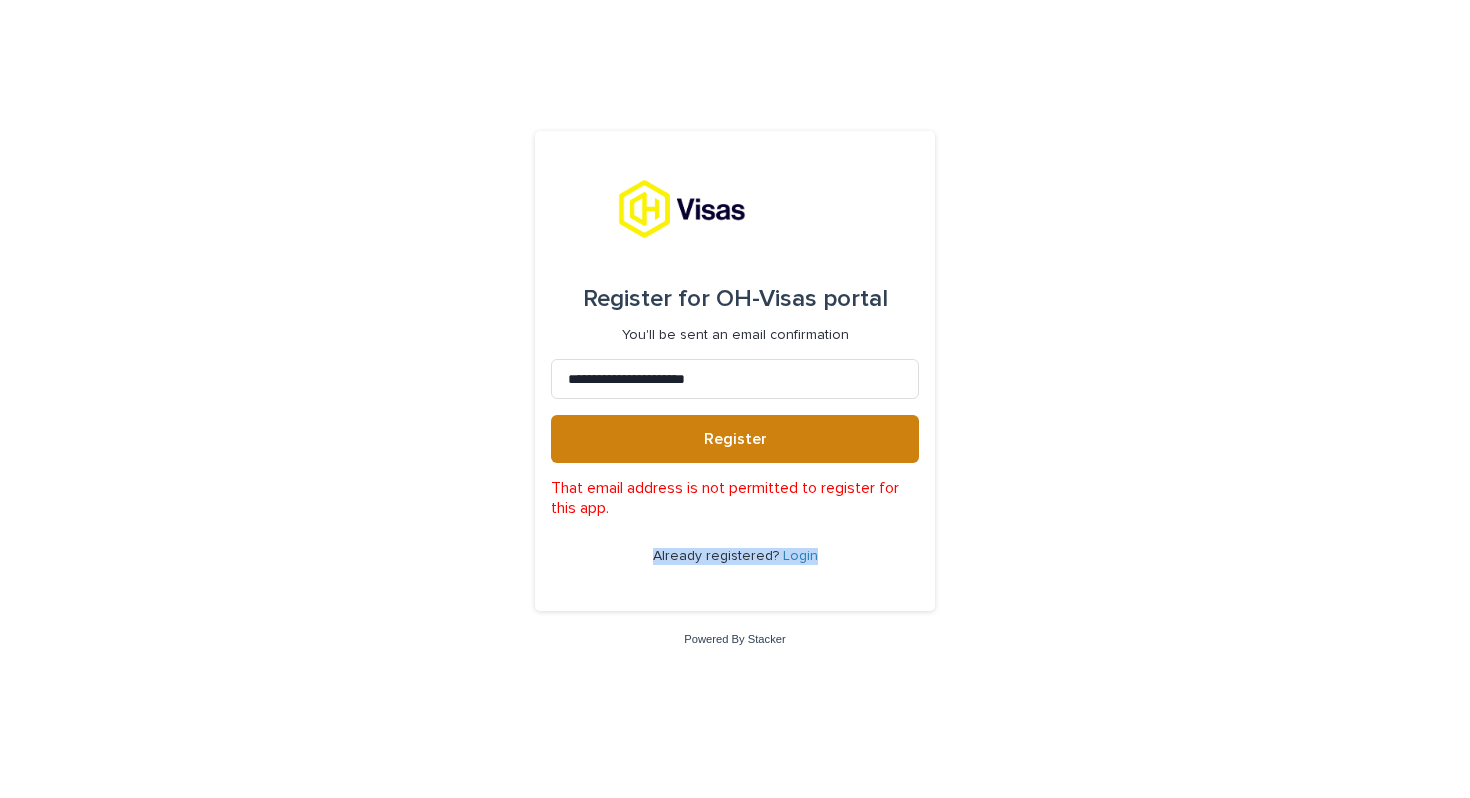 click on "Register" at bounding box center (735, 439) 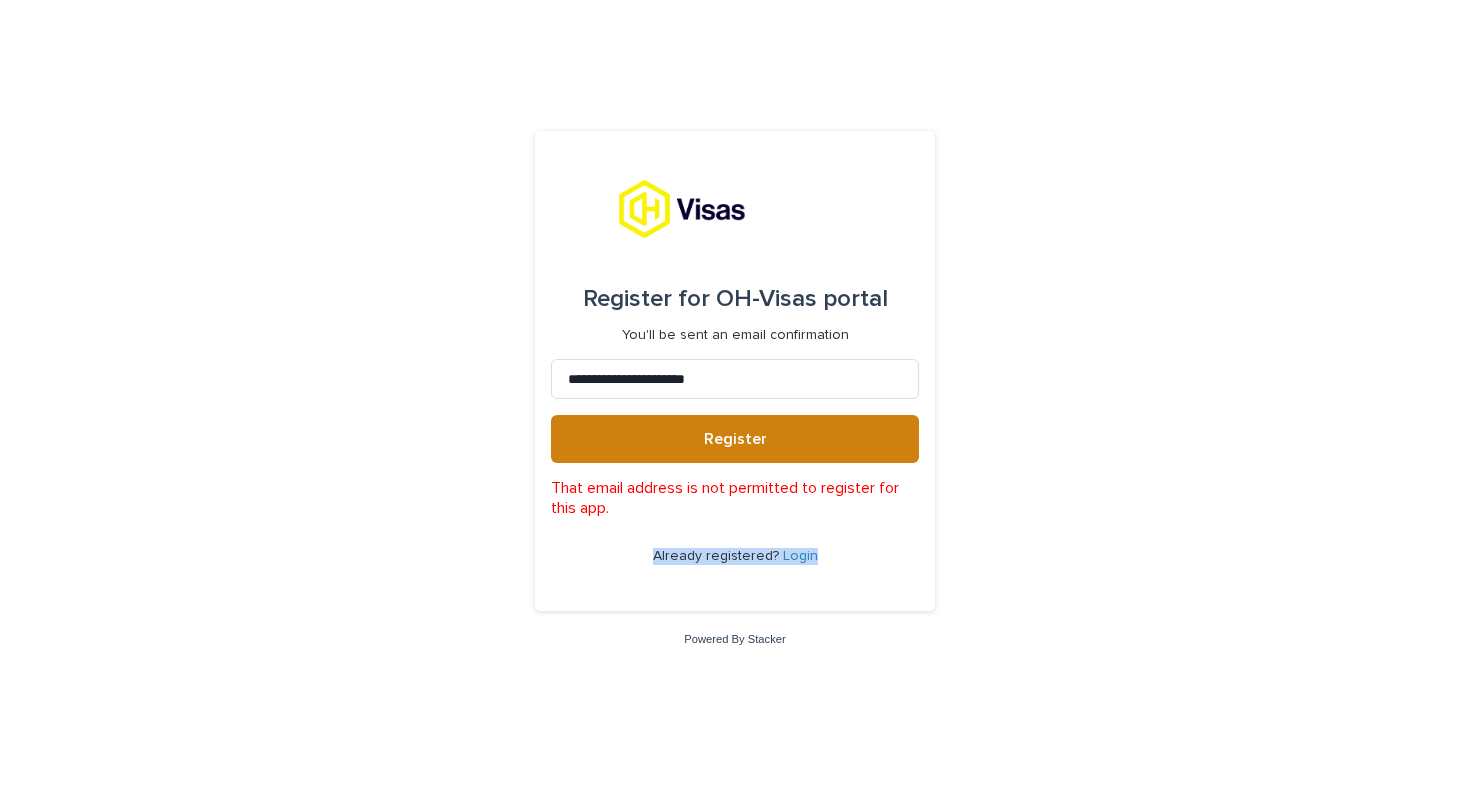 click on "**********" at bounding box center (735, 371) 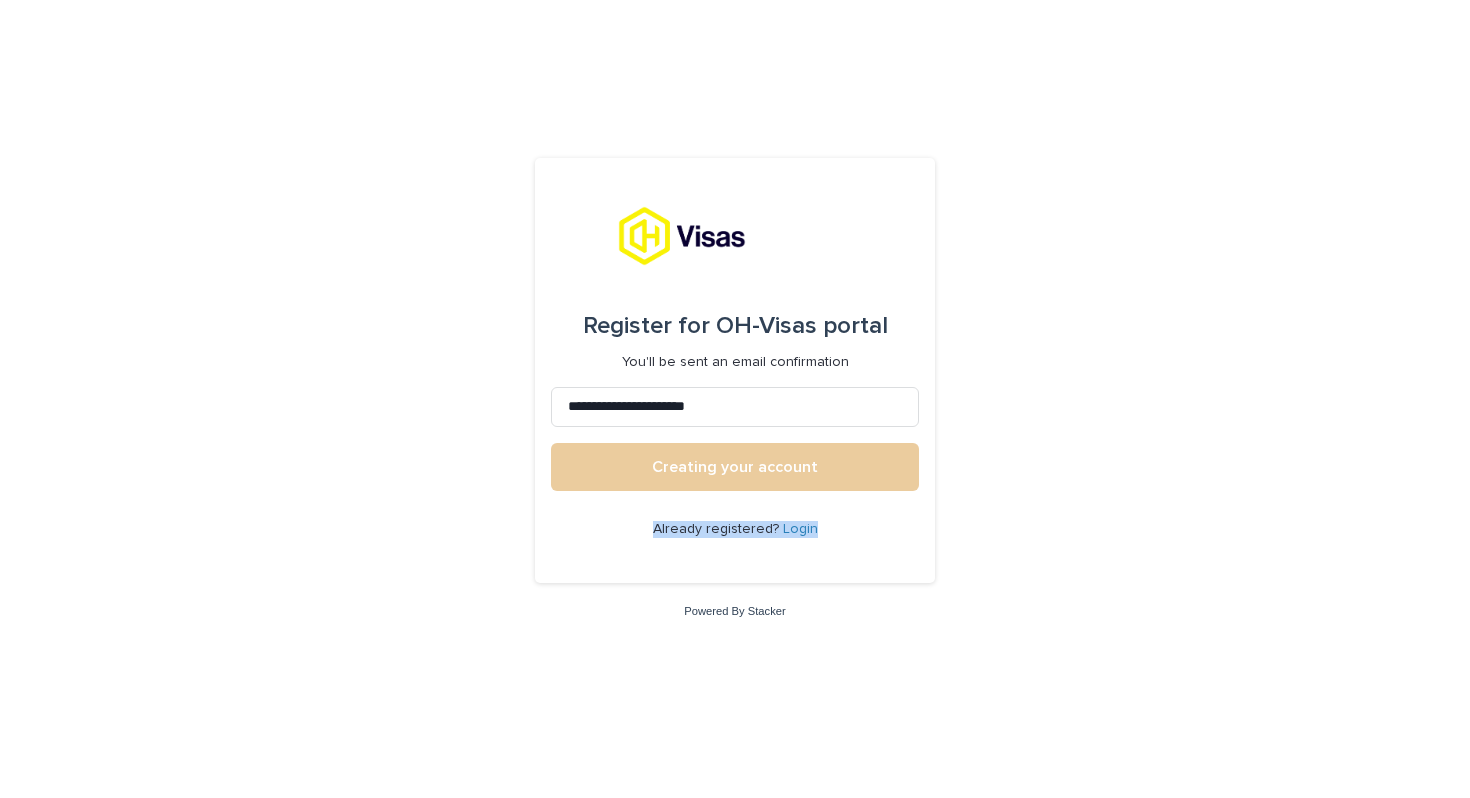 click on "**********" at bounding box center (735, 371) 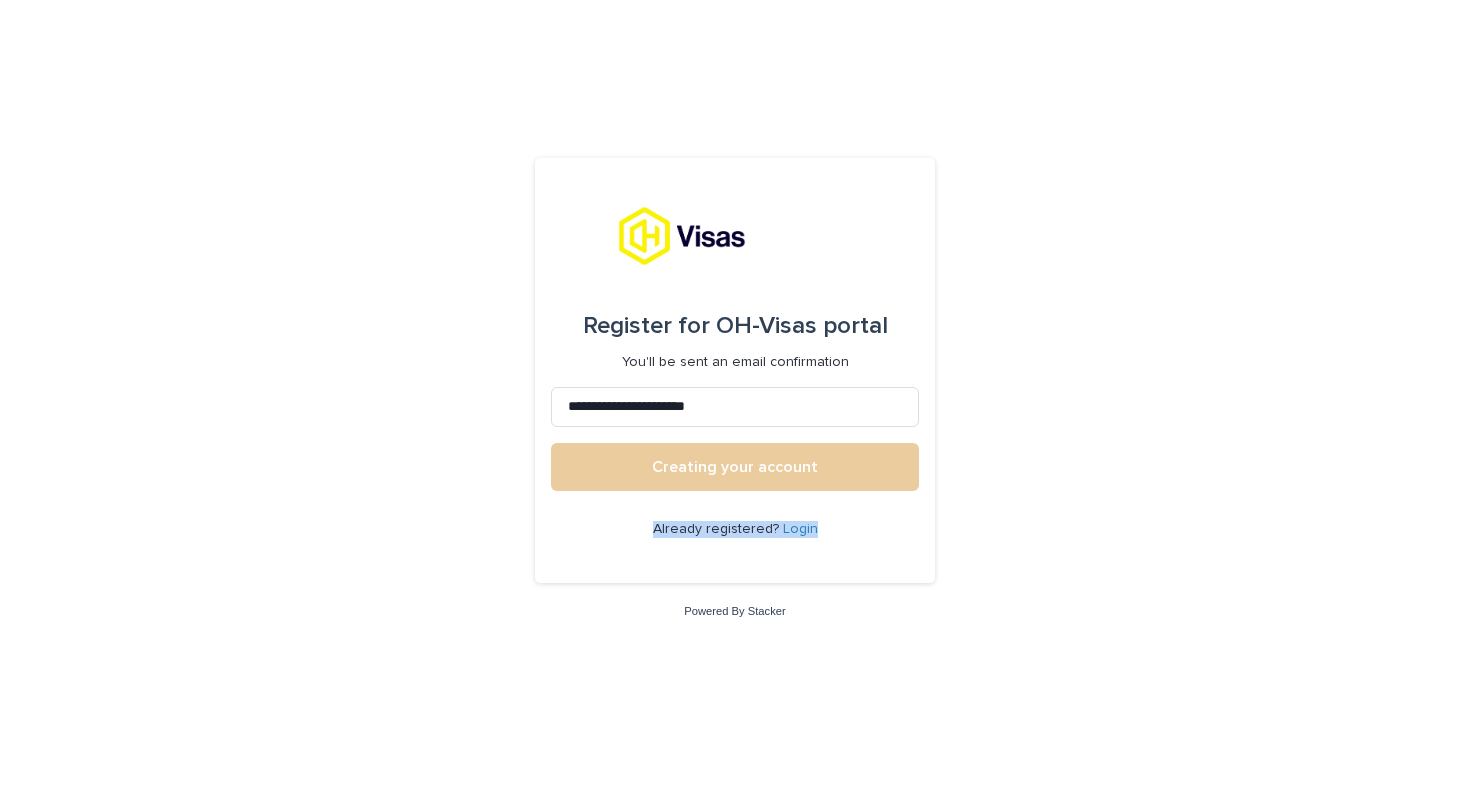click on "Creating your account" at bounding box center (735, 467) 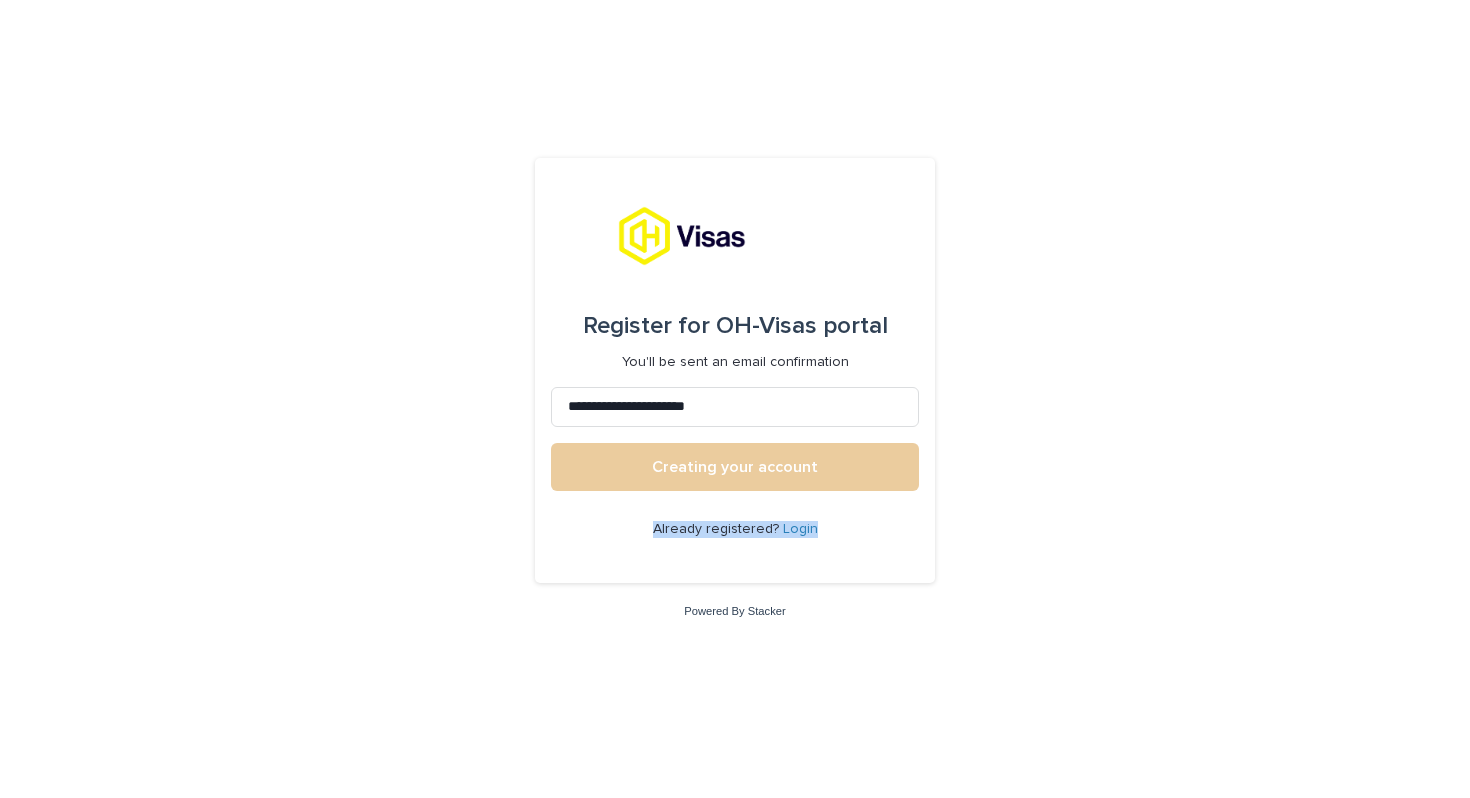 click on "Creating your account" at bounding box center [735, 467] 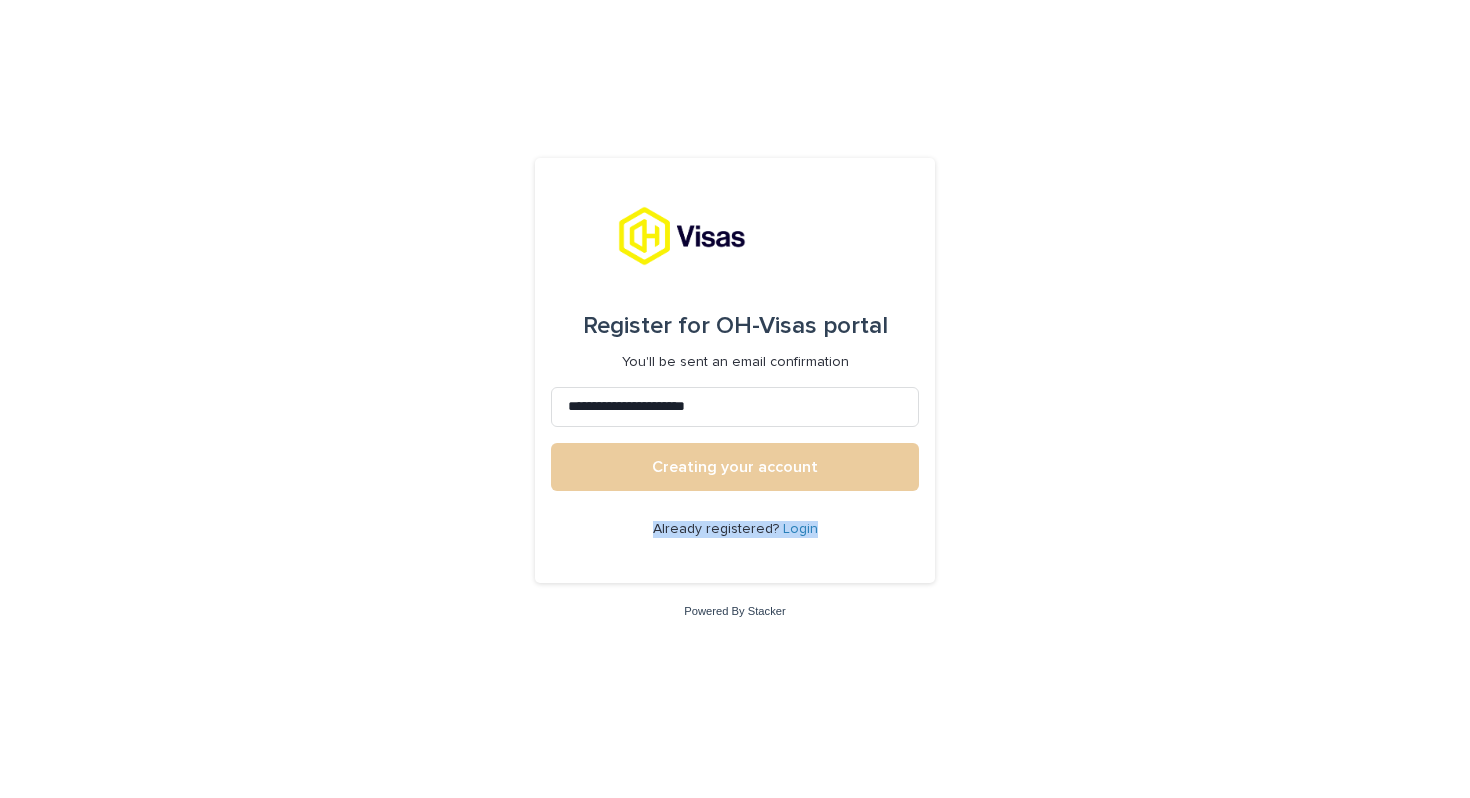 click on "Creating your account" at bounding box center [735, 467] 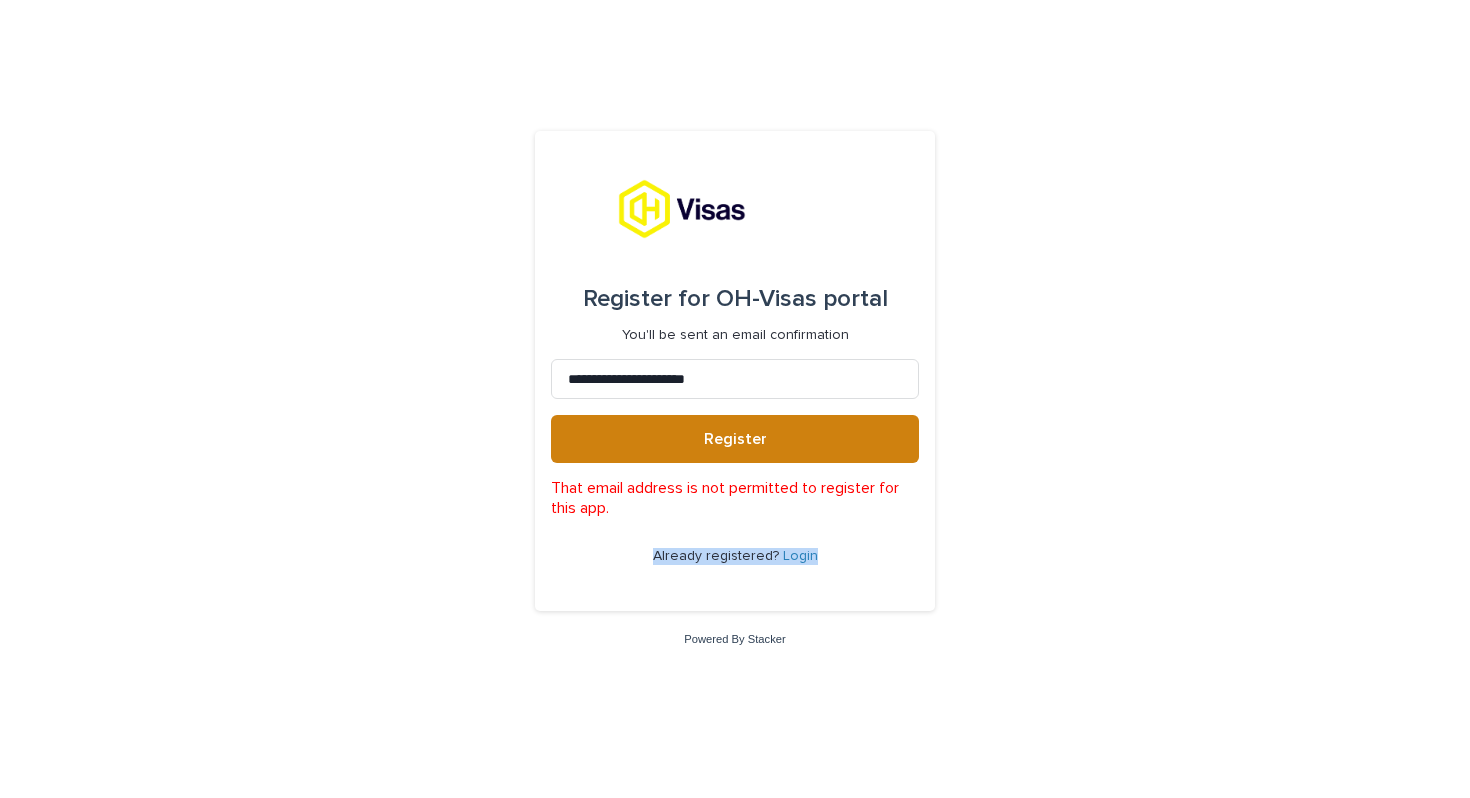 click on "Register" at bounding box center (735, 439) 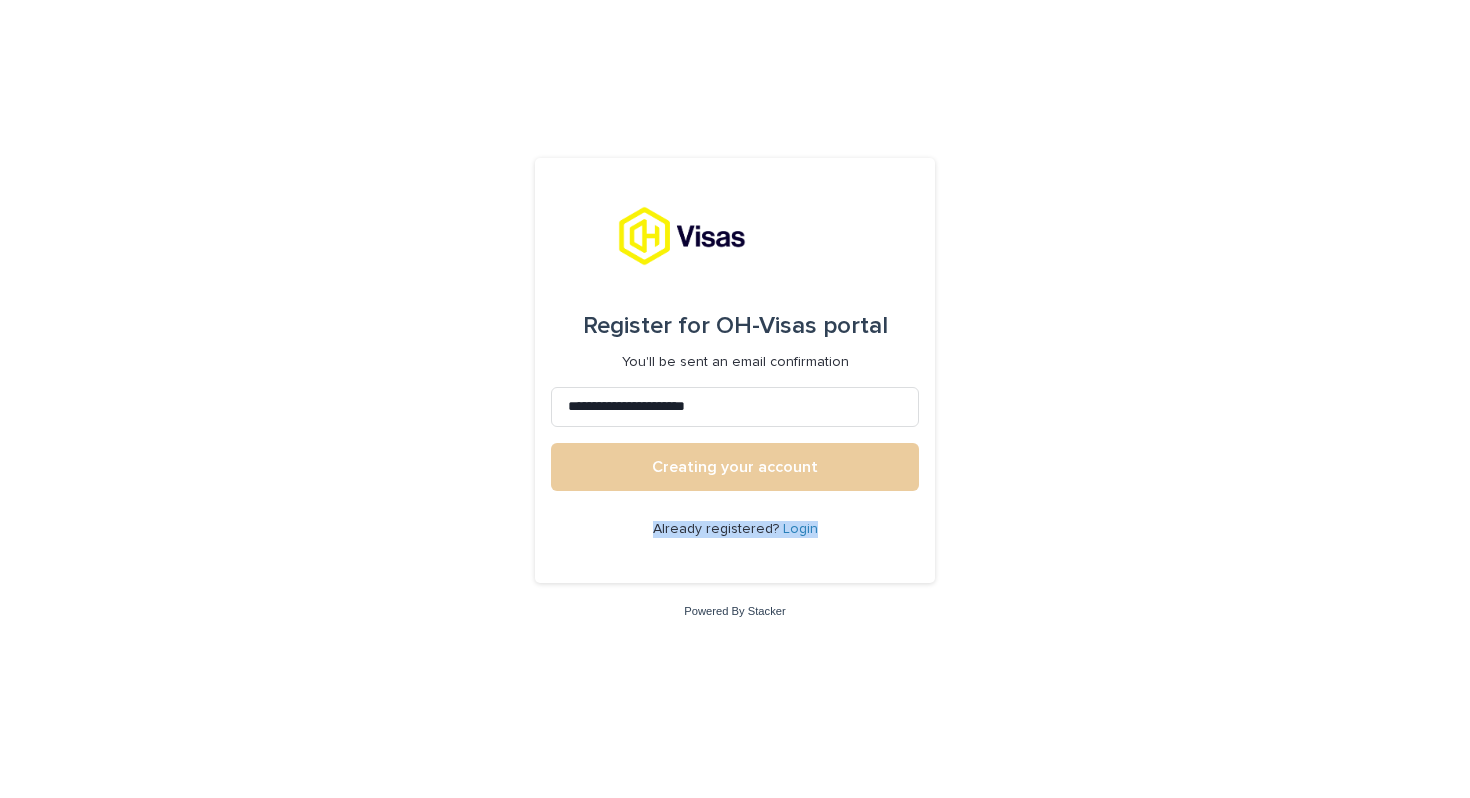 click on "Creating your account" at bounding box center [735, 467] 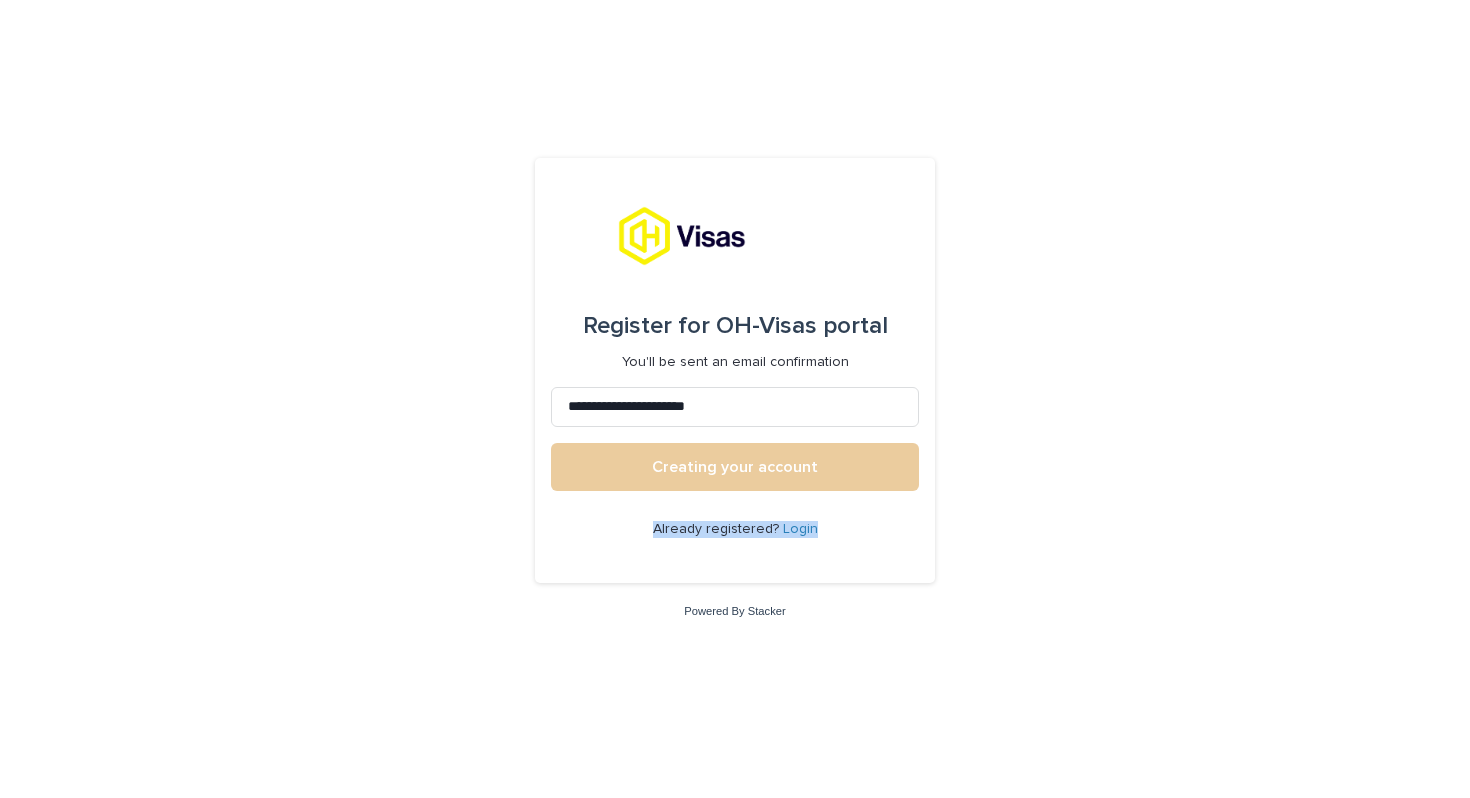click on "Creating your account" at bounding box center [735, 467] 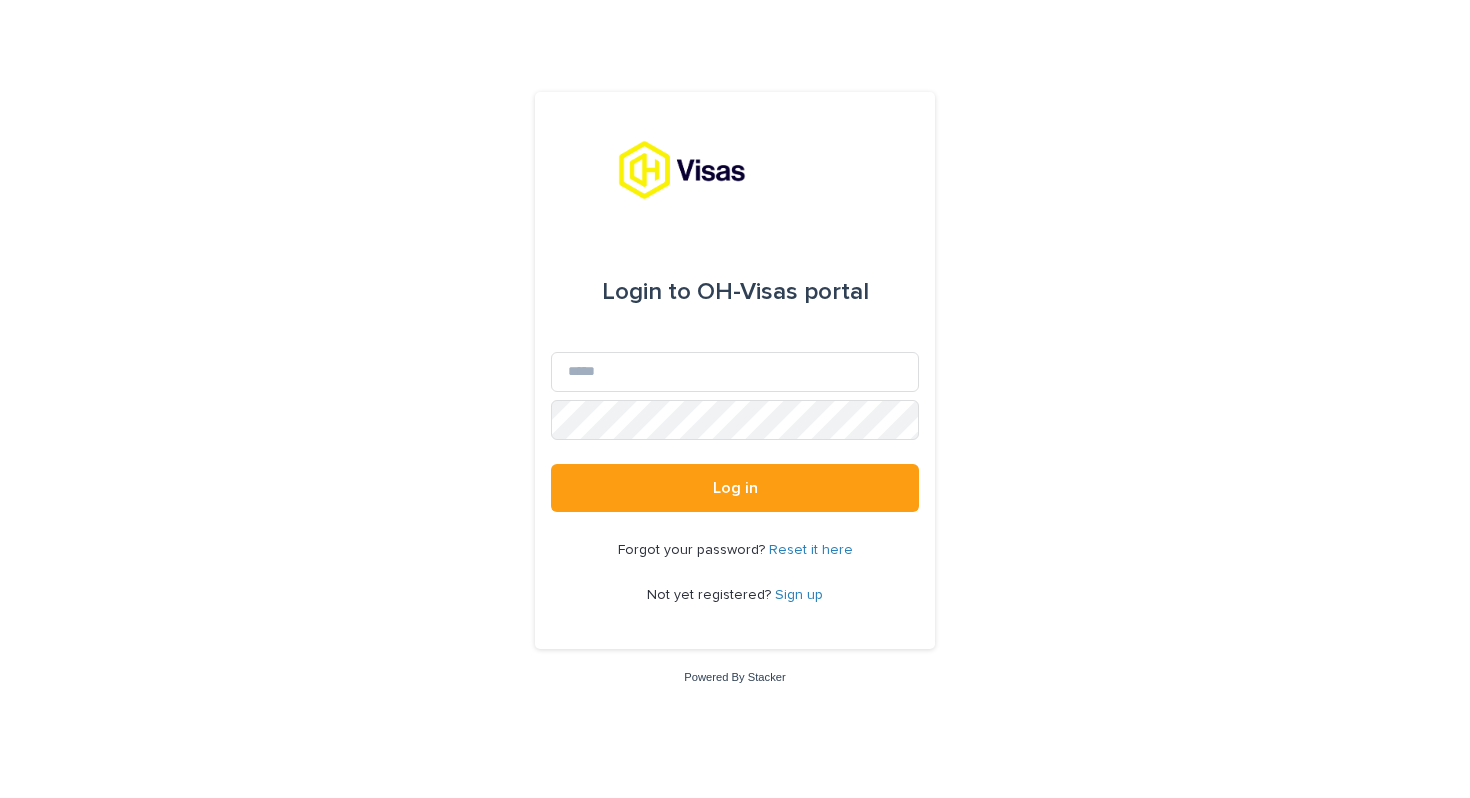 scroll, scrollTop: 0, scrollLeft: 0, axis: both 